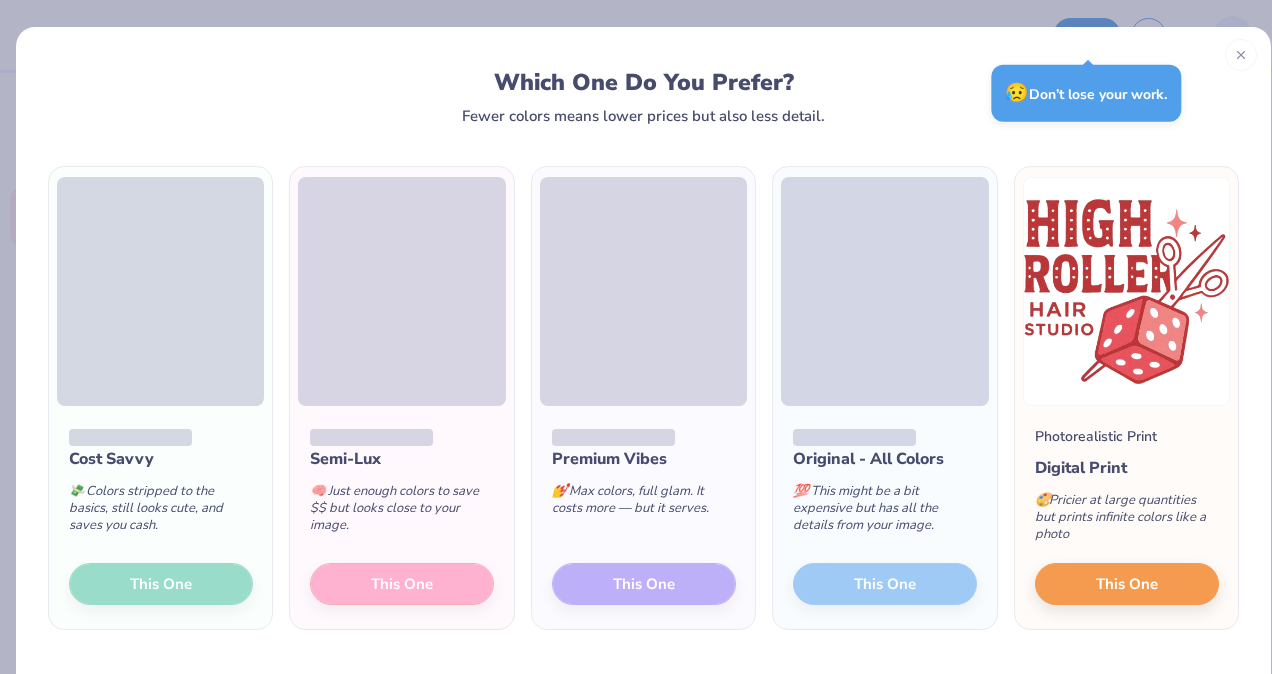 scroll, scrollTop: 0, scrollLeft: 0, axis: both 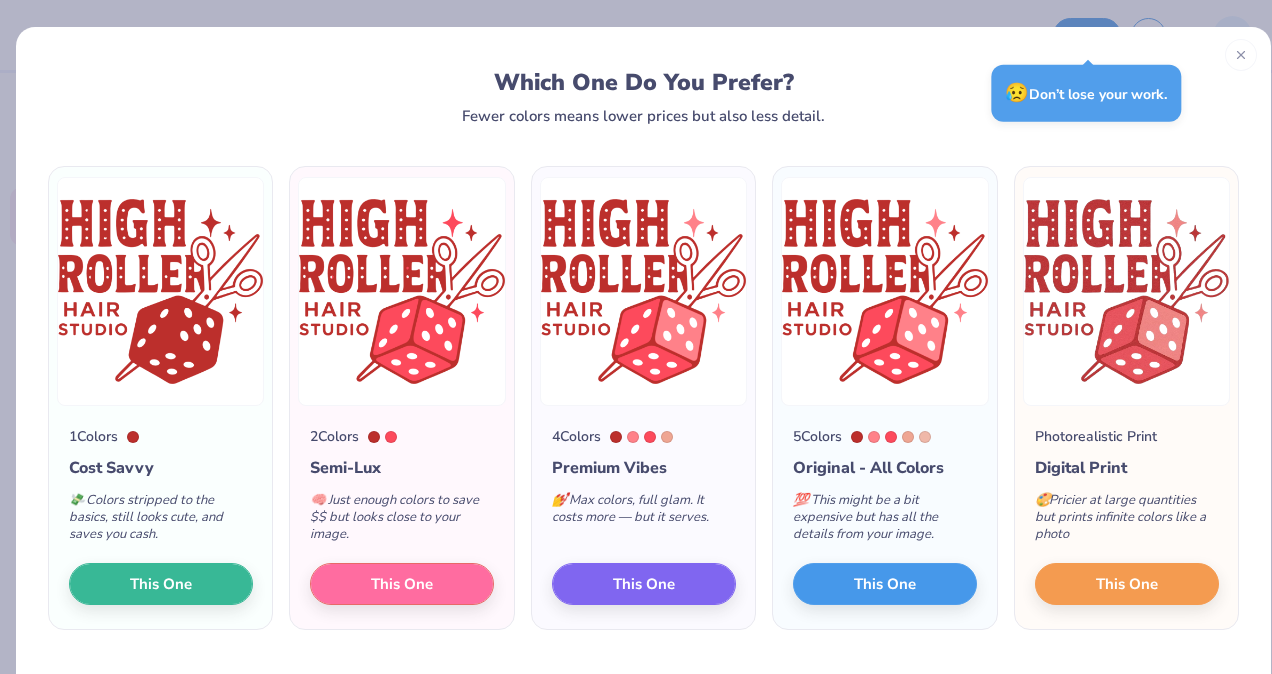drag, startPoint x: 811, startPoint y: 138, endPoint x: 848, endPoint y: 85, distance: 64.63745 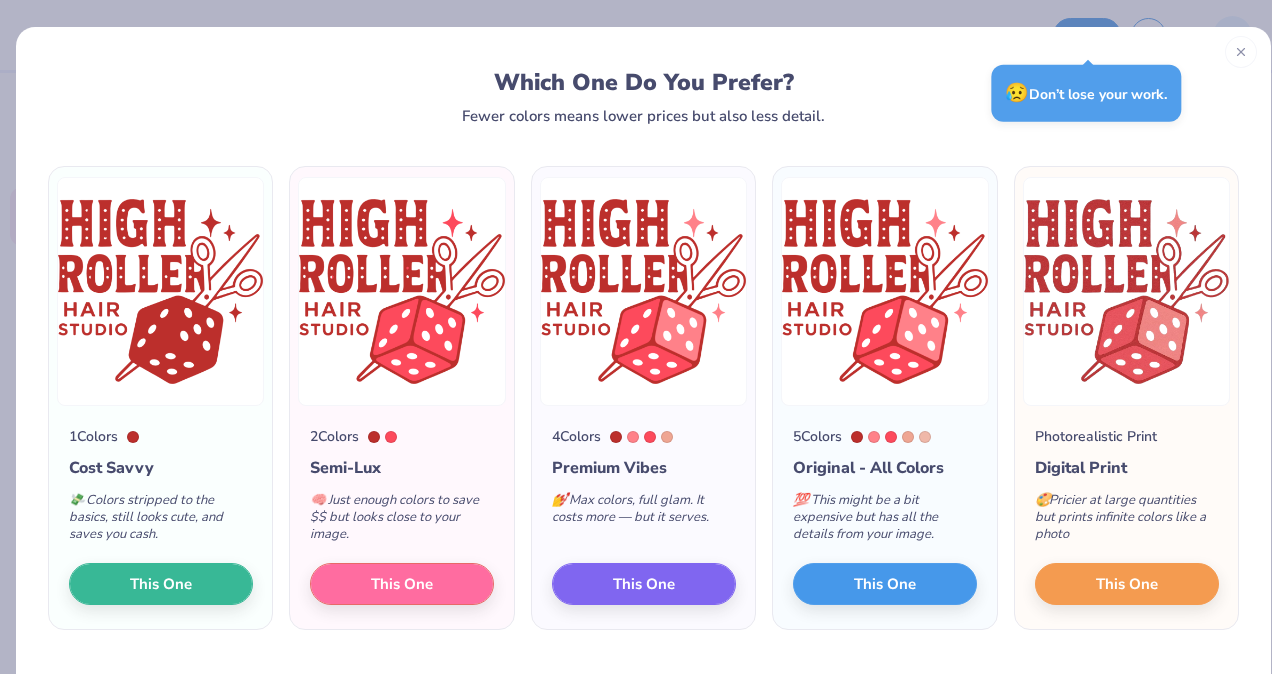 click at bounding box center (1241, 52) 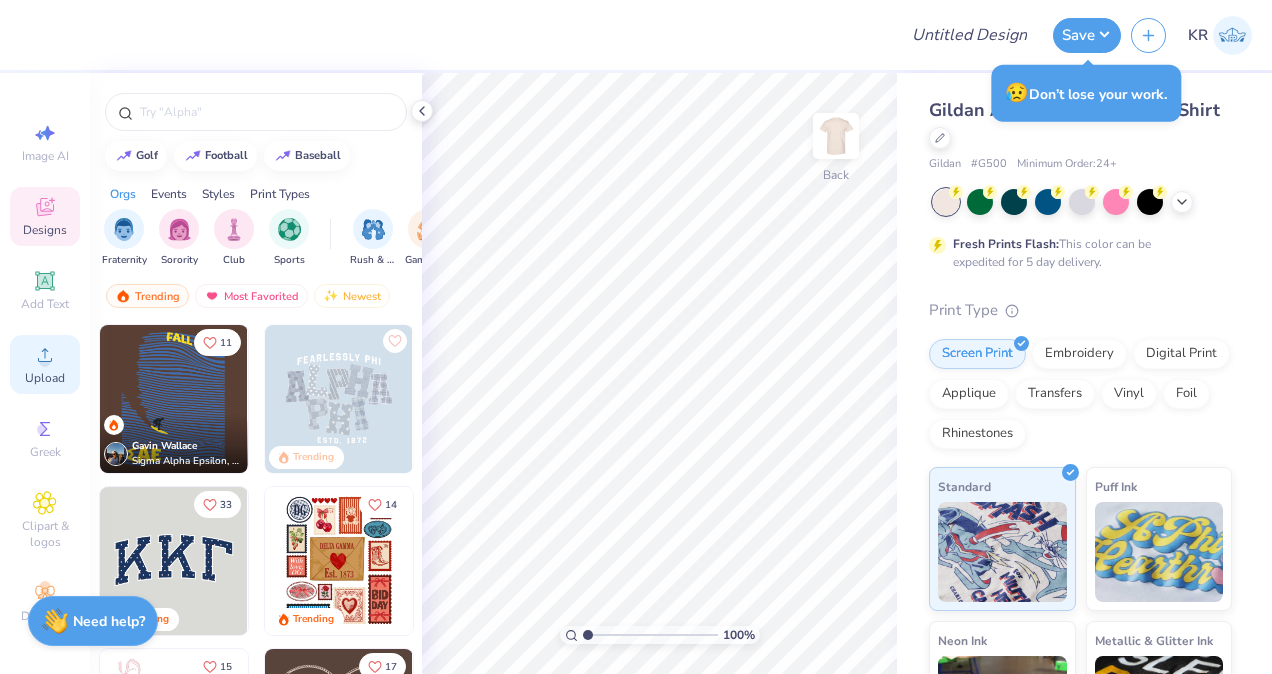 click on "Upload" at bounding box center [45, 378] 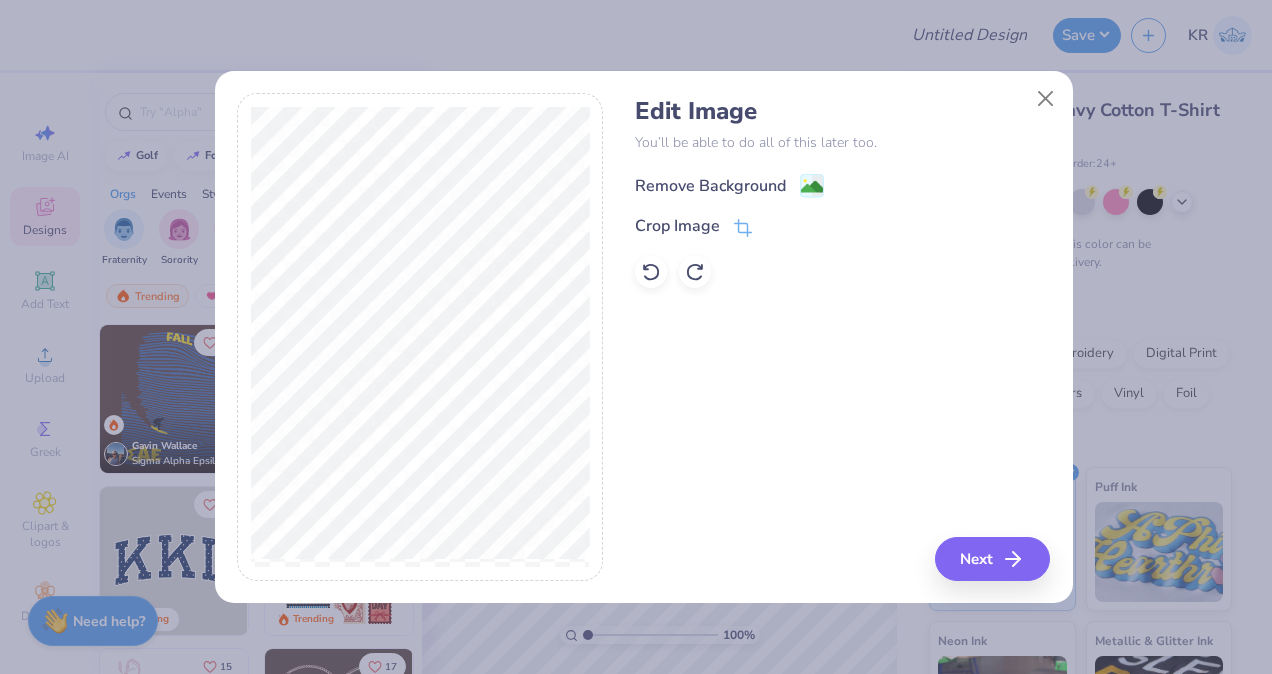 click 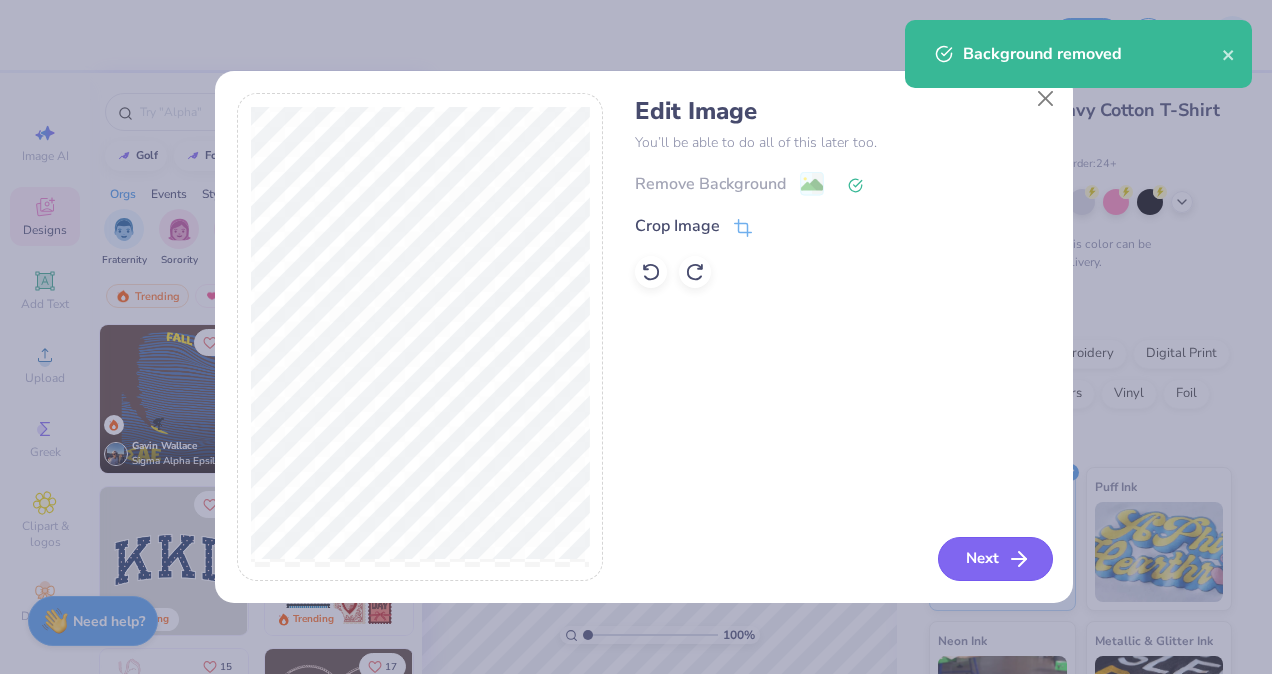 click on "Next" at bounding box center [995, 559] 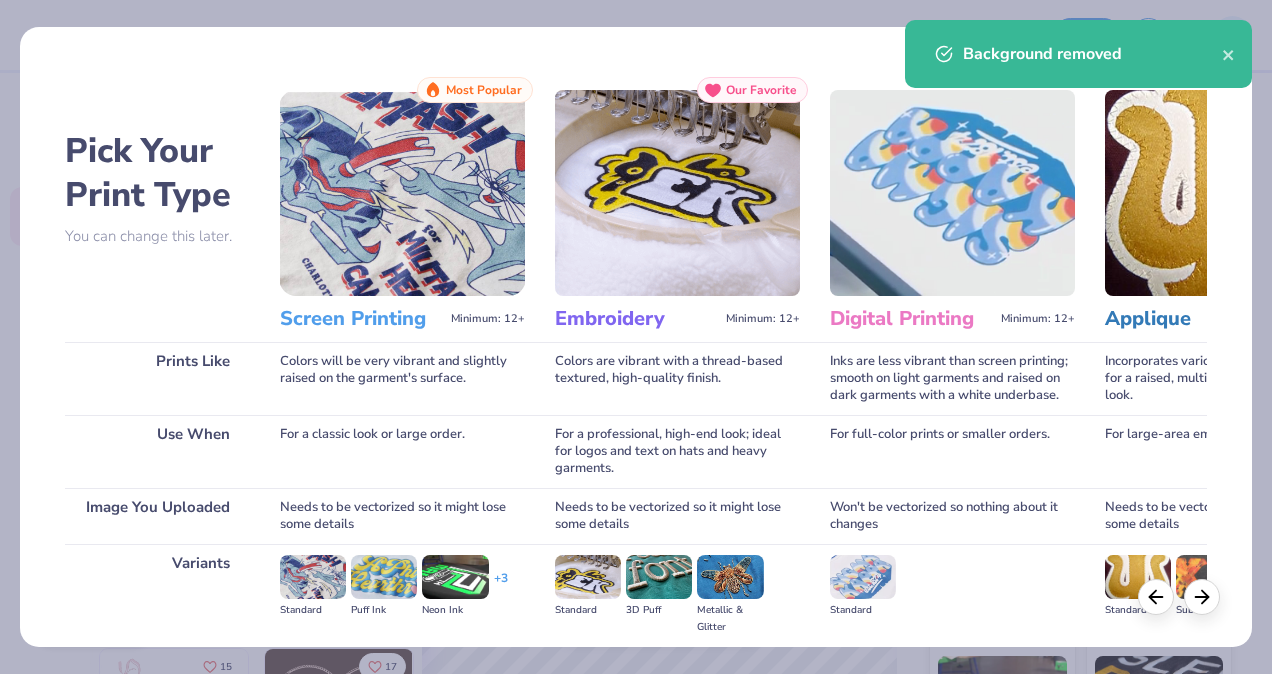 scroll, scrollTop: 222, scrollLeft: 0, axis: vertical 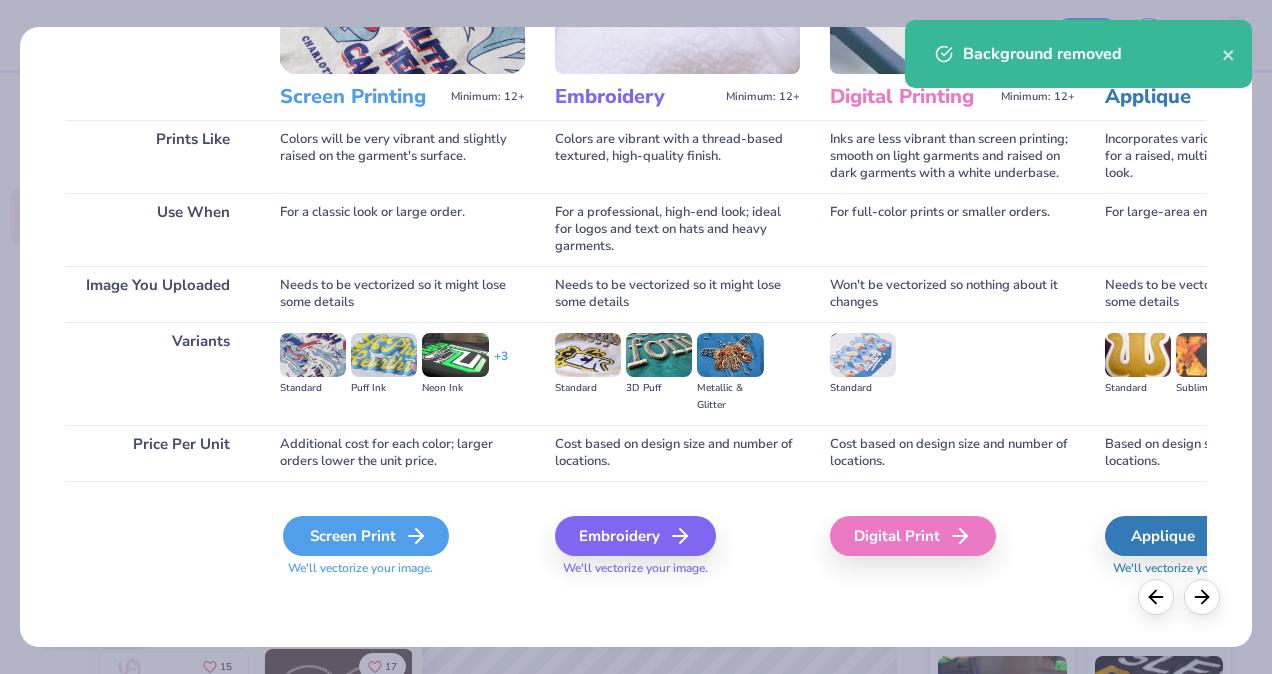 click on "Screen Print" at bounding box center [366, 536] 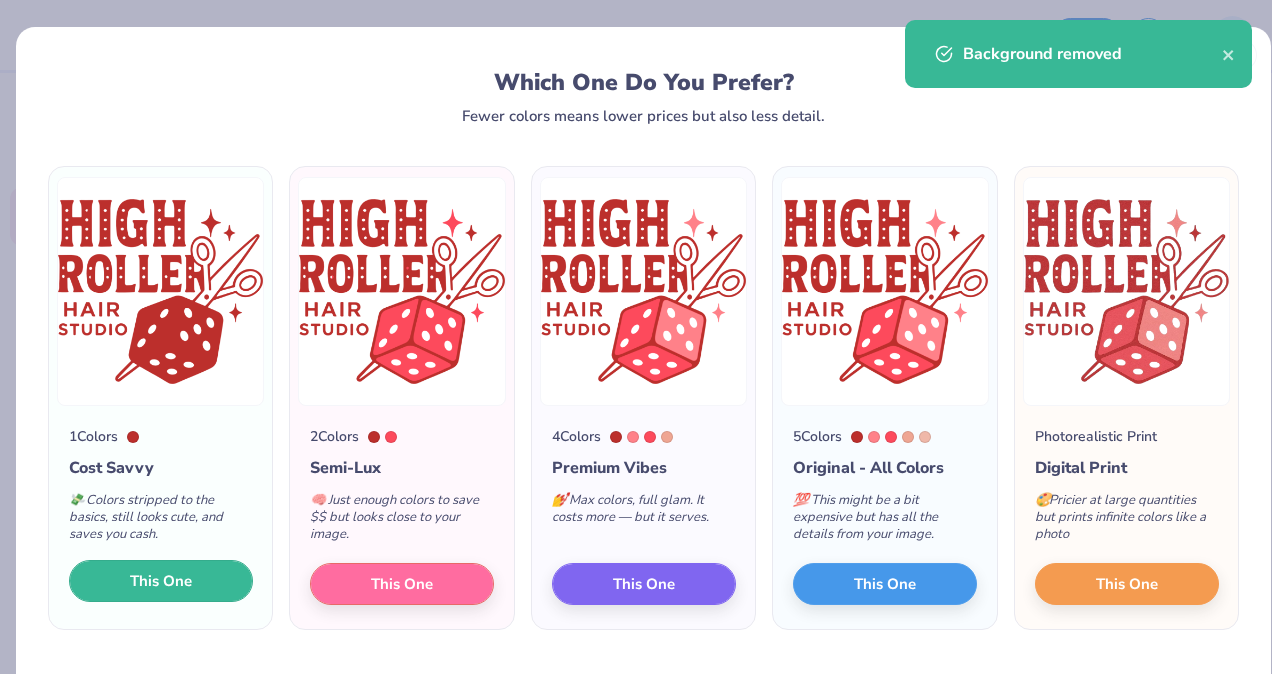 click on "This One" at bounding box center (161, 581) 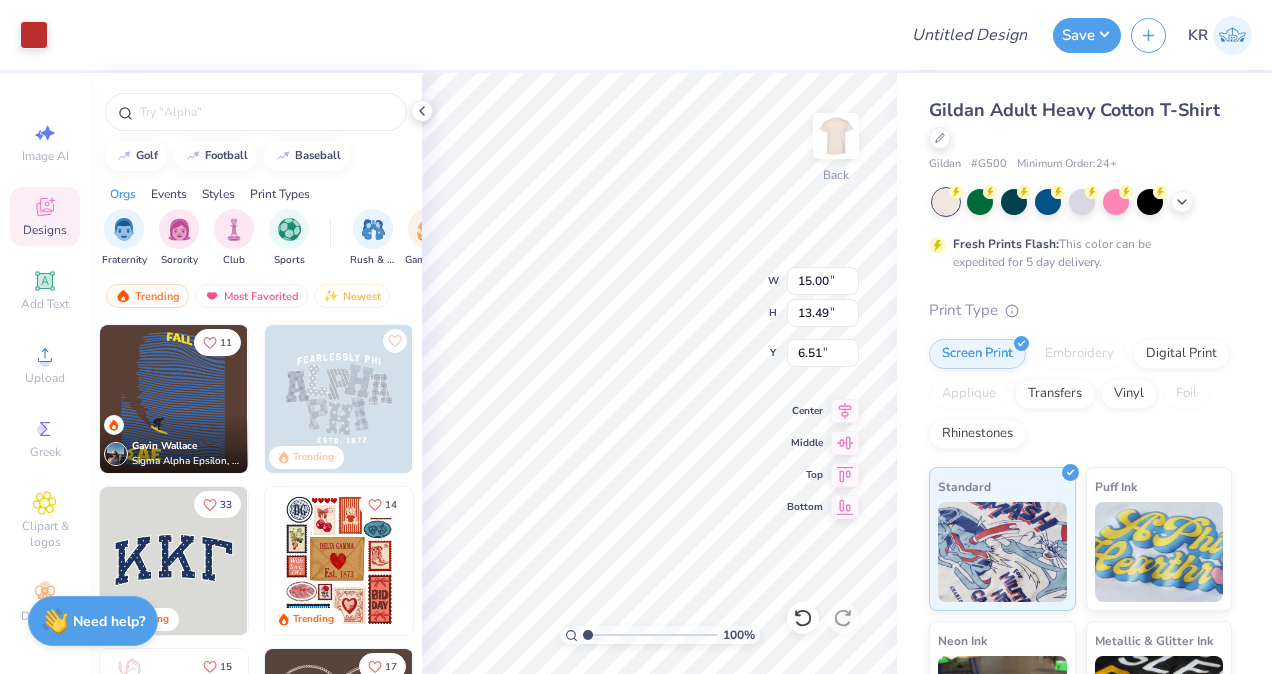 type on "12.79" 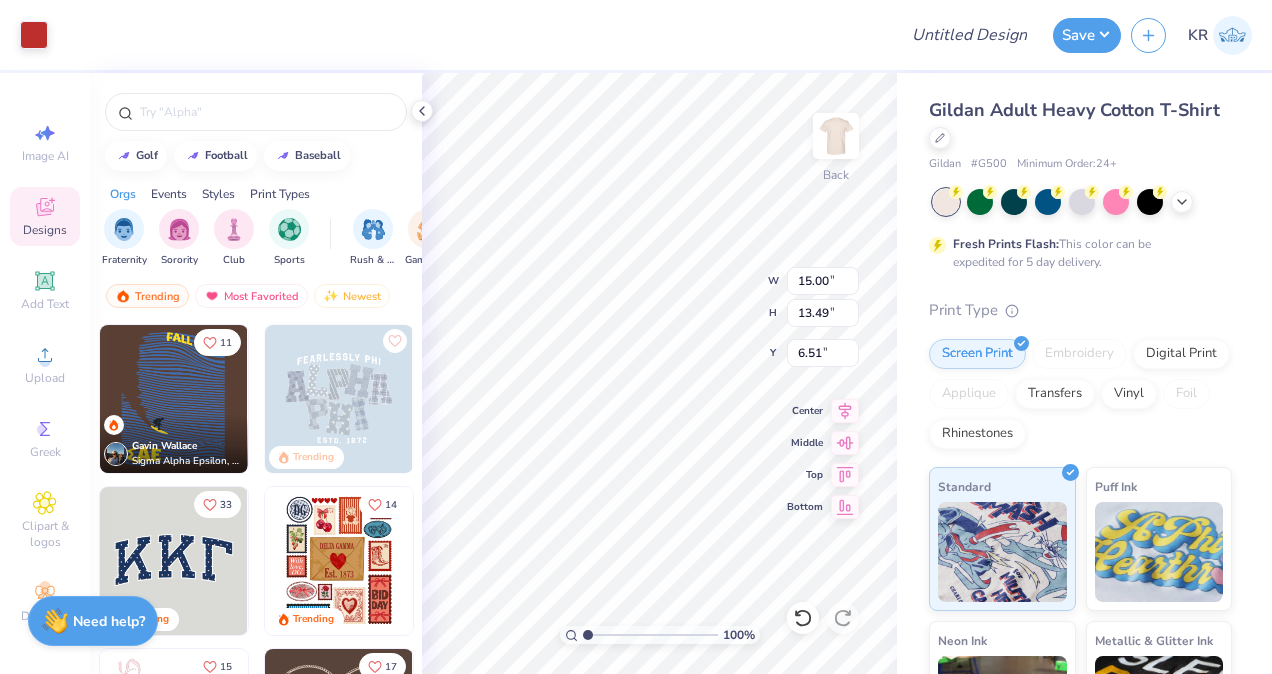 type on "11.51" 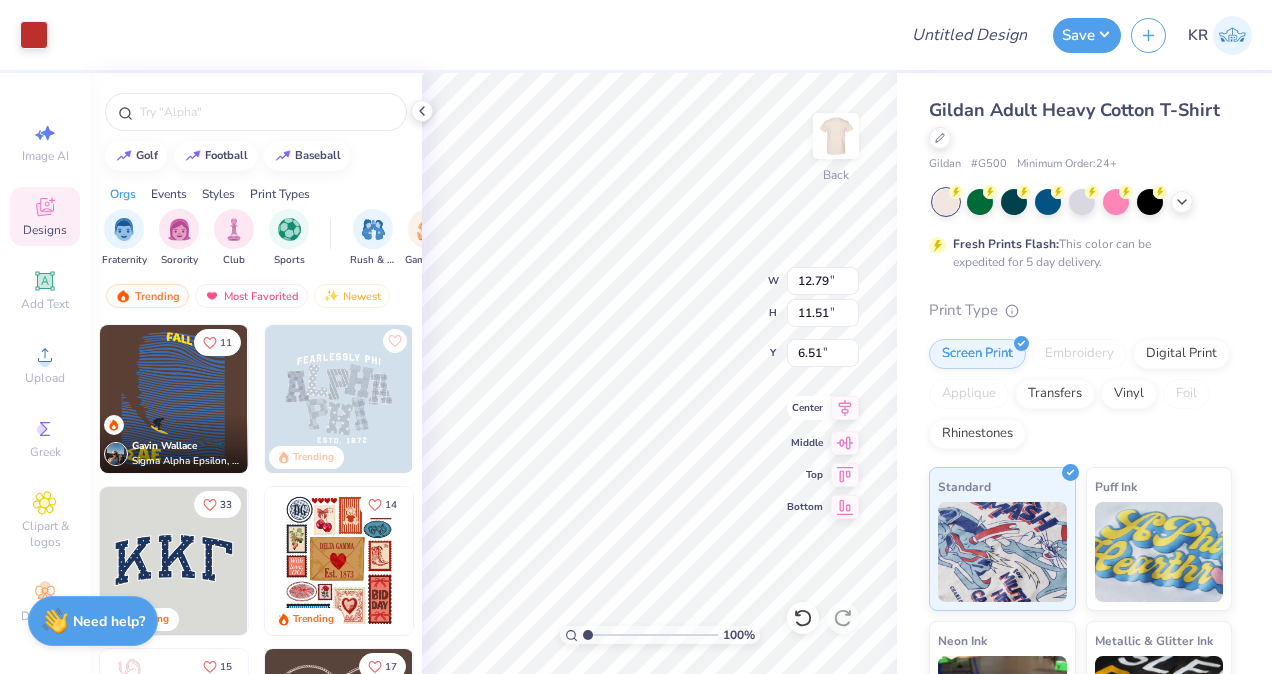 click 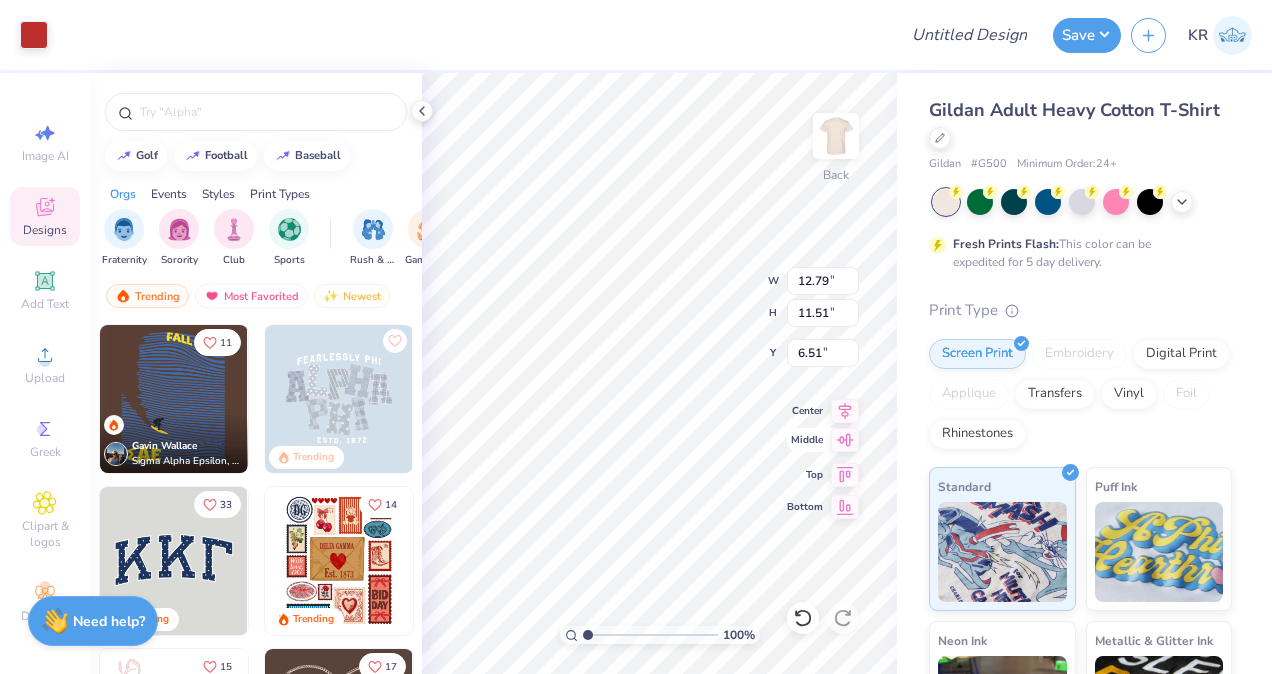 click 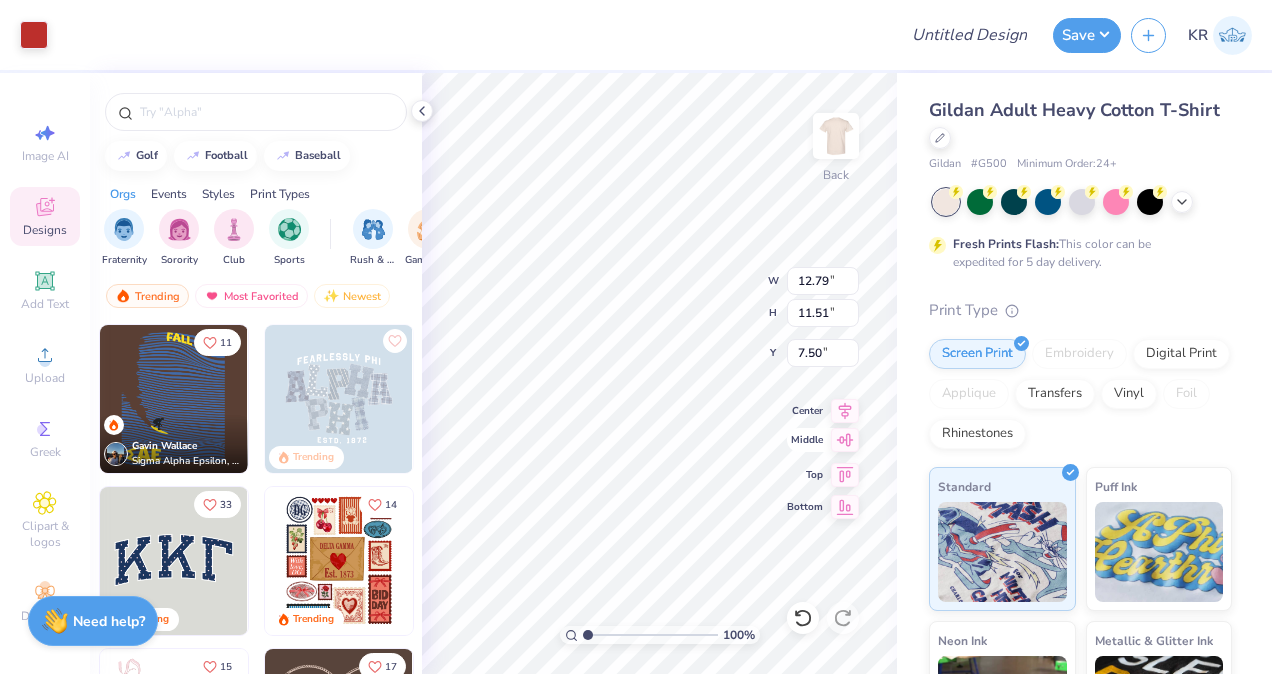type on "3.44" 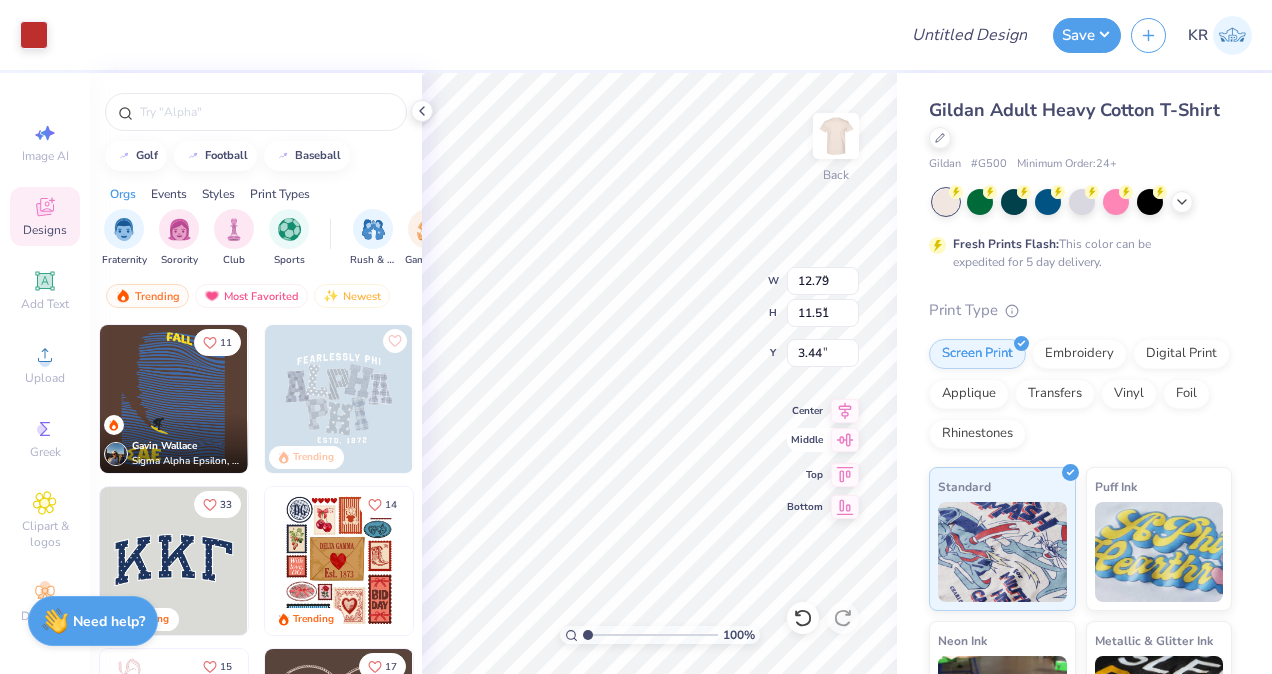 type on "3.82" 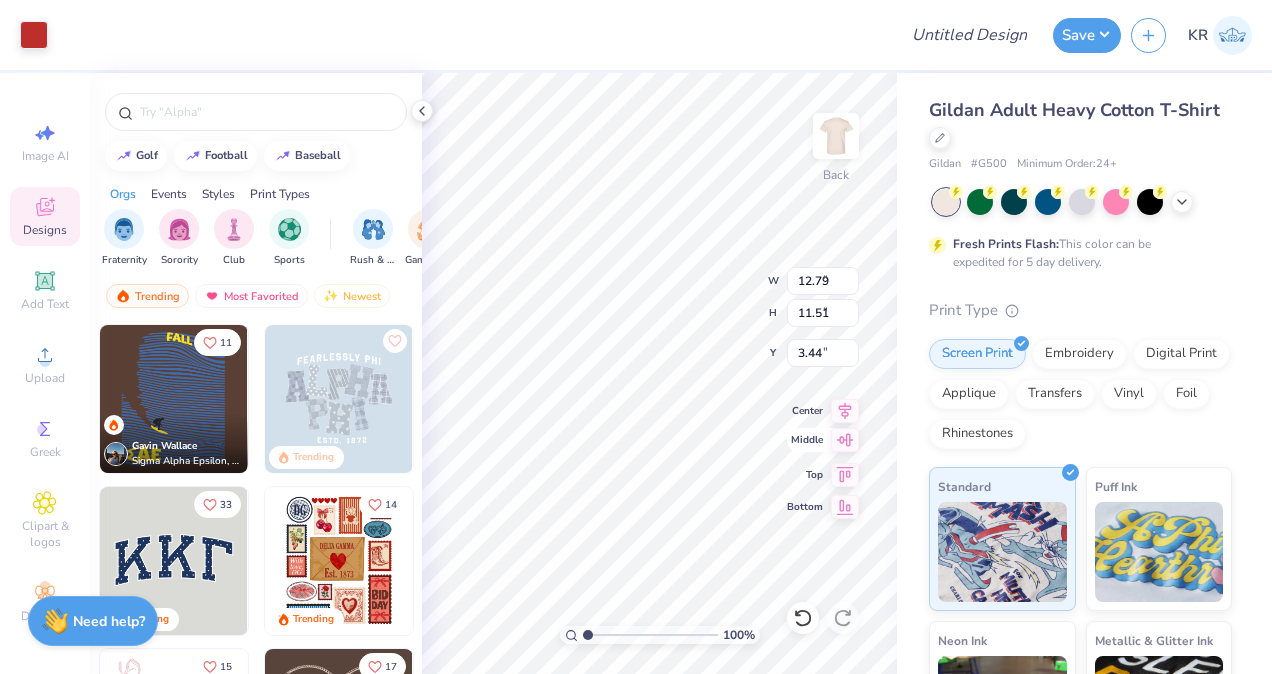 type on "3.43" 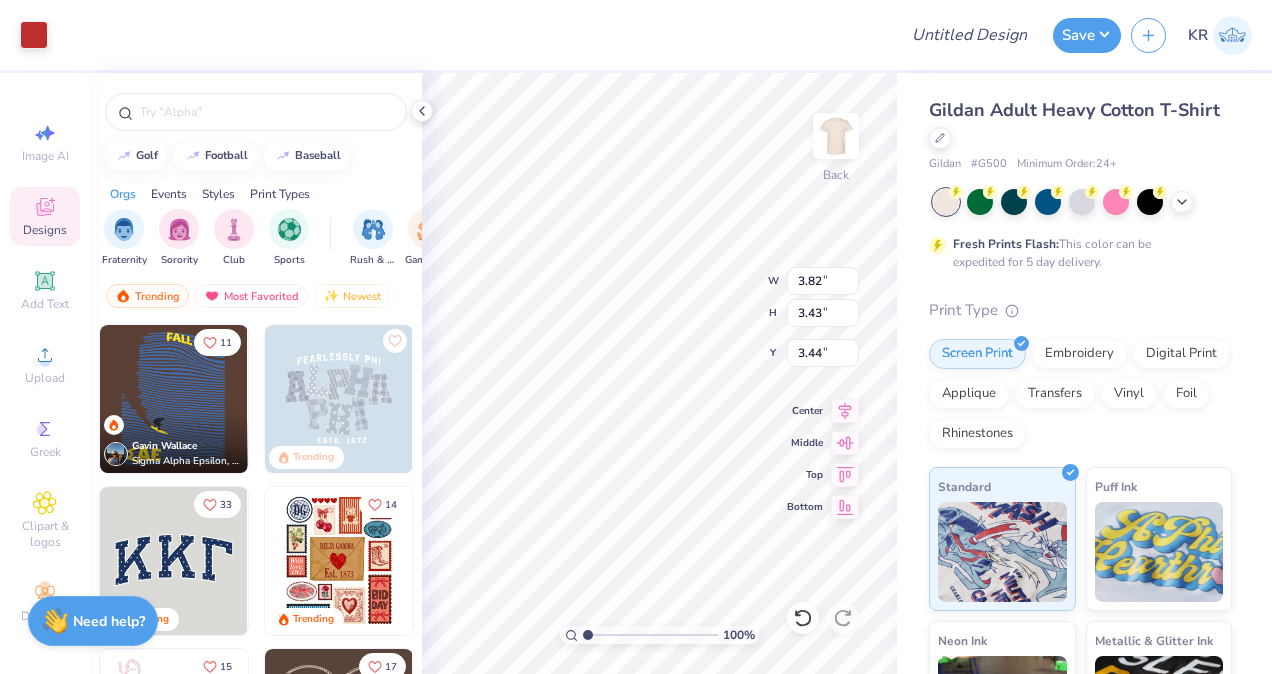 type on "4.13" 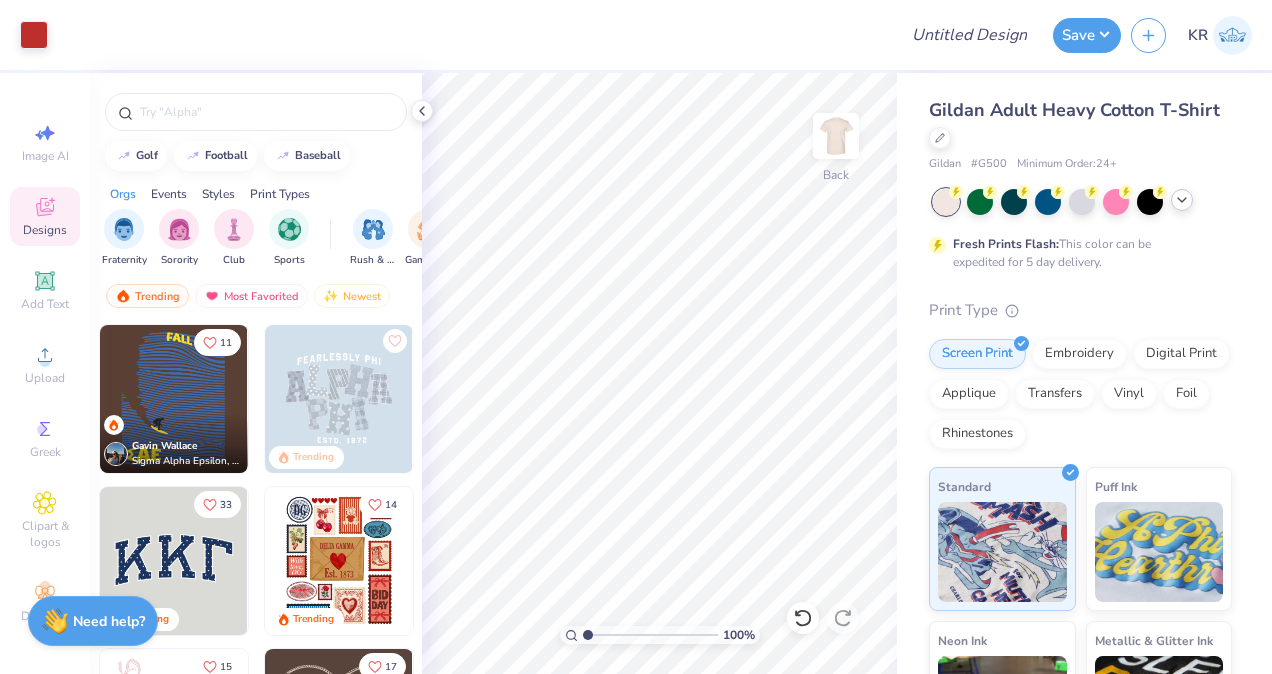 click 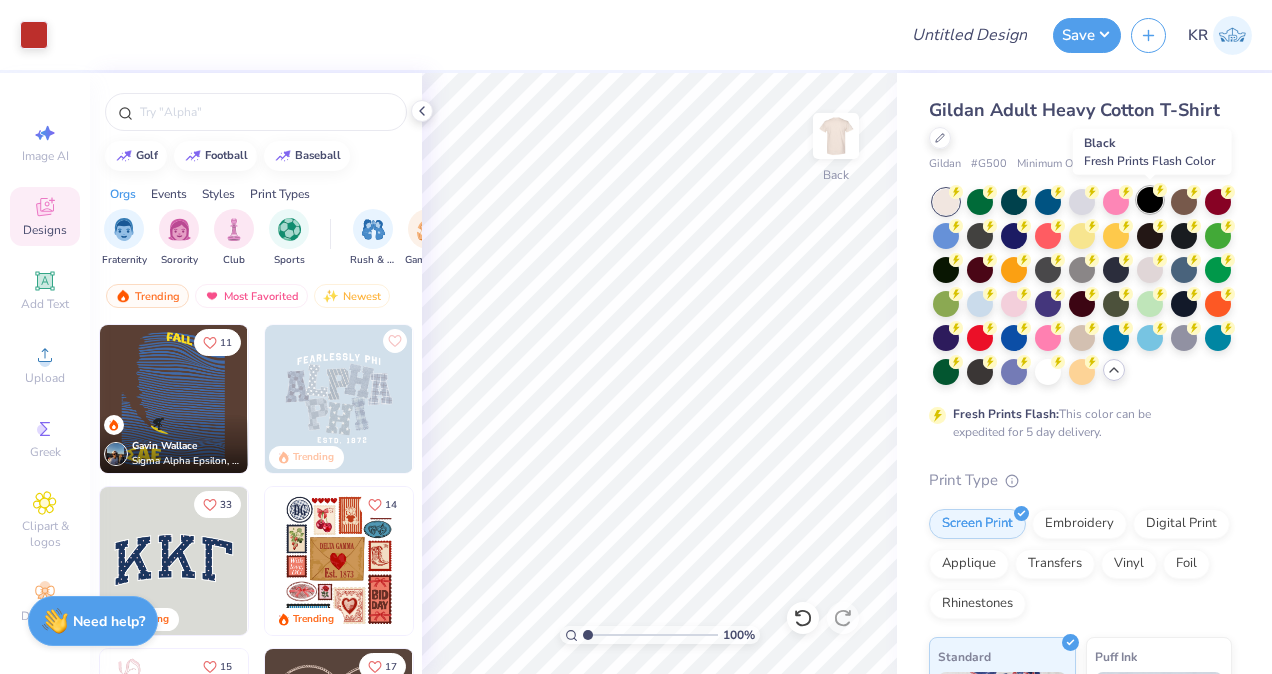 click at bounding box center (1150, 200) 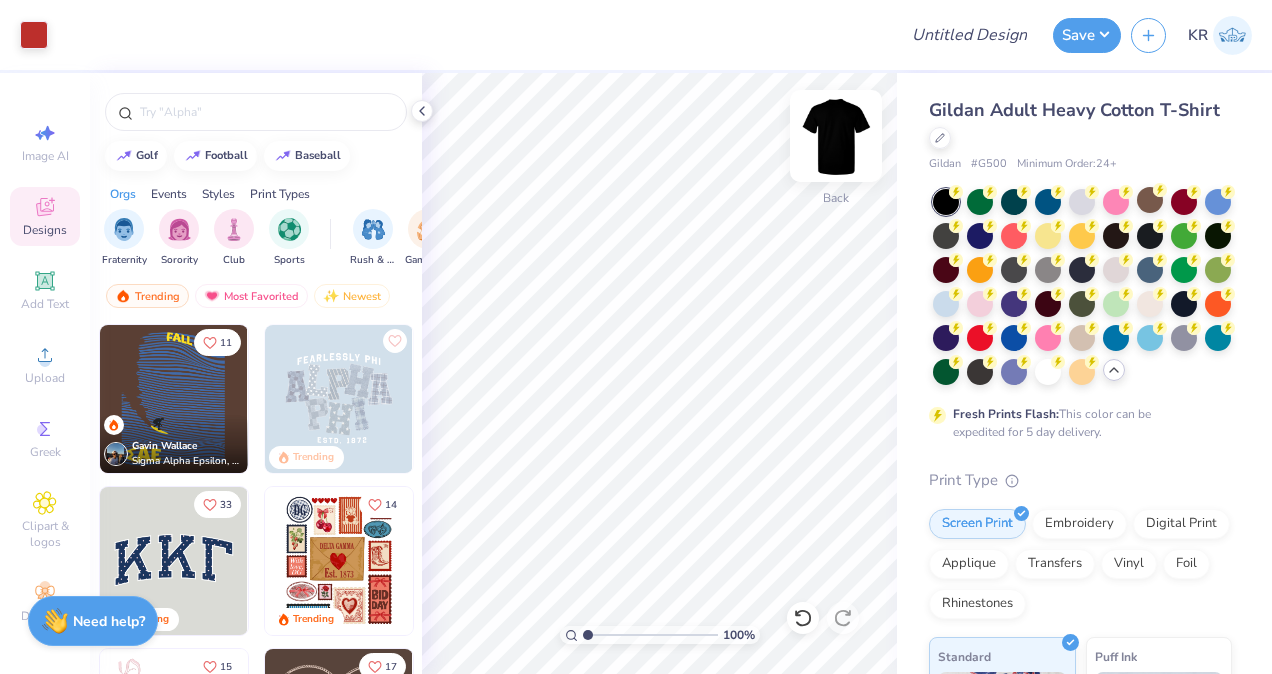 click at bounding box center [836, 136] 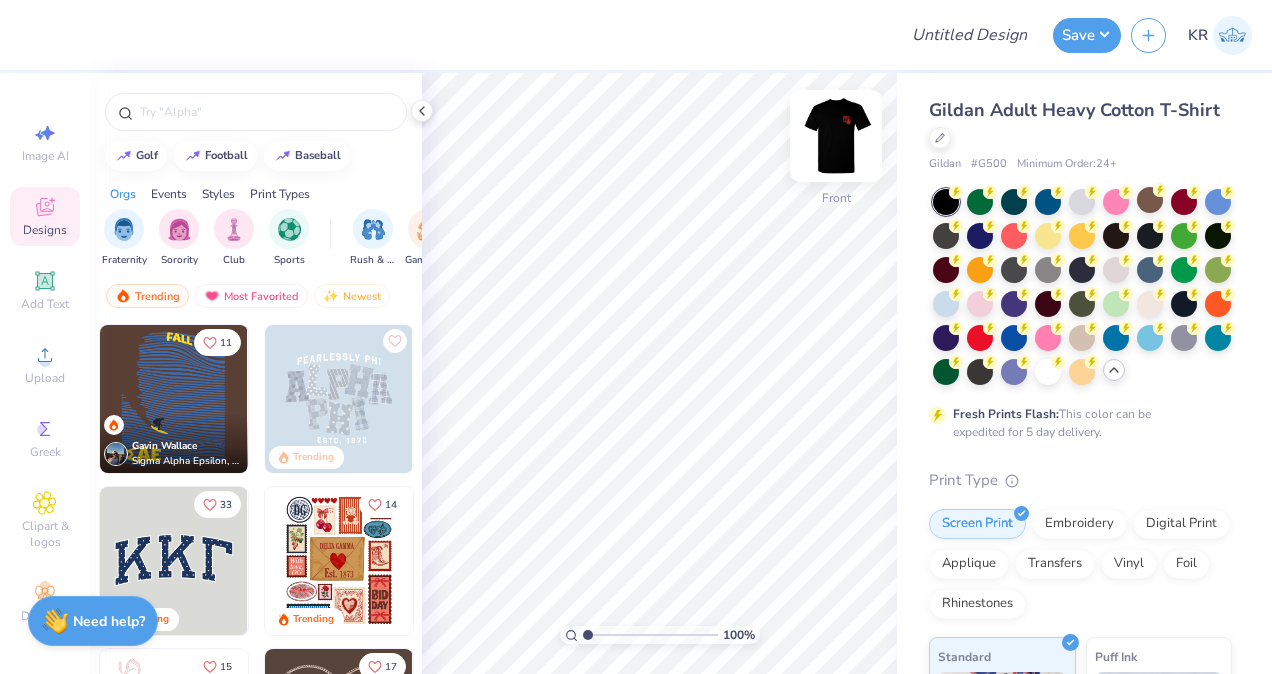 click at bounding box center [836, 136] 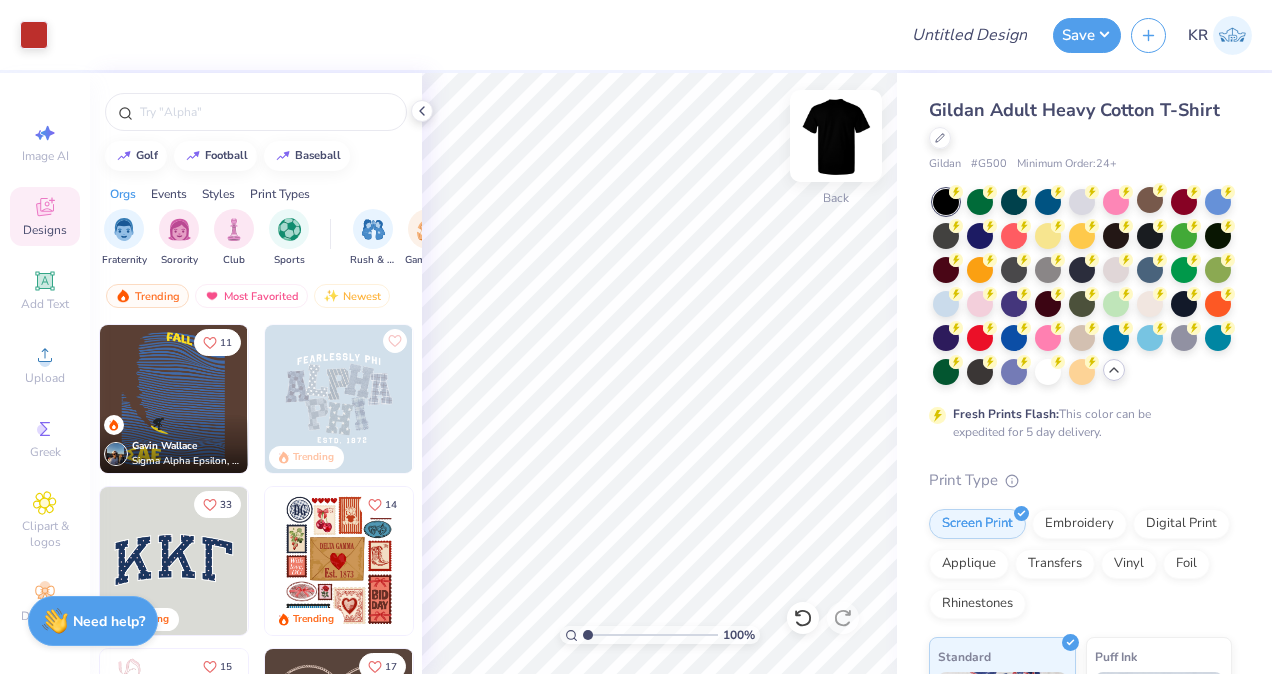 click at bounding box center [836, 136] 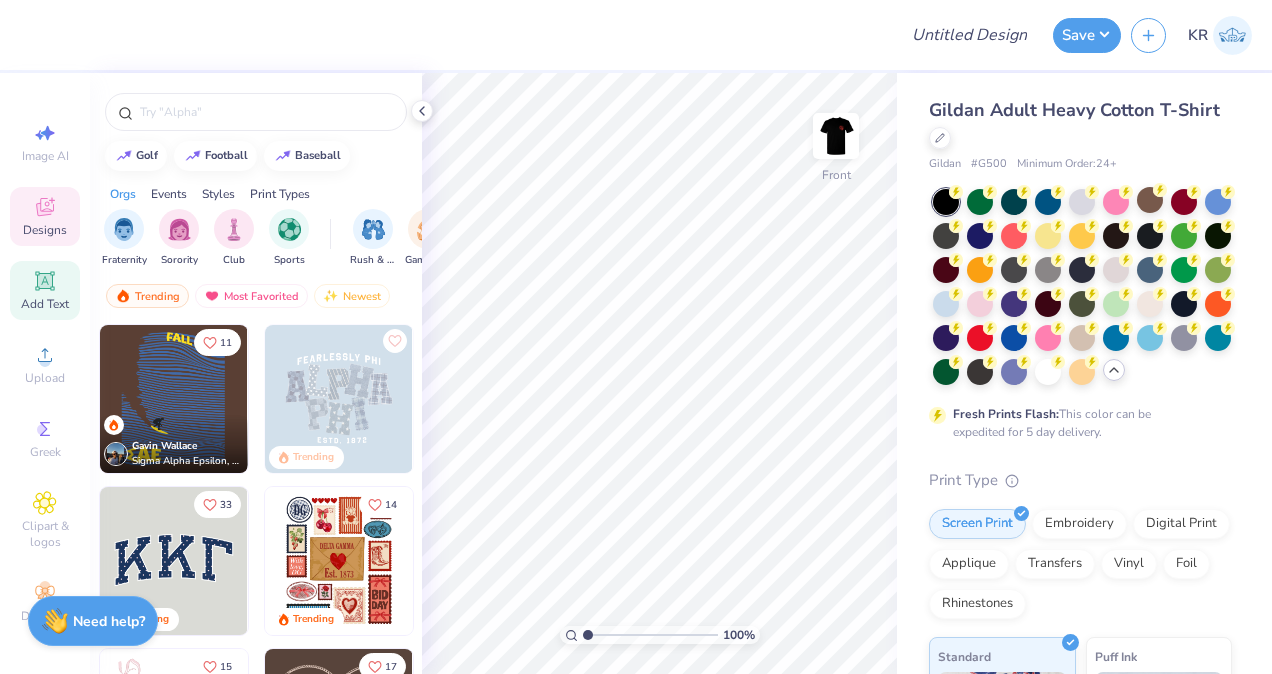 click on "Add Text" at bounding box center (45, 304) 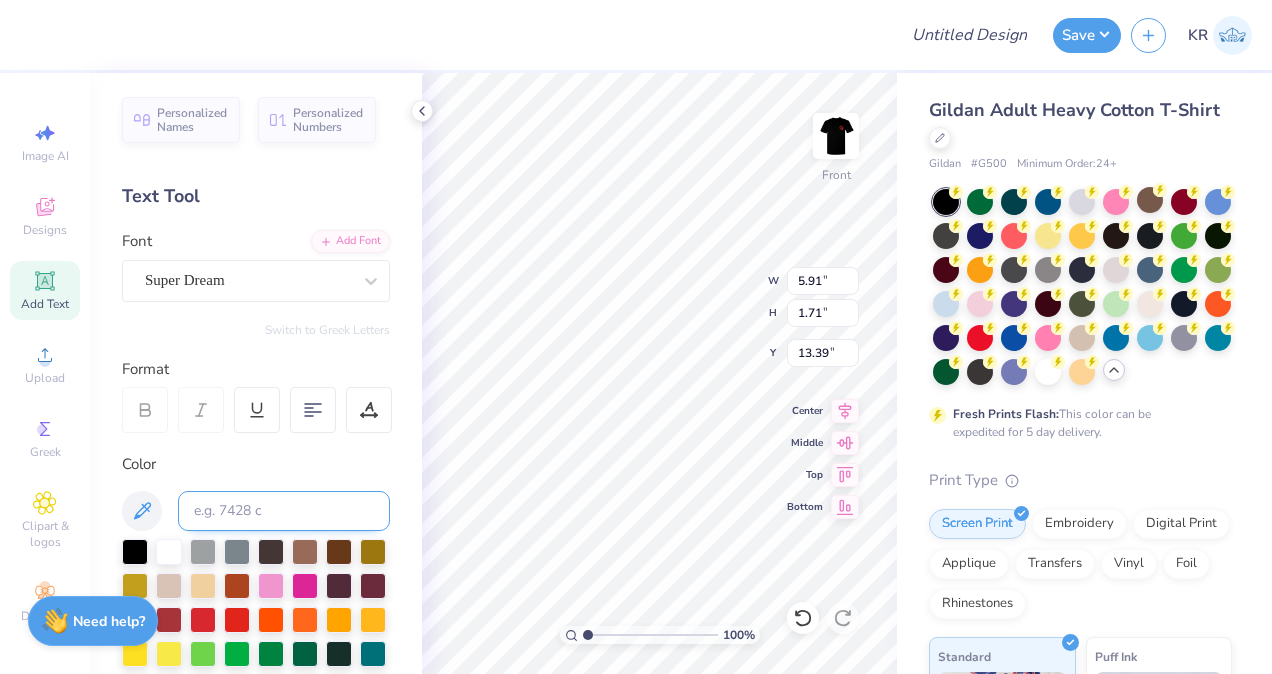 click at bounding box center (284, 511) 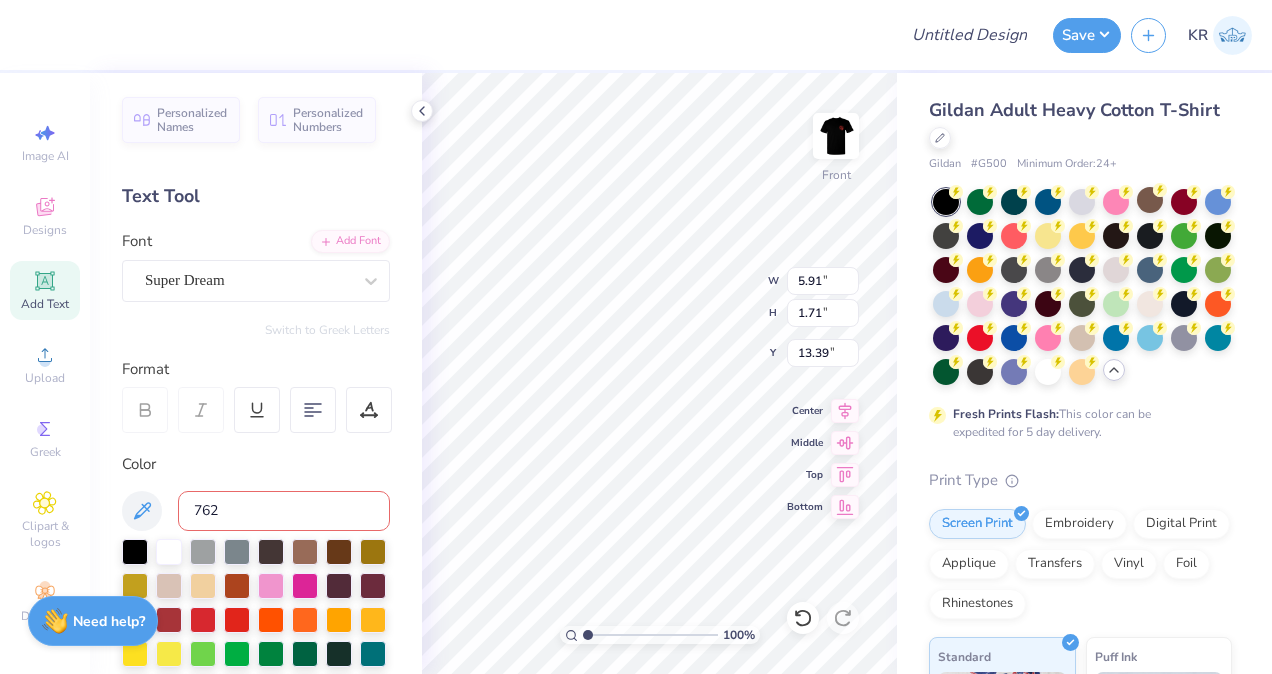 type on "7620" 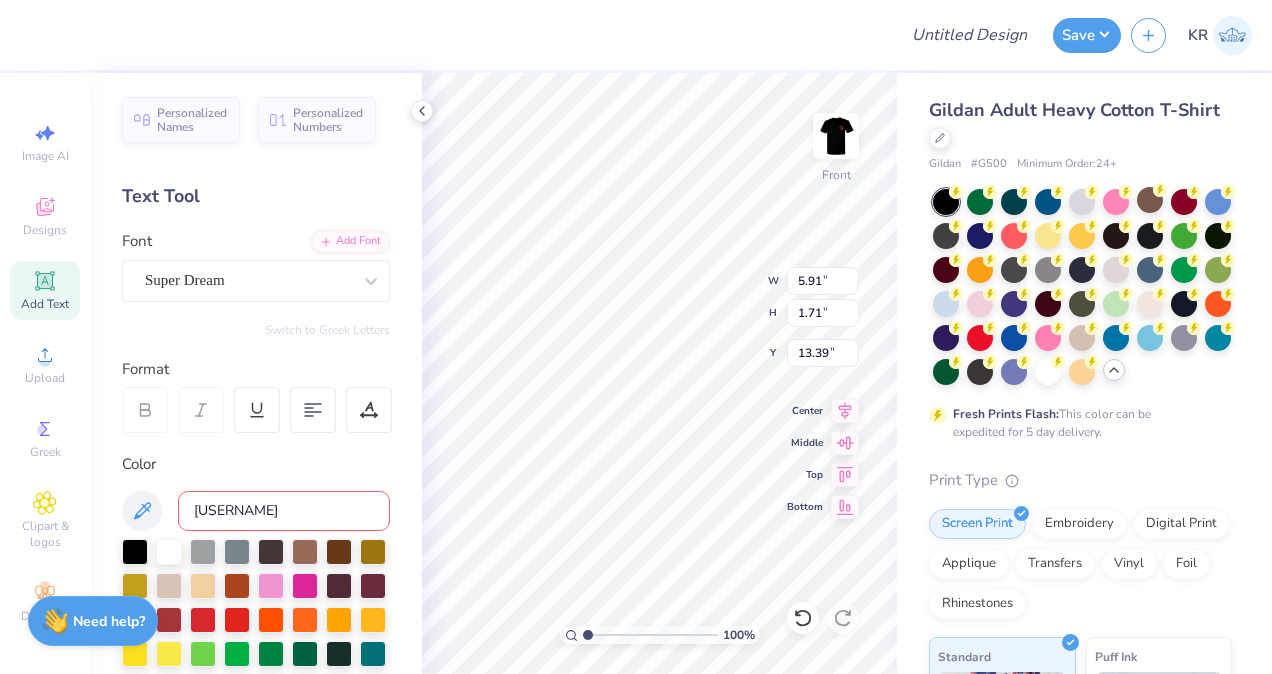 type on "@" 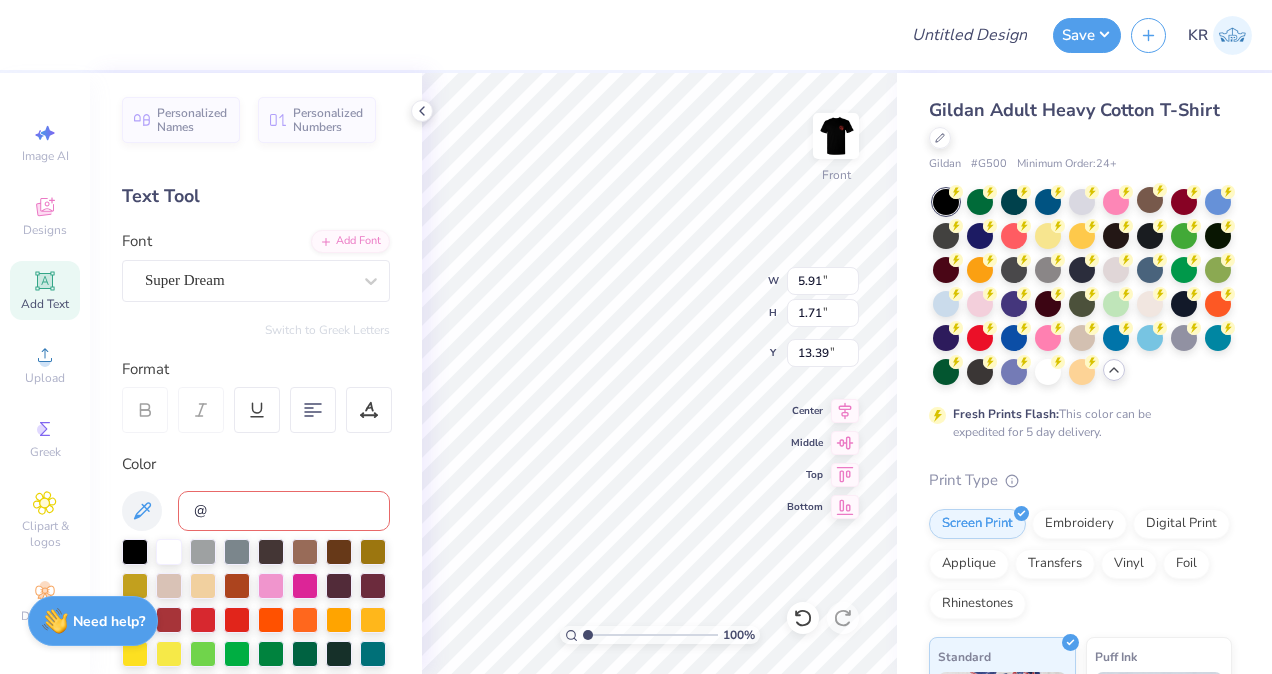 type 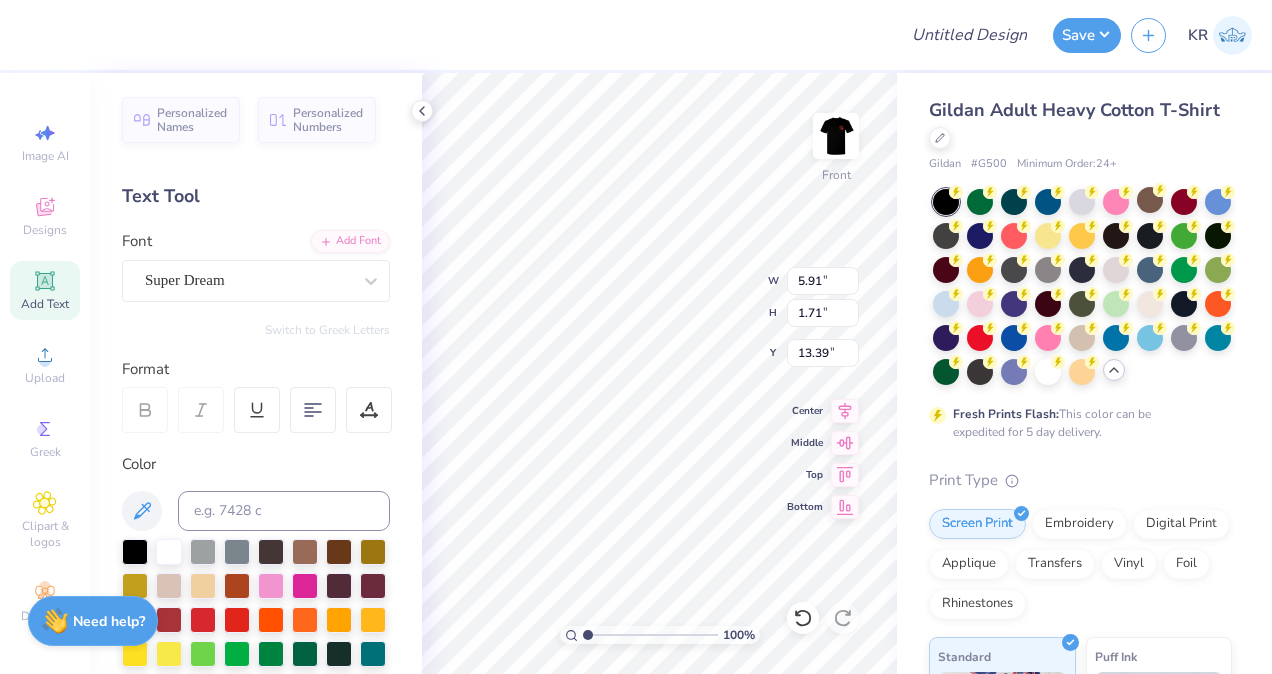 scroll, scrollTop: 16, scrollLeft: 2, axis: both 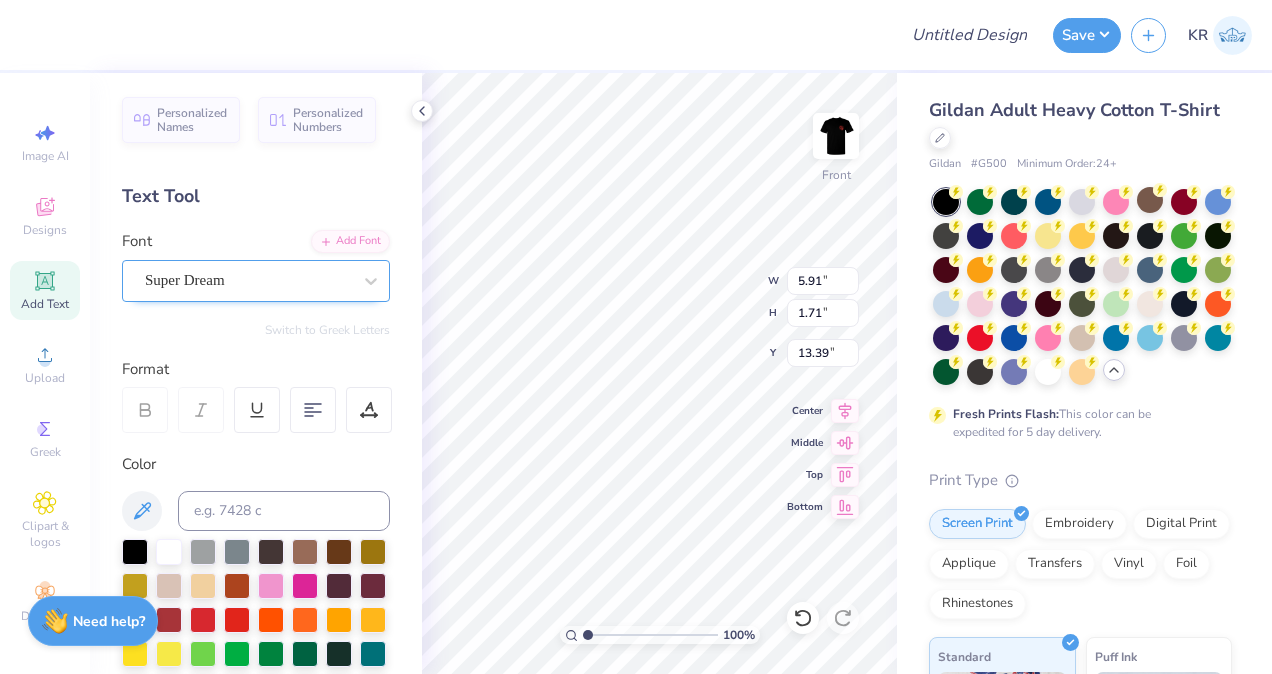 type on "@highrollerhairstudio" 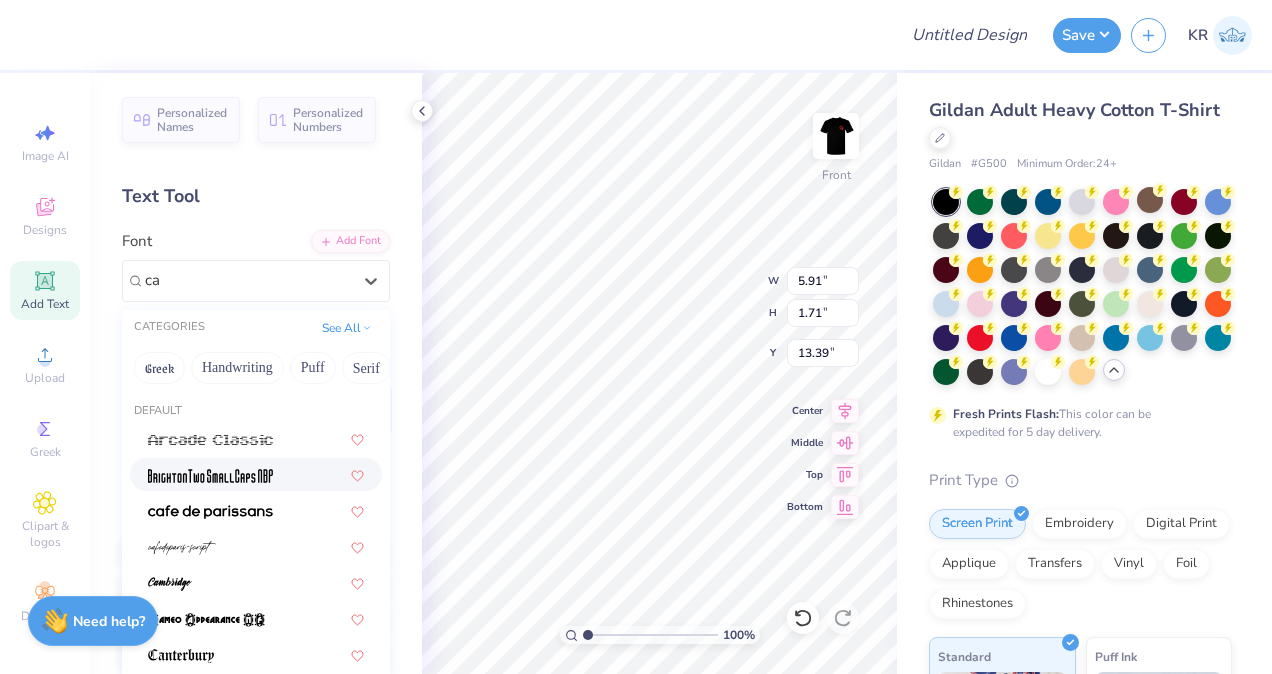click at bounding box center (210, 476) 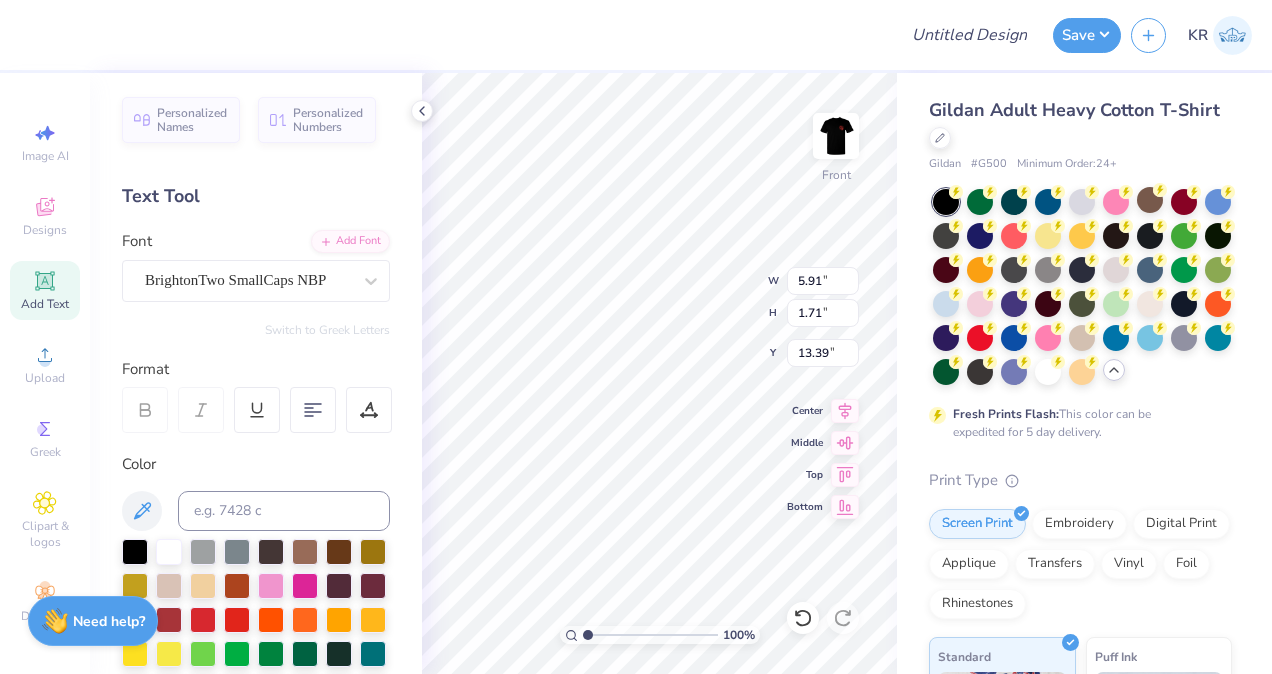 scroll, scrollTop: 16, scrollLeft: 11, axis: both 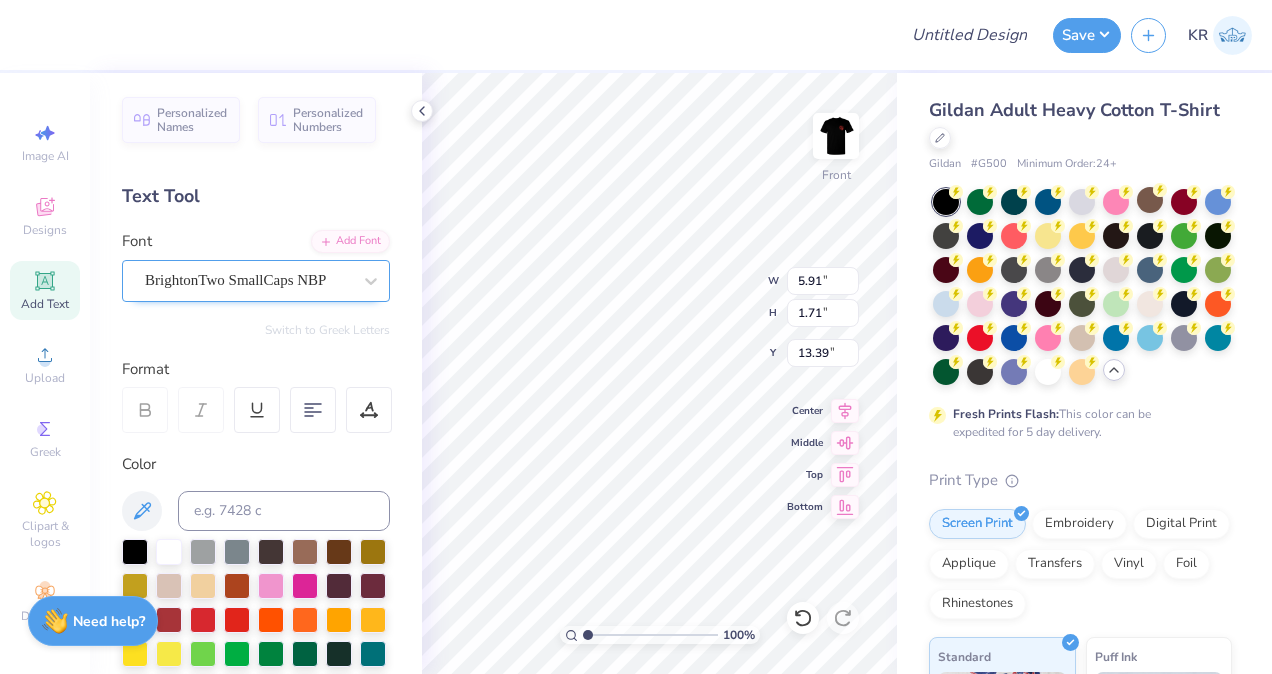 click on "BrightonTwo SmallCaps NBP" at bounding box center [248, 280] 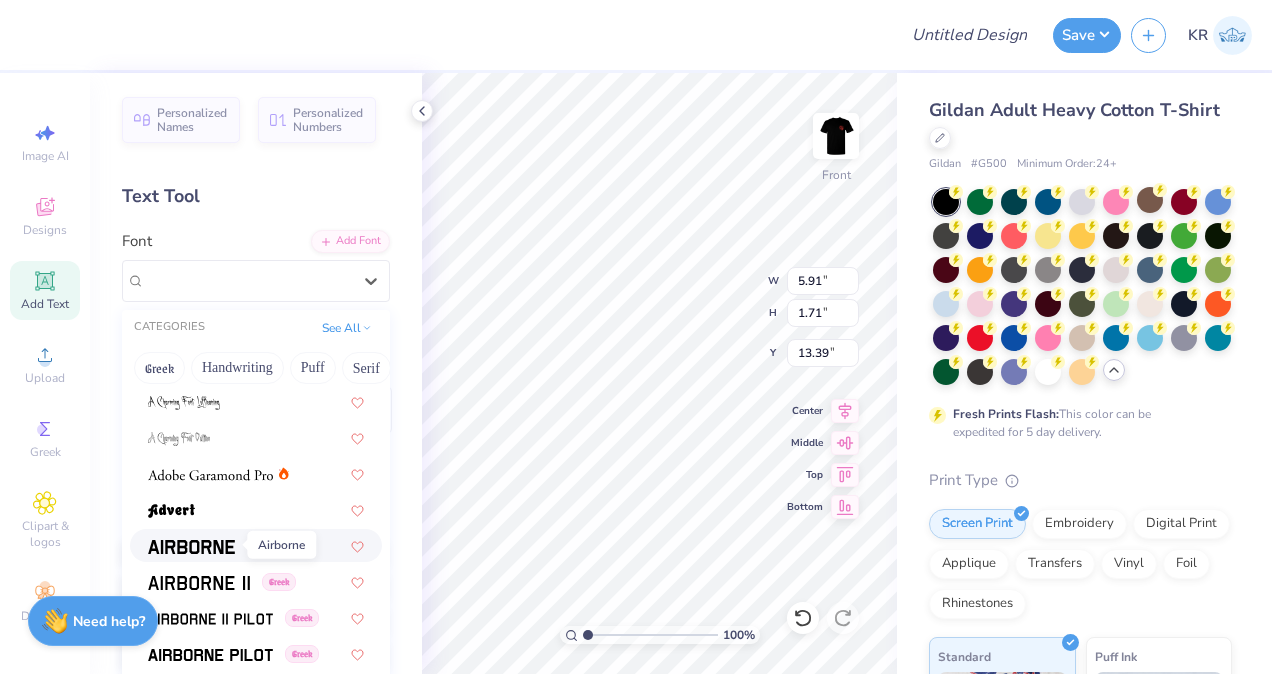 scroll, scrollTop: 251, scrollLeft: 0, axis: vertical 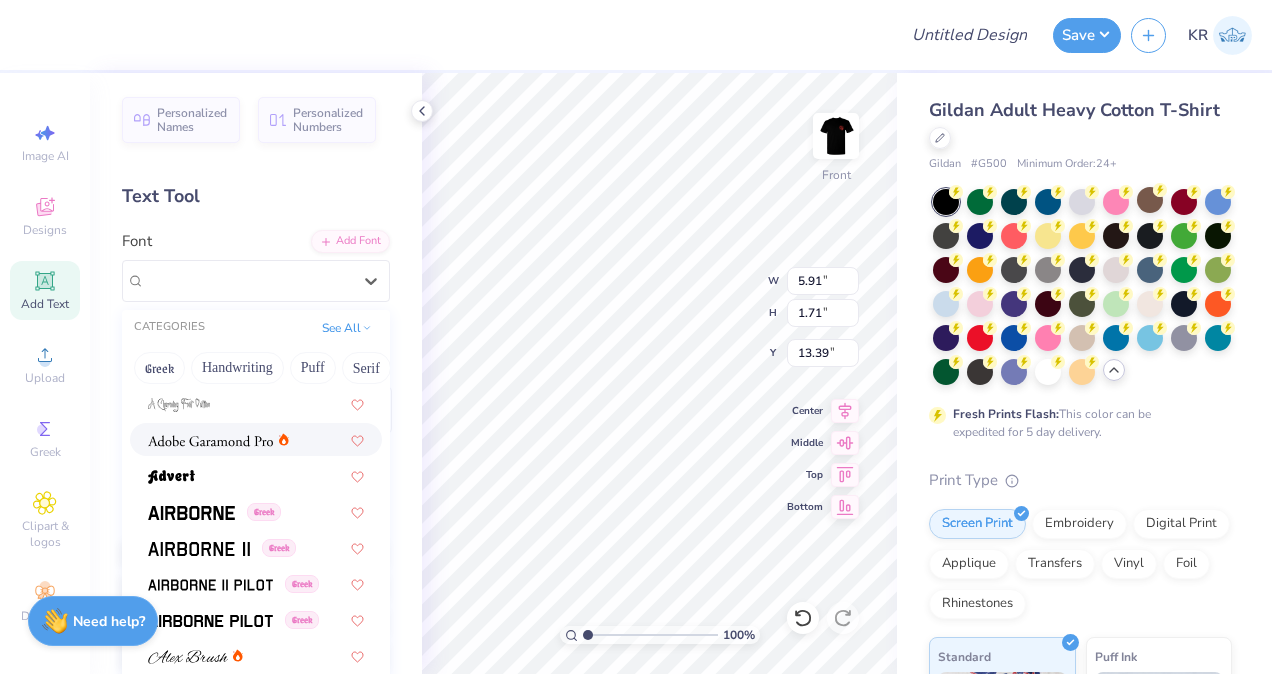 click at bounding box center (256, 439) 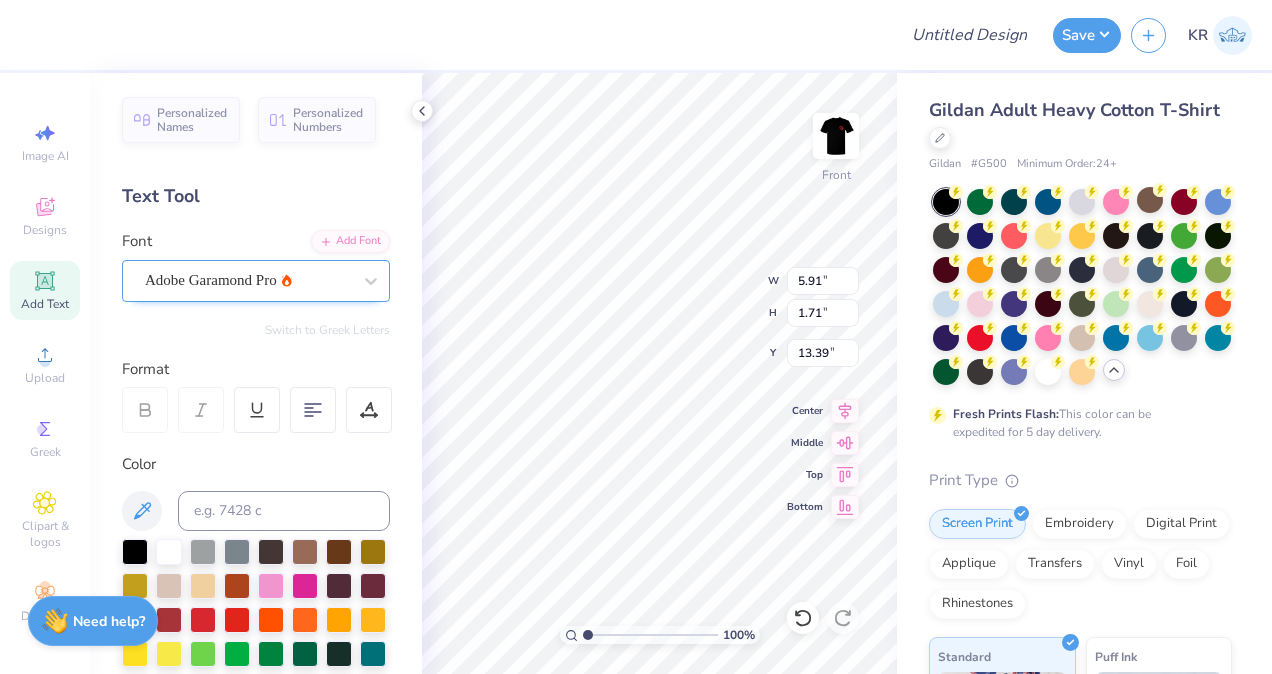 click on "Adobe Garamond Pro" at bounding box center (248, 280) 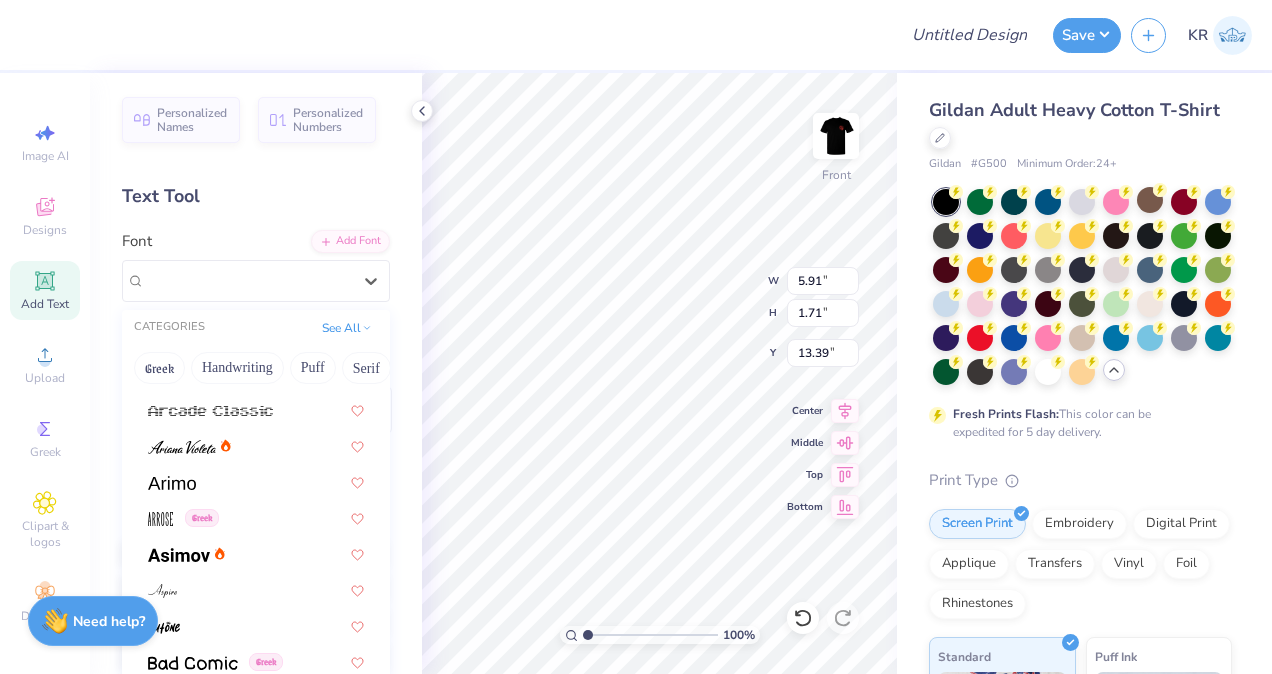 scroll, scrollTop: 608, scrollLeft: 0, axis: vertical 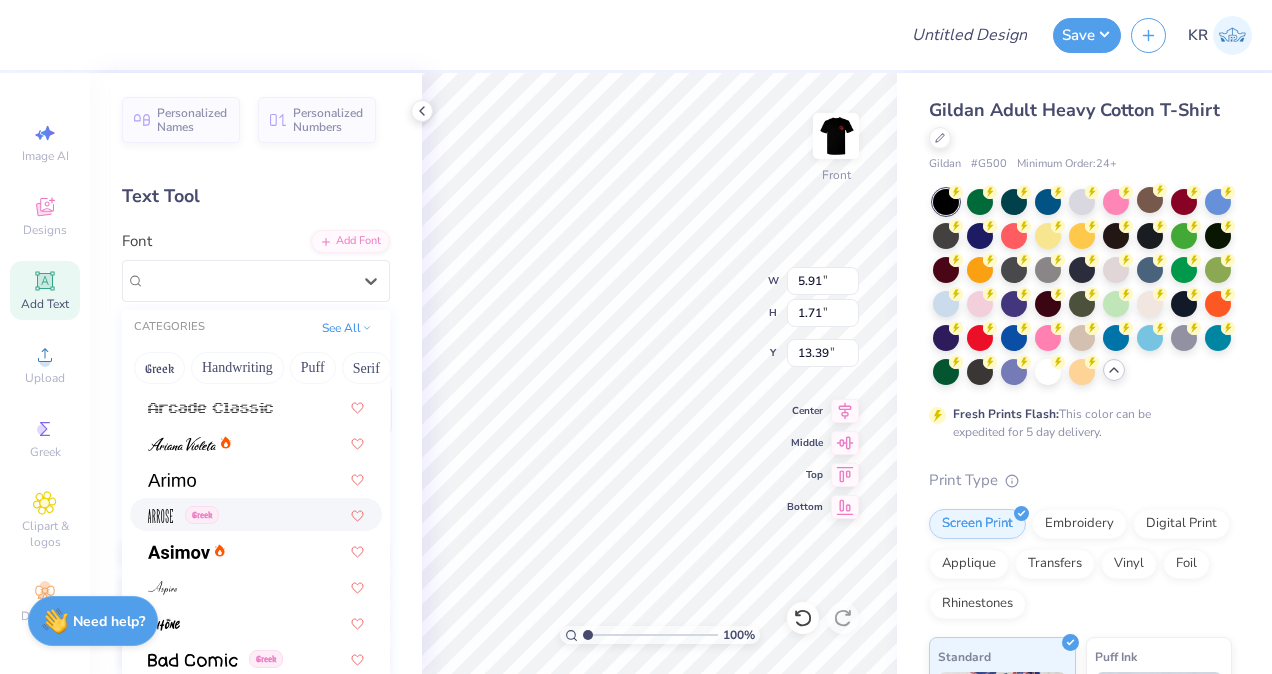 click on "Greek" at bounding box center [256, 514] 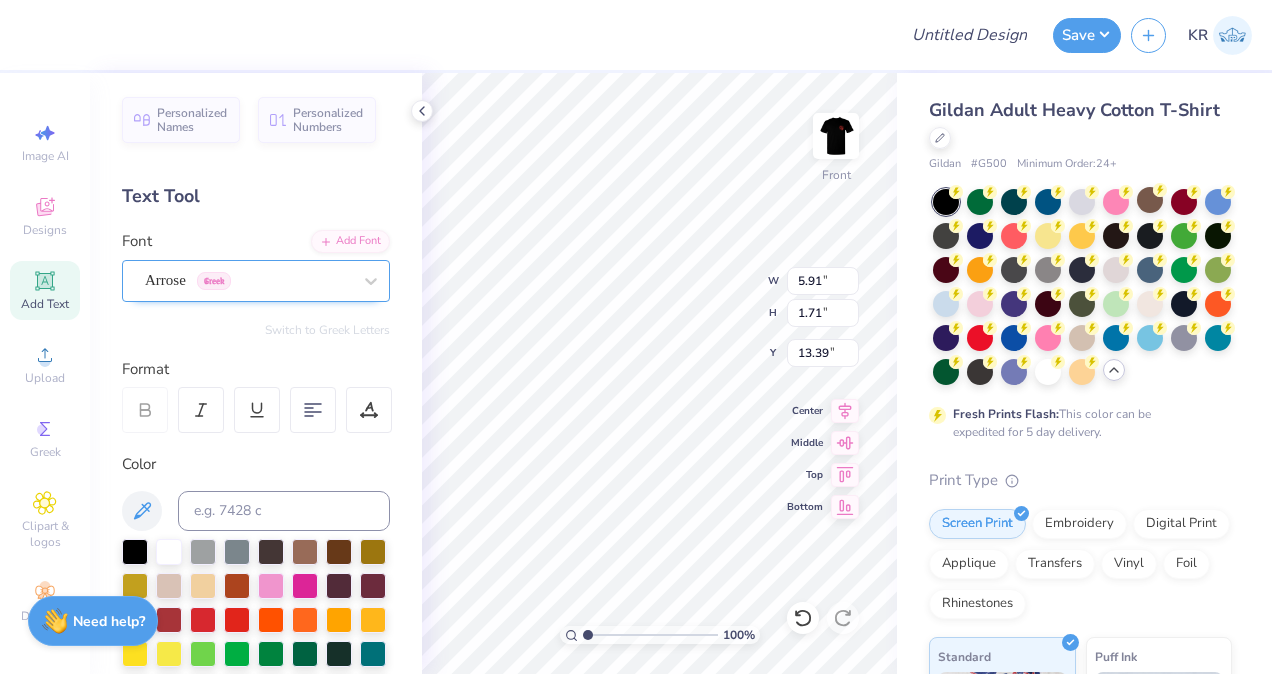 click on "Arrose Greek" at bounding box center (248, 280) 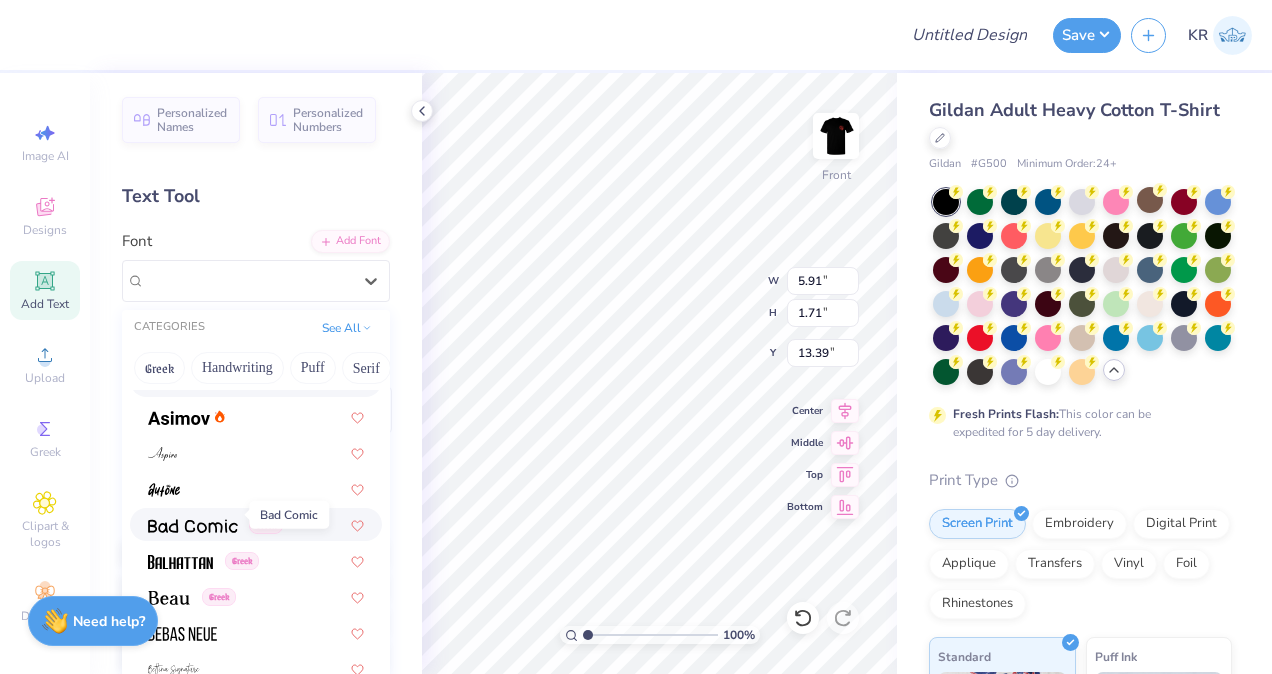 scroll, scrollTop: 754, scrollLeft: 0, axis: vertical 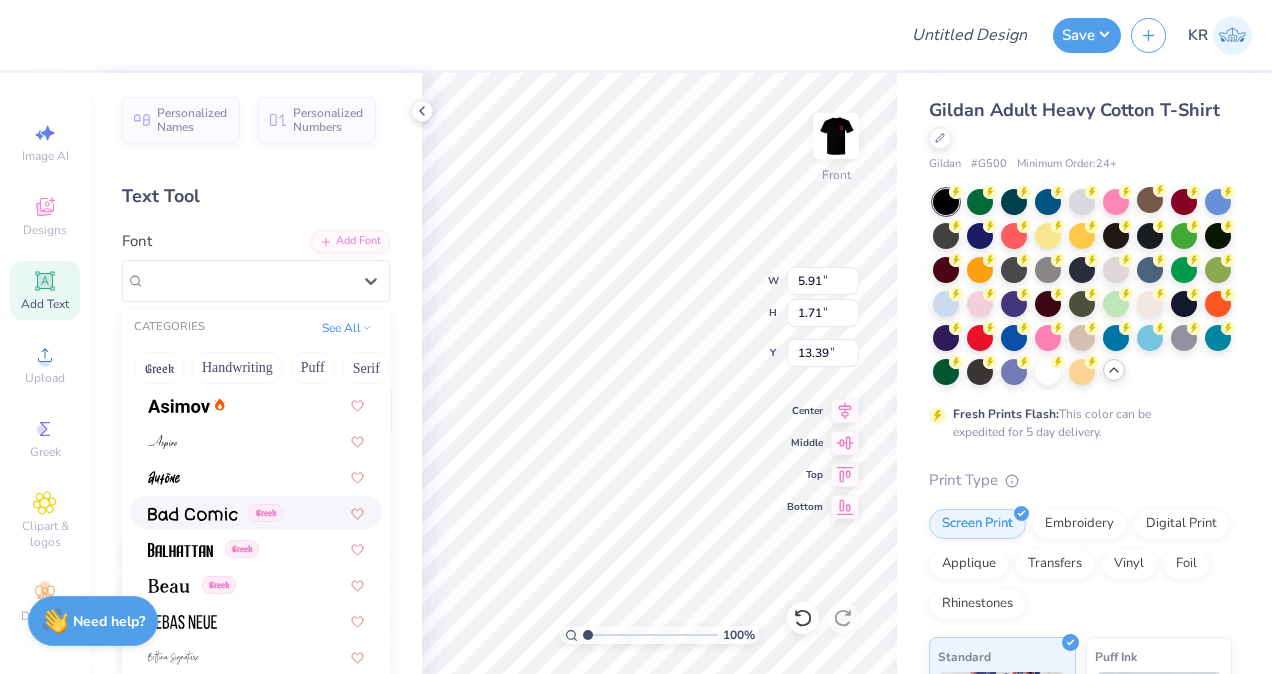 click at bounding box center [193, 512] 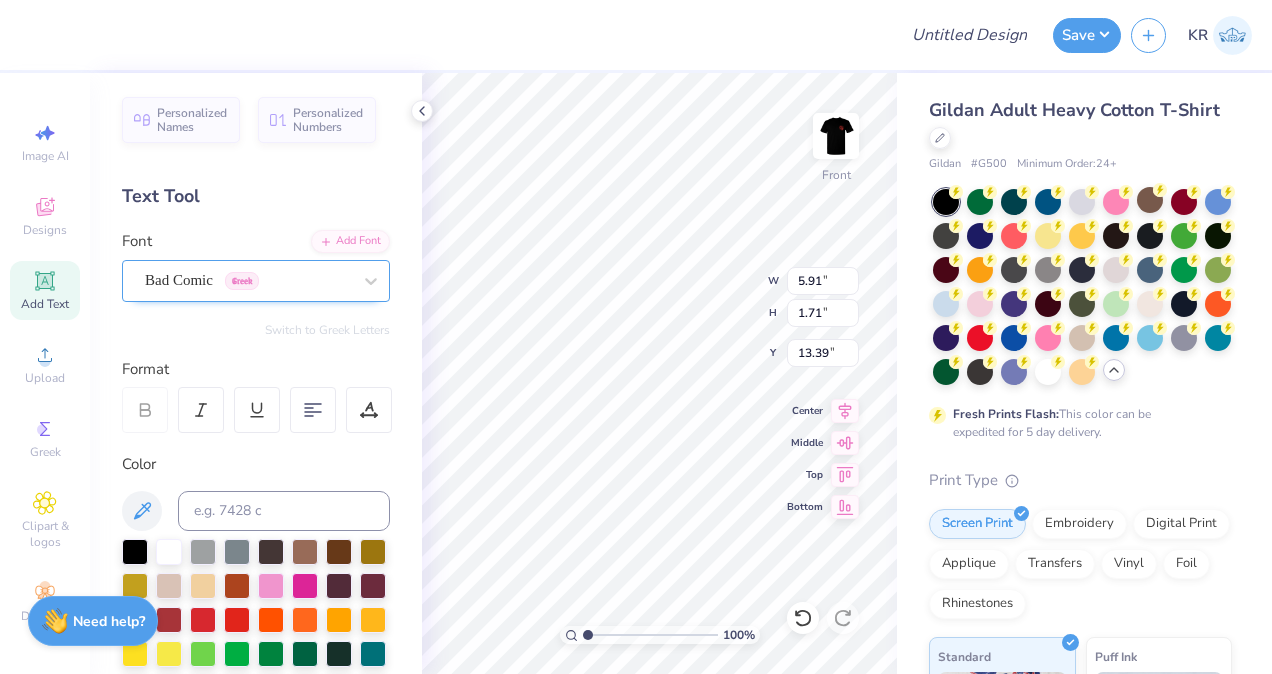 click on "Bad Comic Greek" at bounding box center (248, 280) 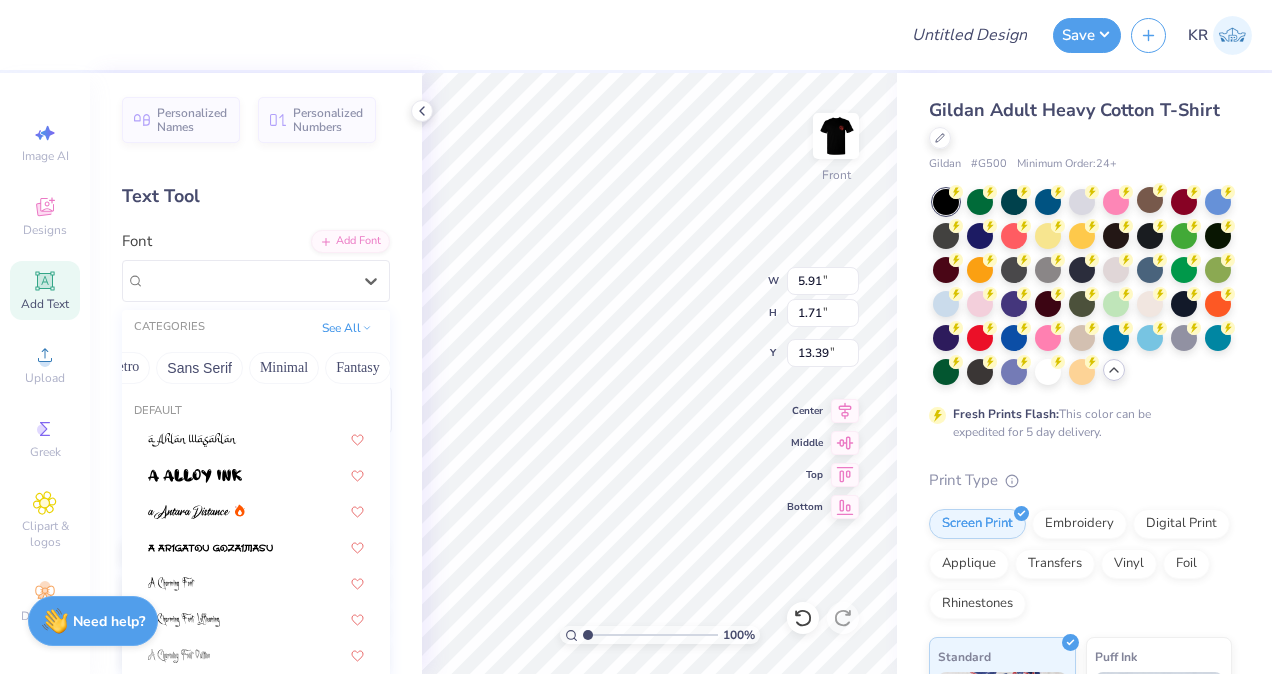 scroll, scrollTop: 0, scrollLeft: 596, axis: horizontal 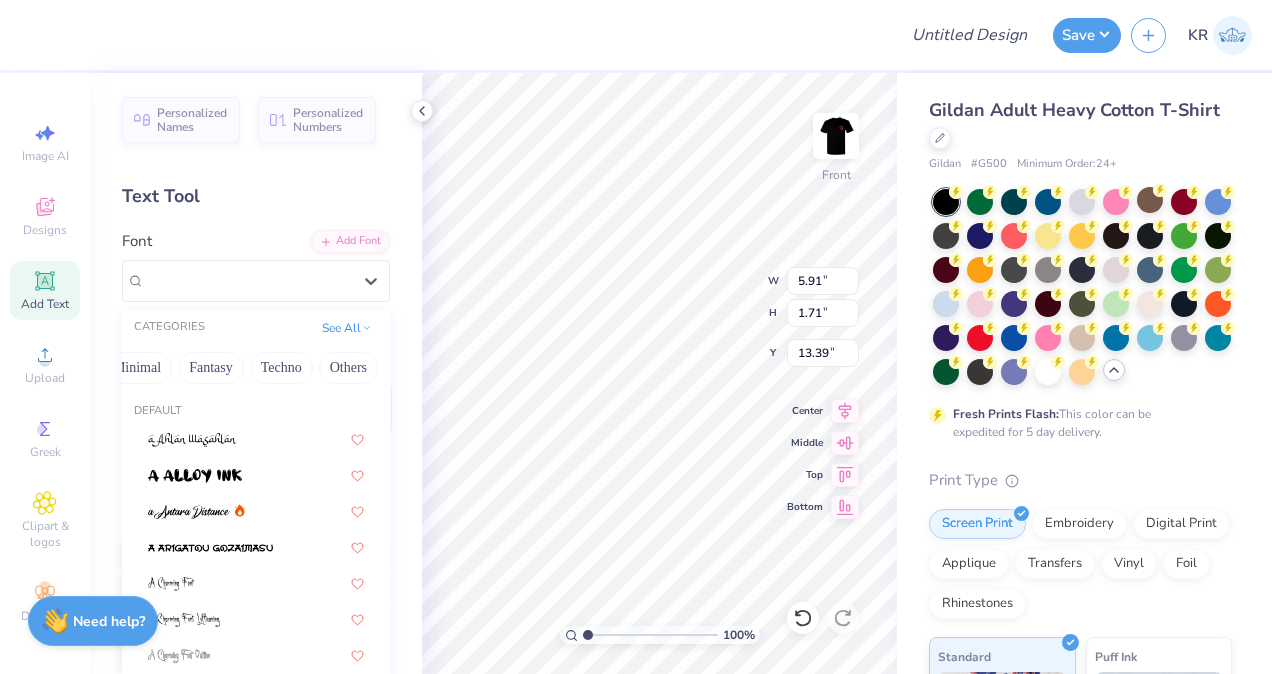 click on "Techno" at bounding box center [281, 368] 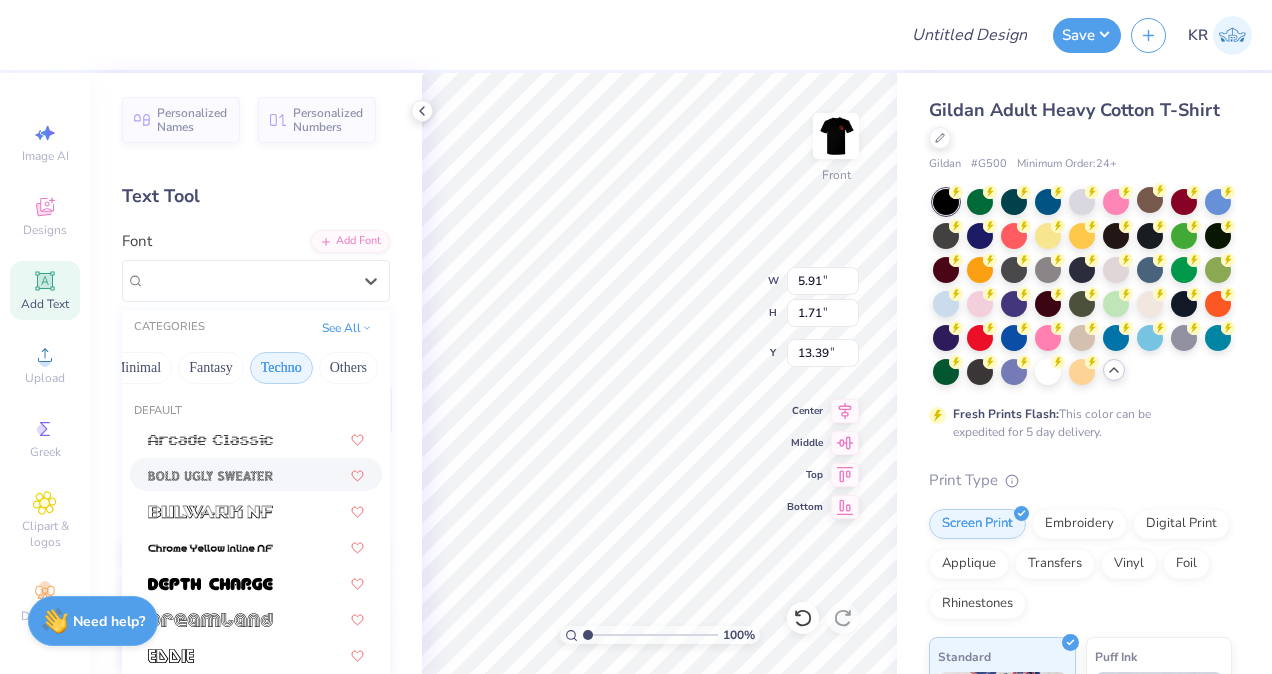 click at bounding box center [210, 476] 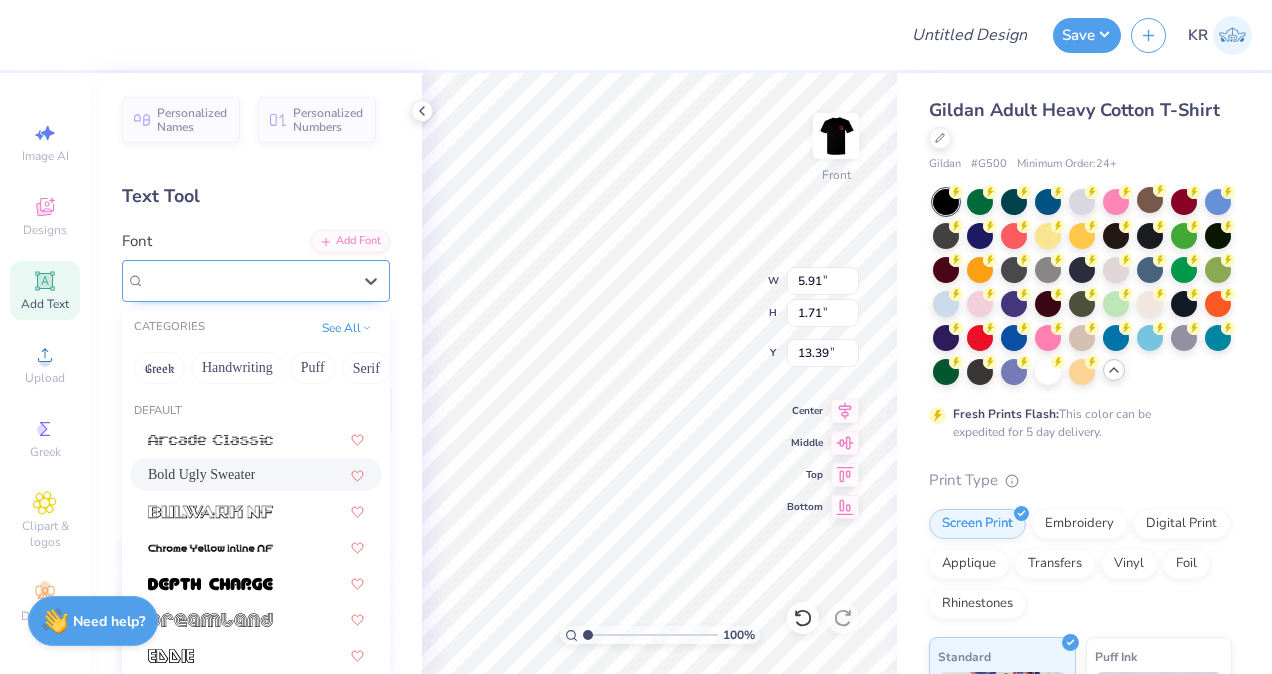 click on "Bold Ugly Sweater" at bounding box center (248, 280) 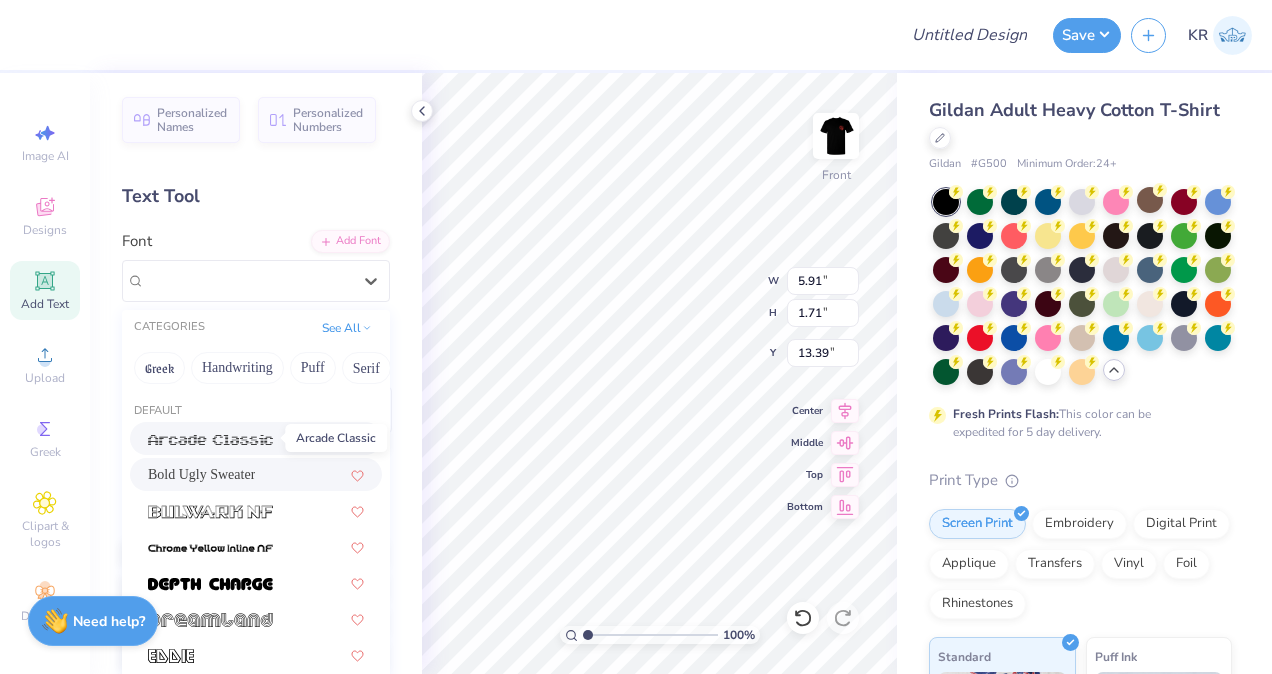 click at bounding box center [210, 440] 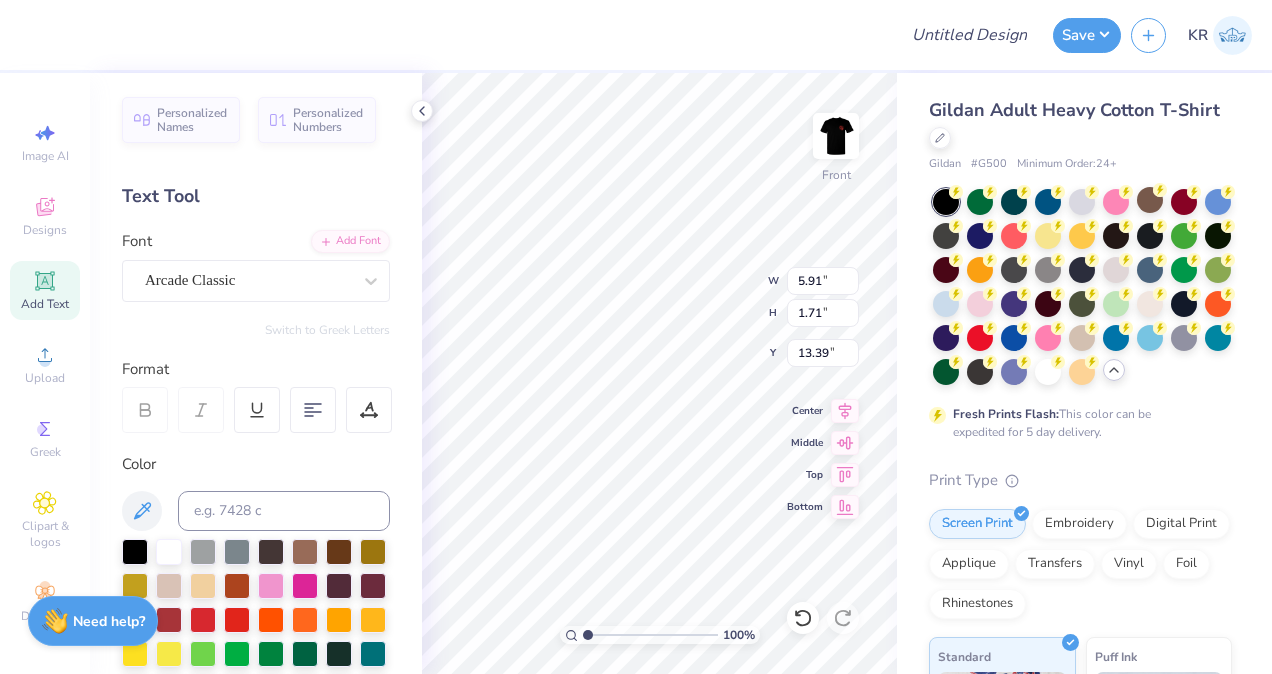 click on "Font Arcade Classic" at bounding box center [256, 266] 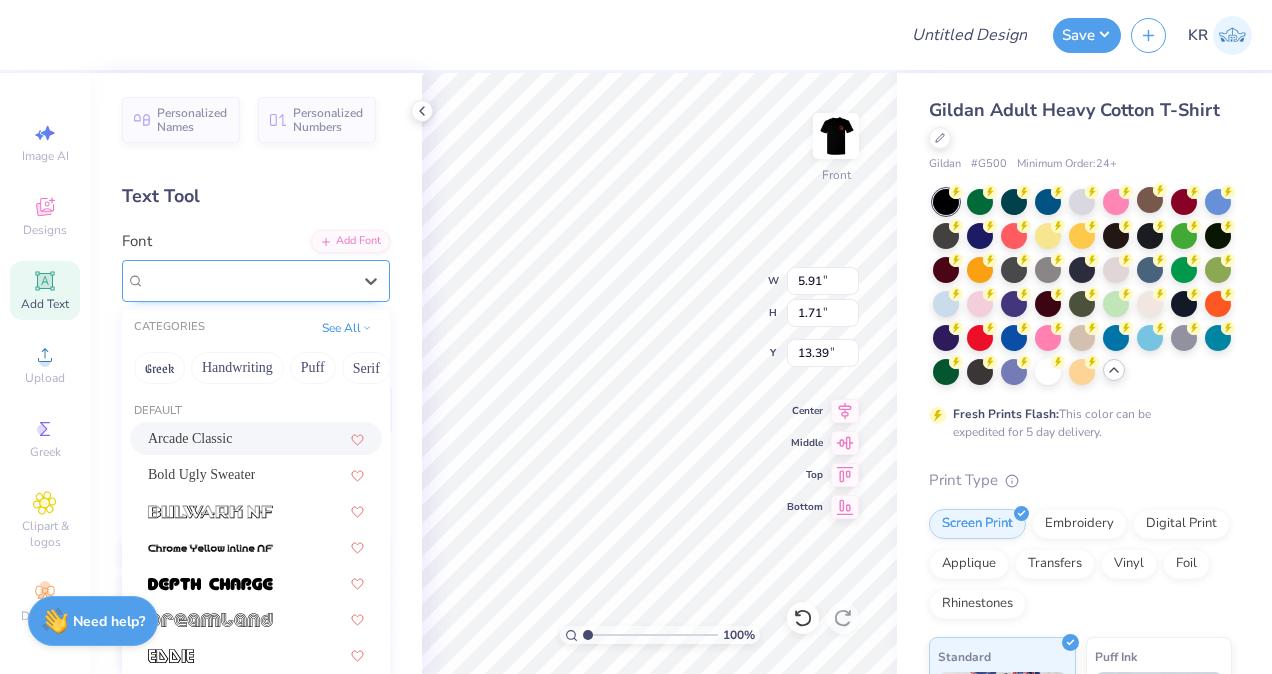 click on "Arcade Classic" at bounding box center (248, 280) 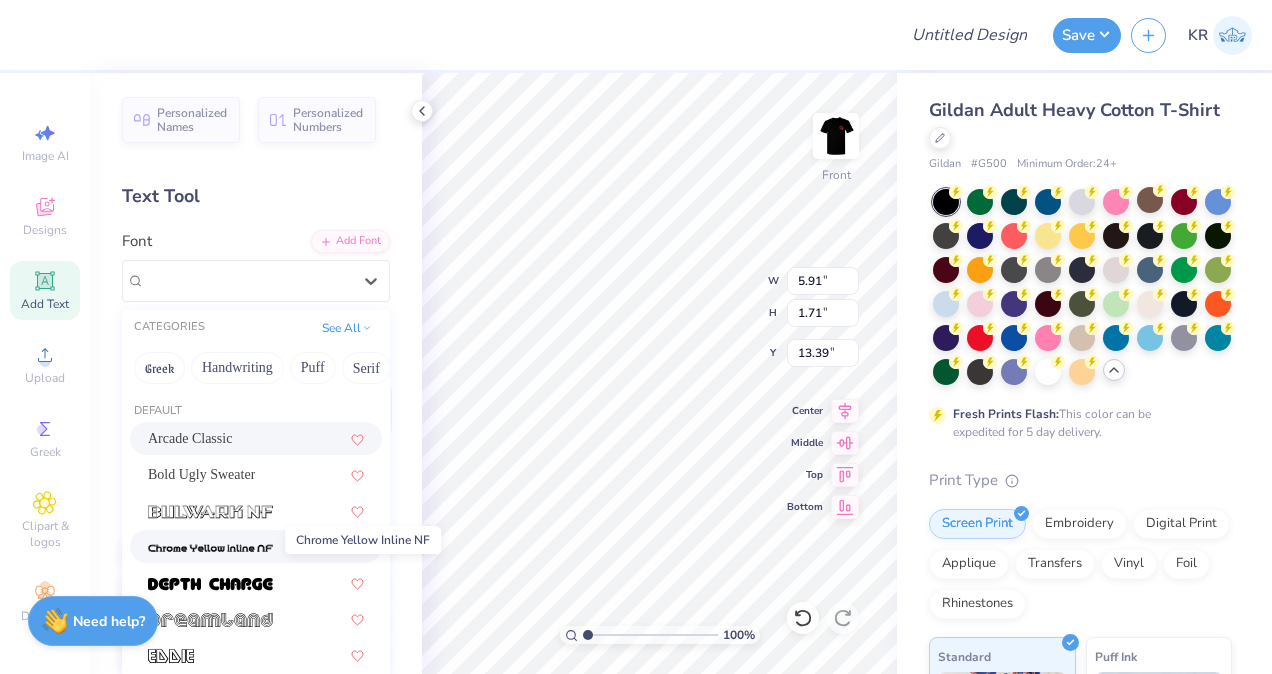 click at bounding box center [210, 548] 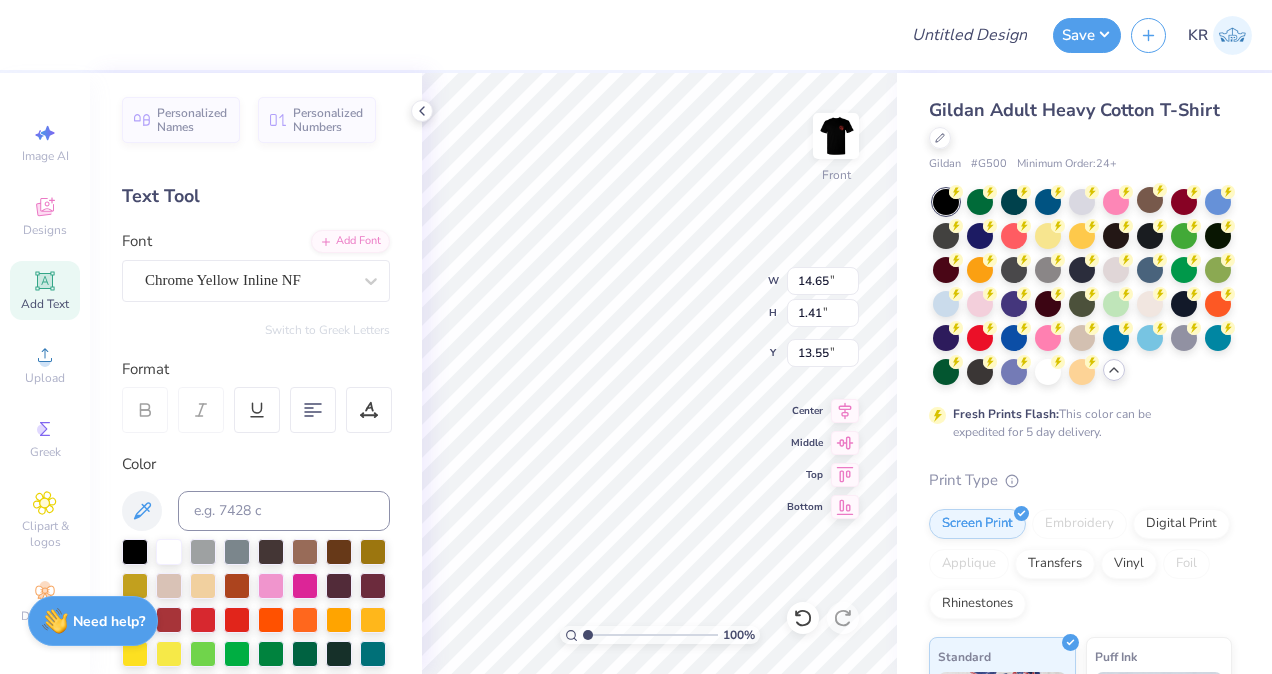 type on "12.54" 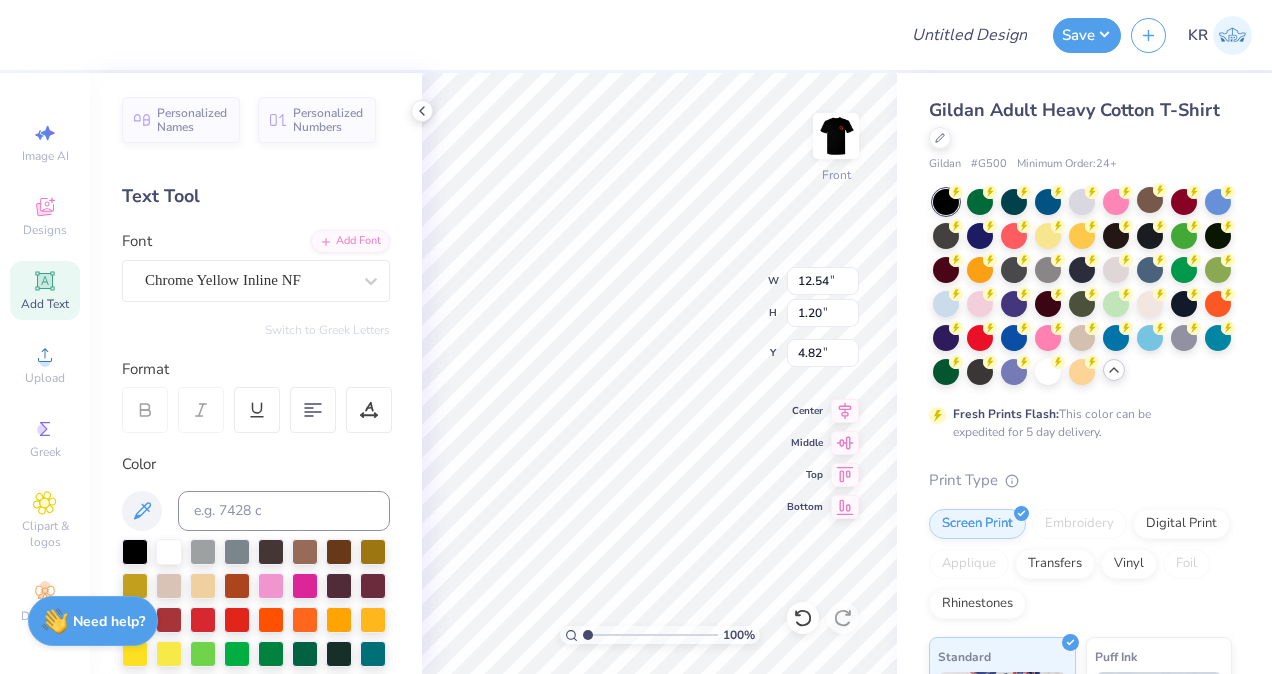 type on "3.97" 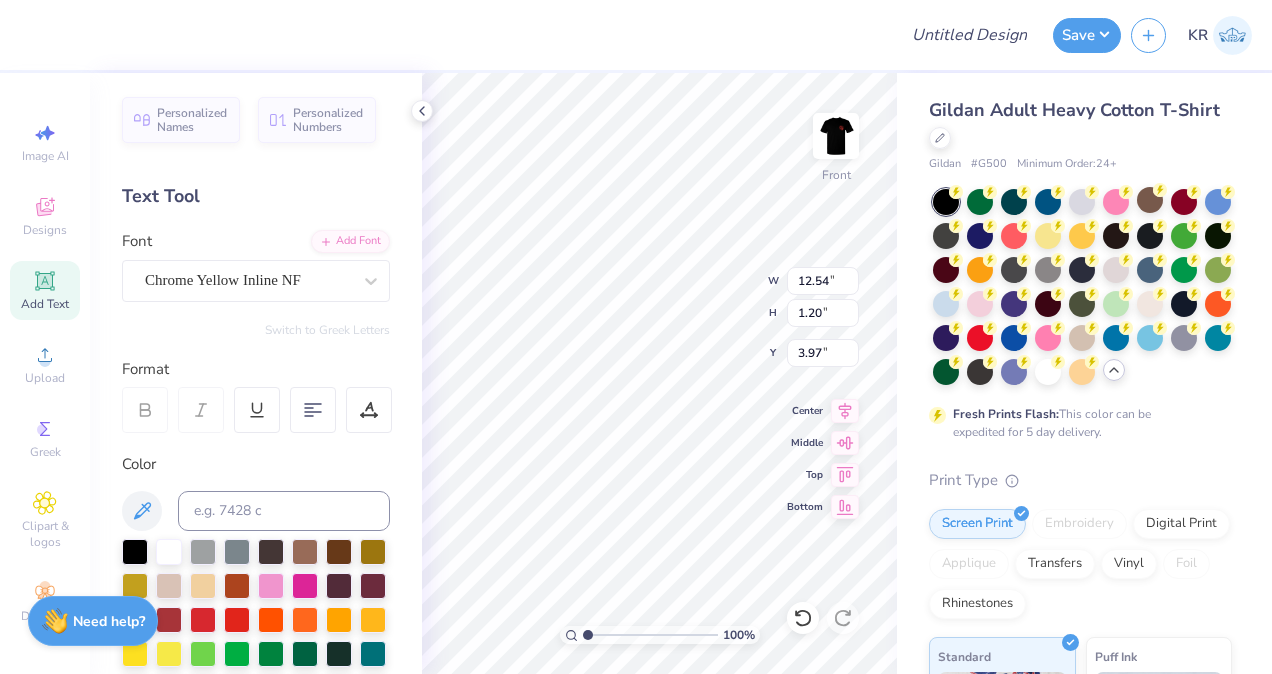 type on "11.51" 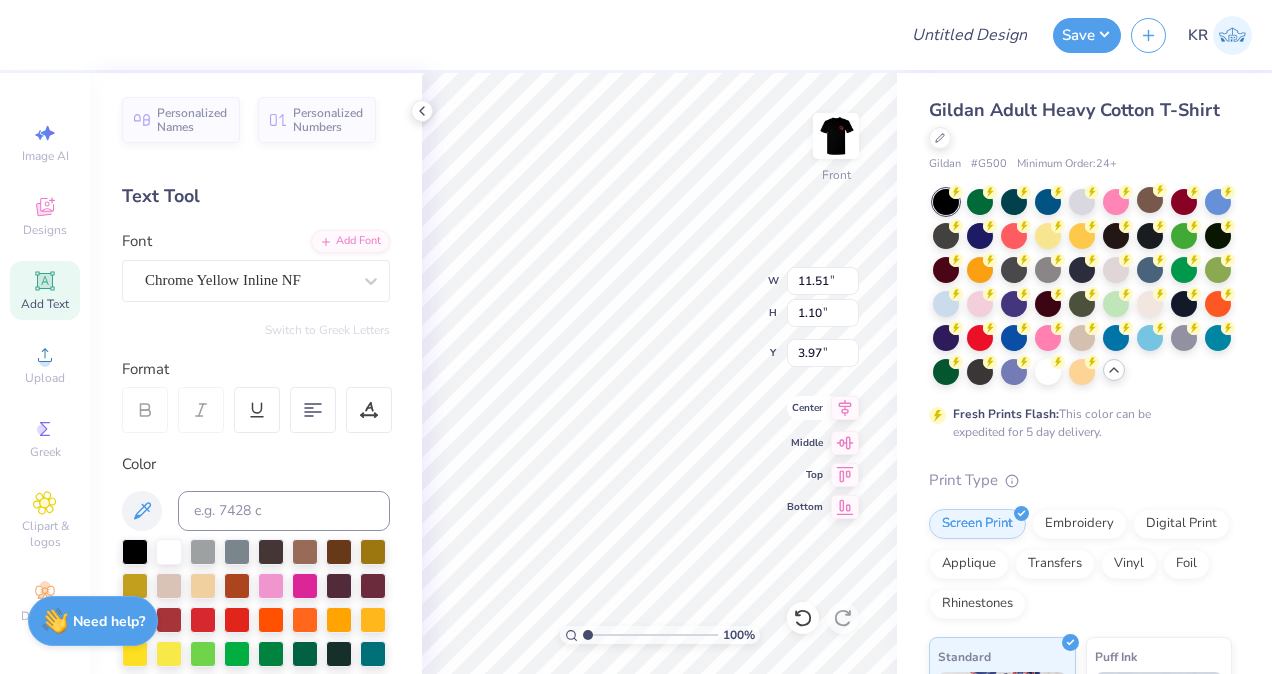 click 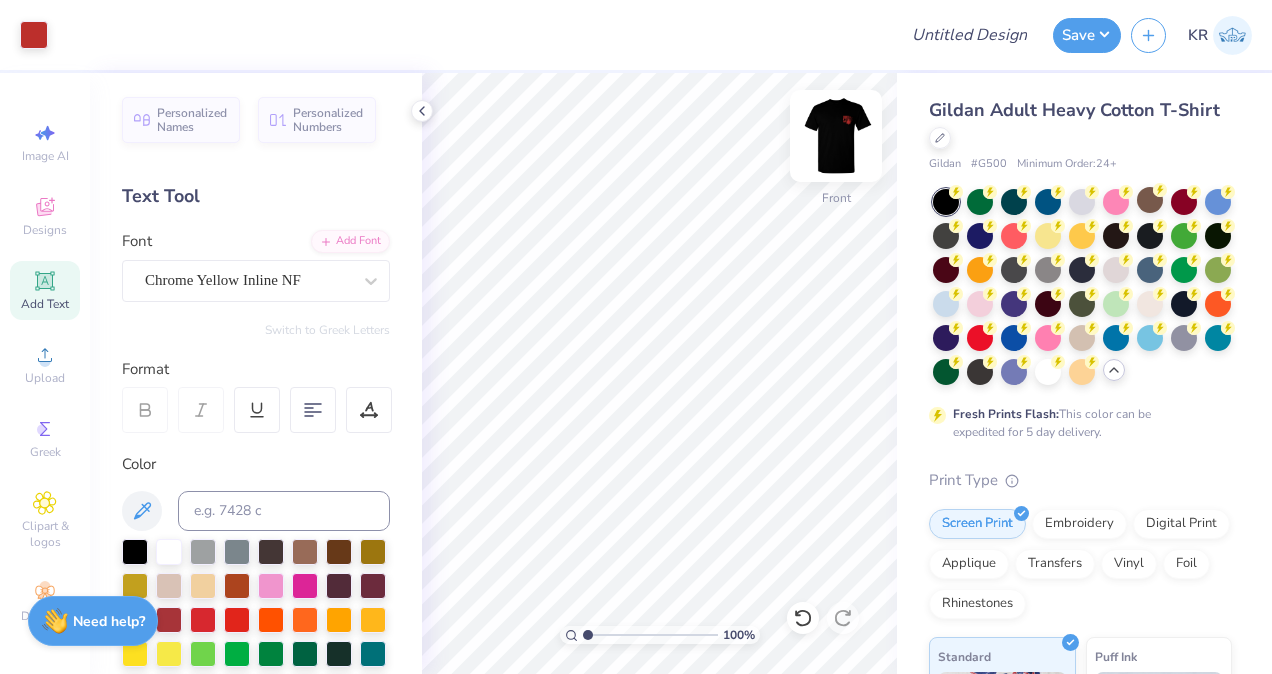 click at bounding box center (836, 136) 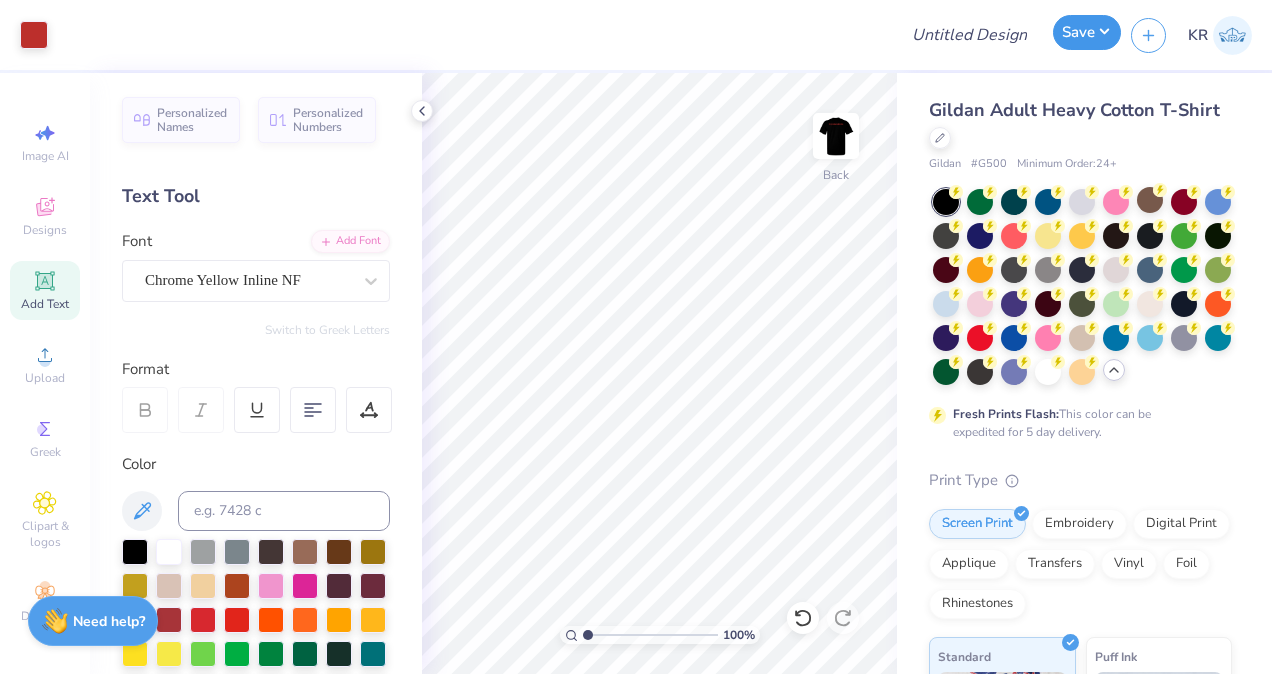 click on "Save" at bounding box center (1087, 32) 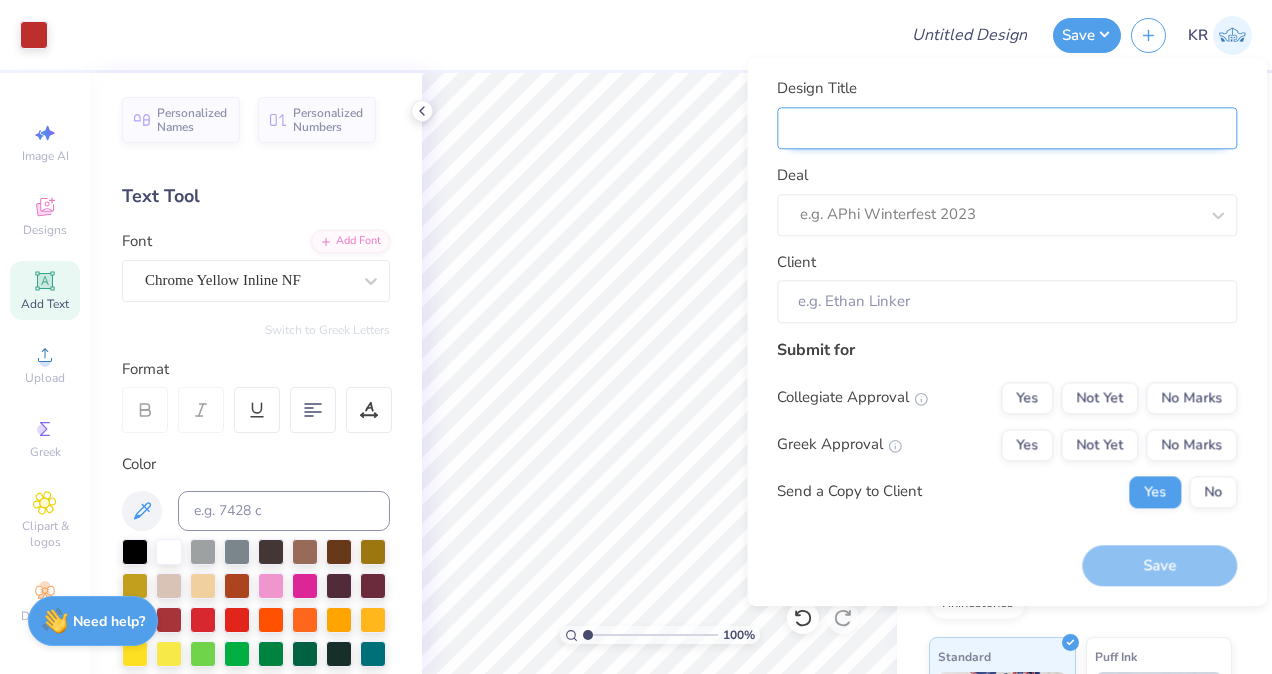 click on "Design Title" at bounding box center (1007, 128) 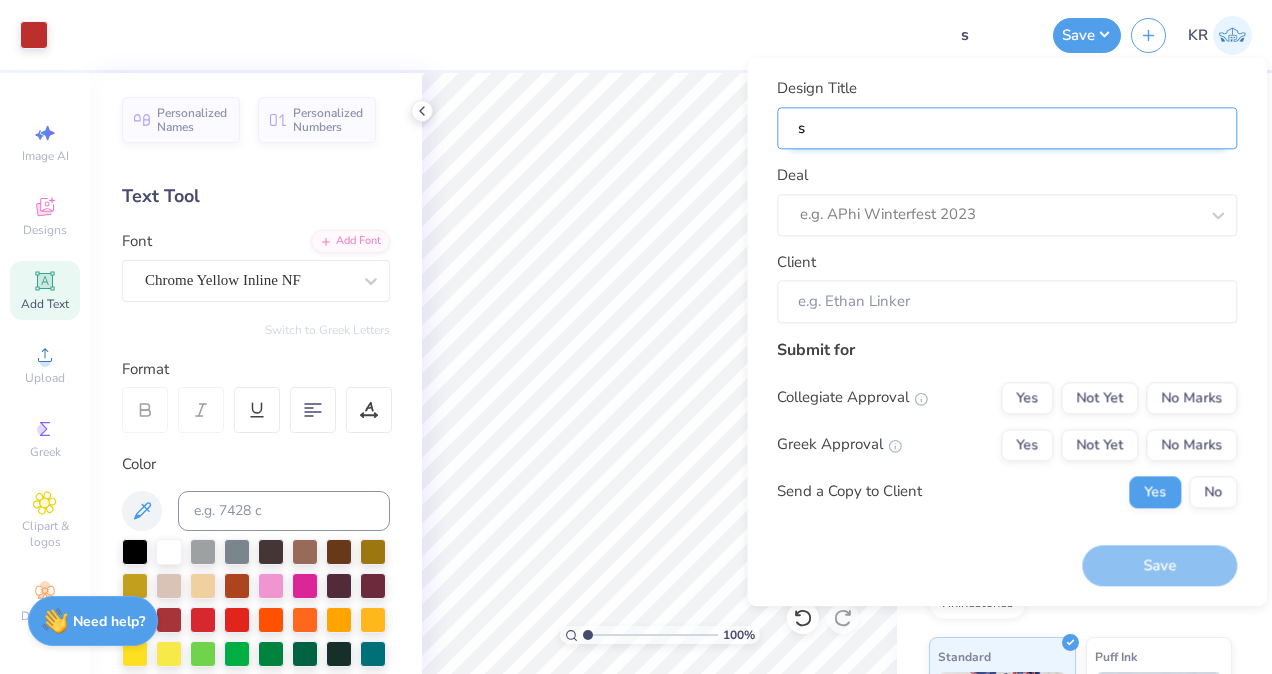 type on "sa" 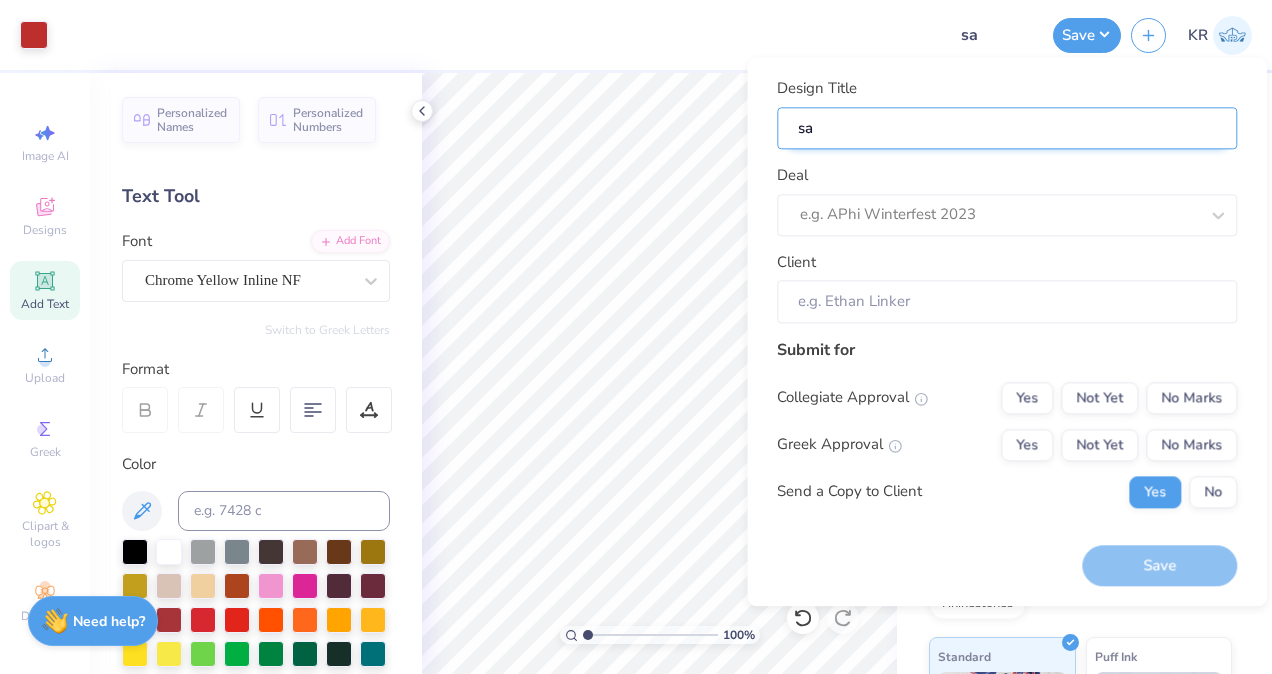 type on "sal" 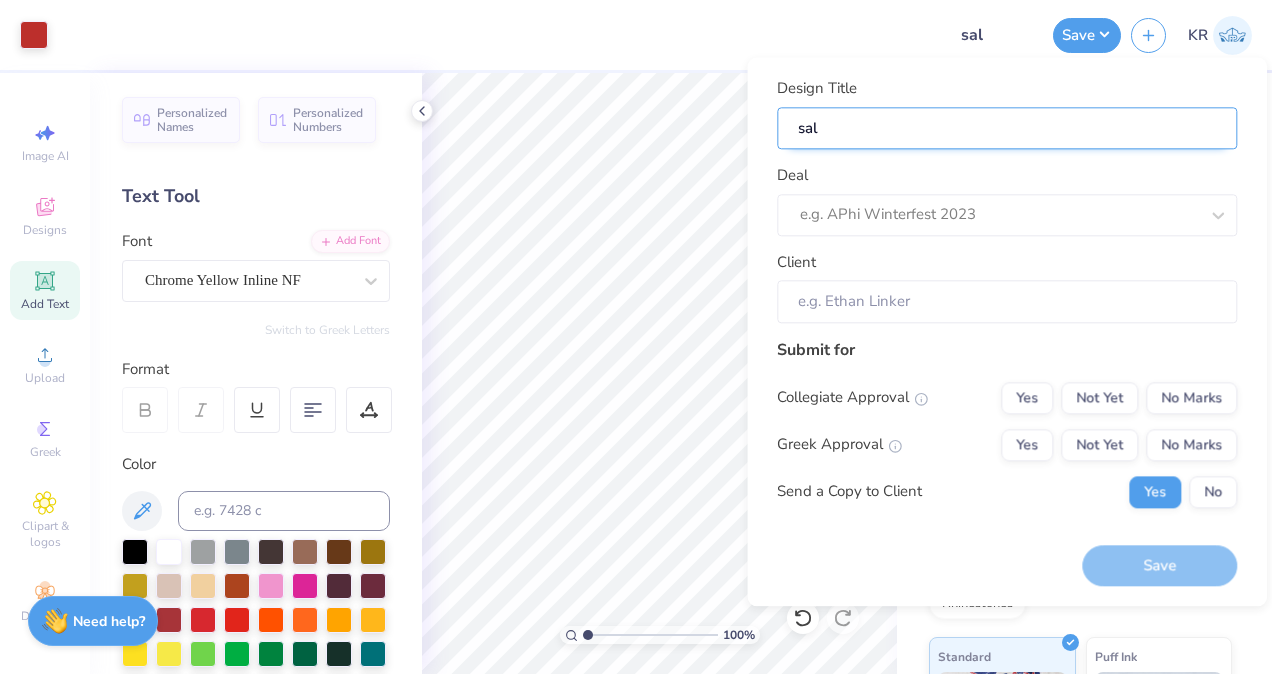 type on "salo" 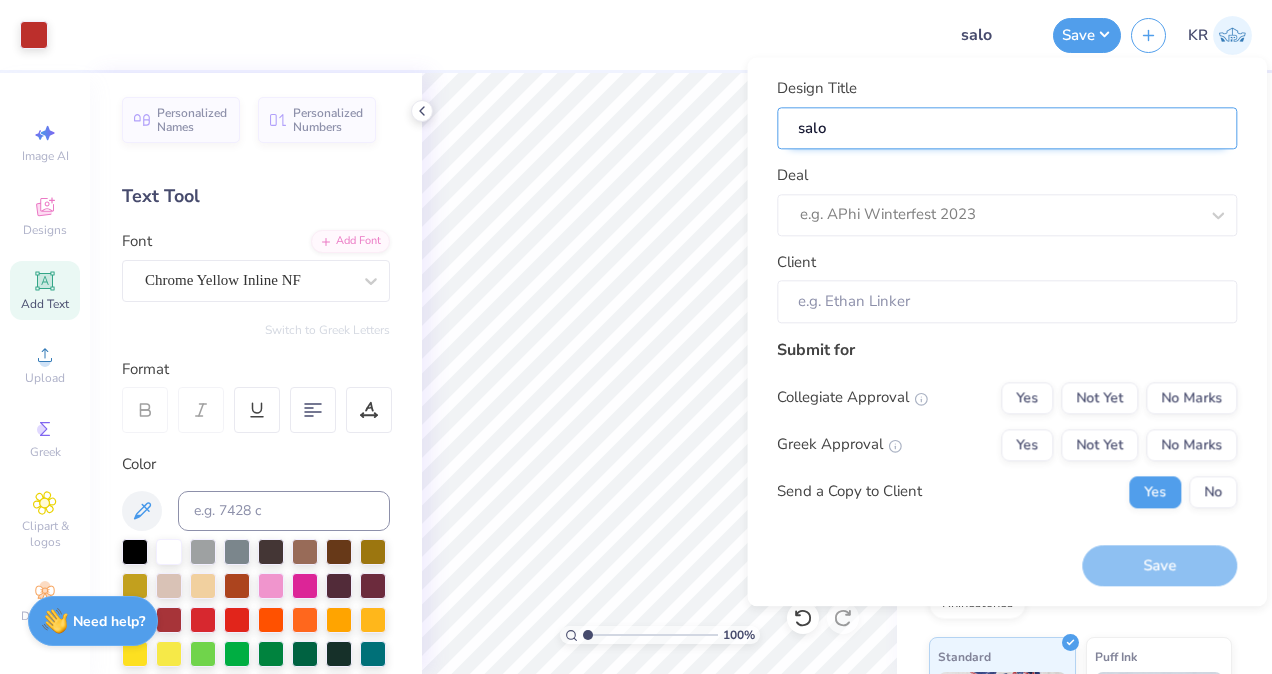 type on "salon" 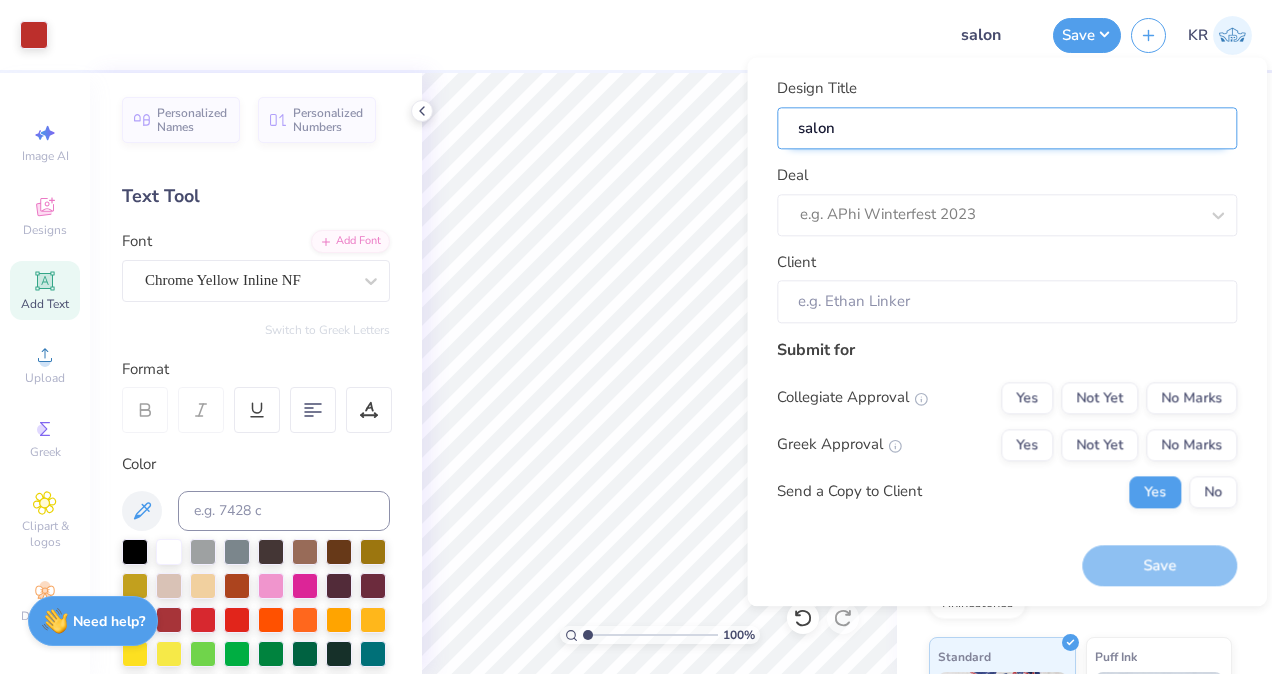 type on "salo" 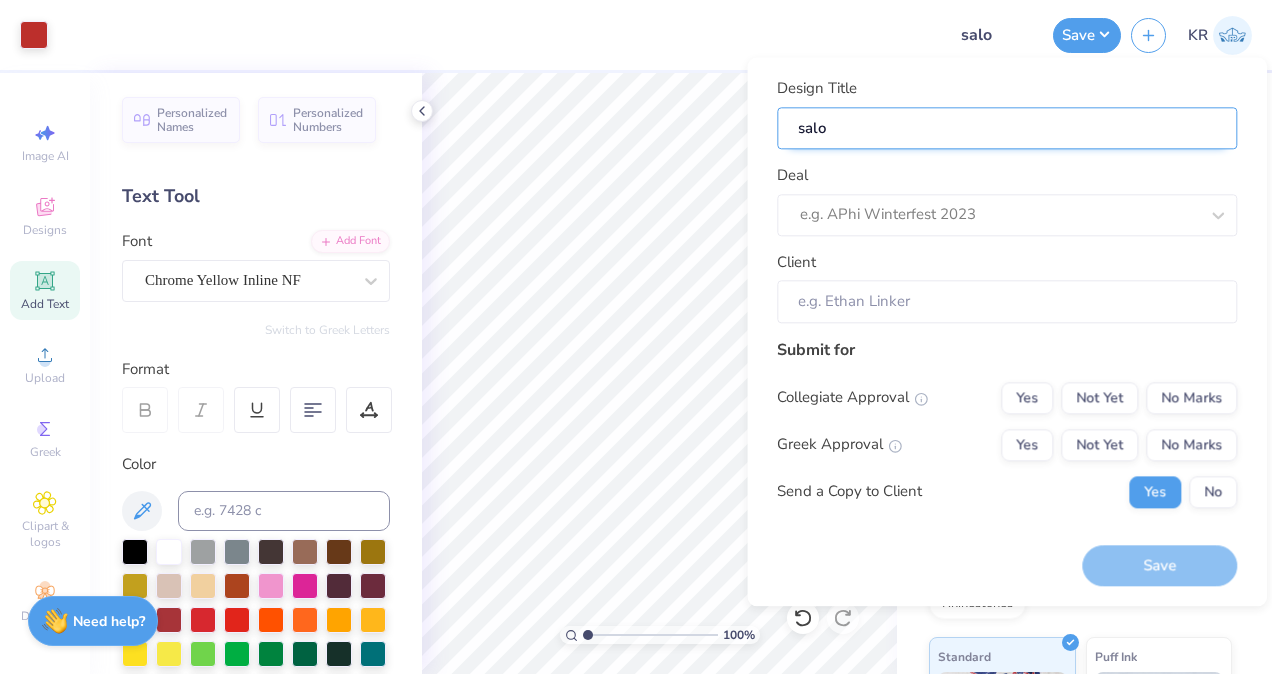 type on "salon" 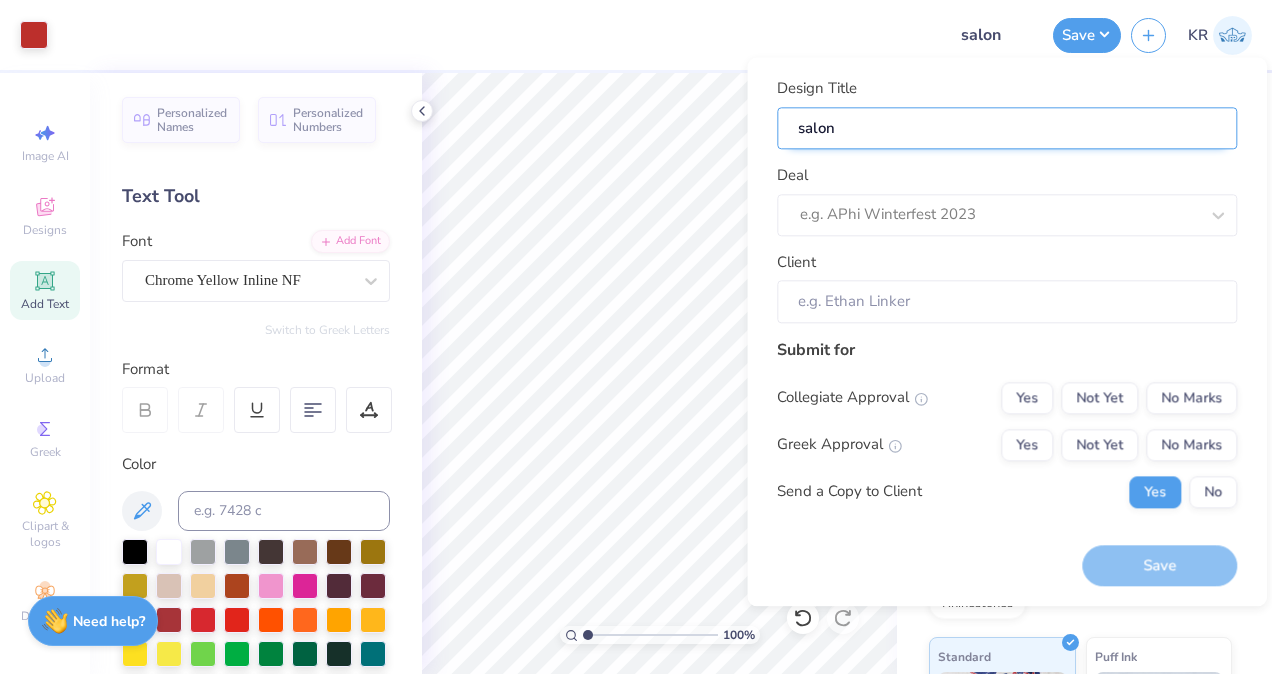 type on "salon" 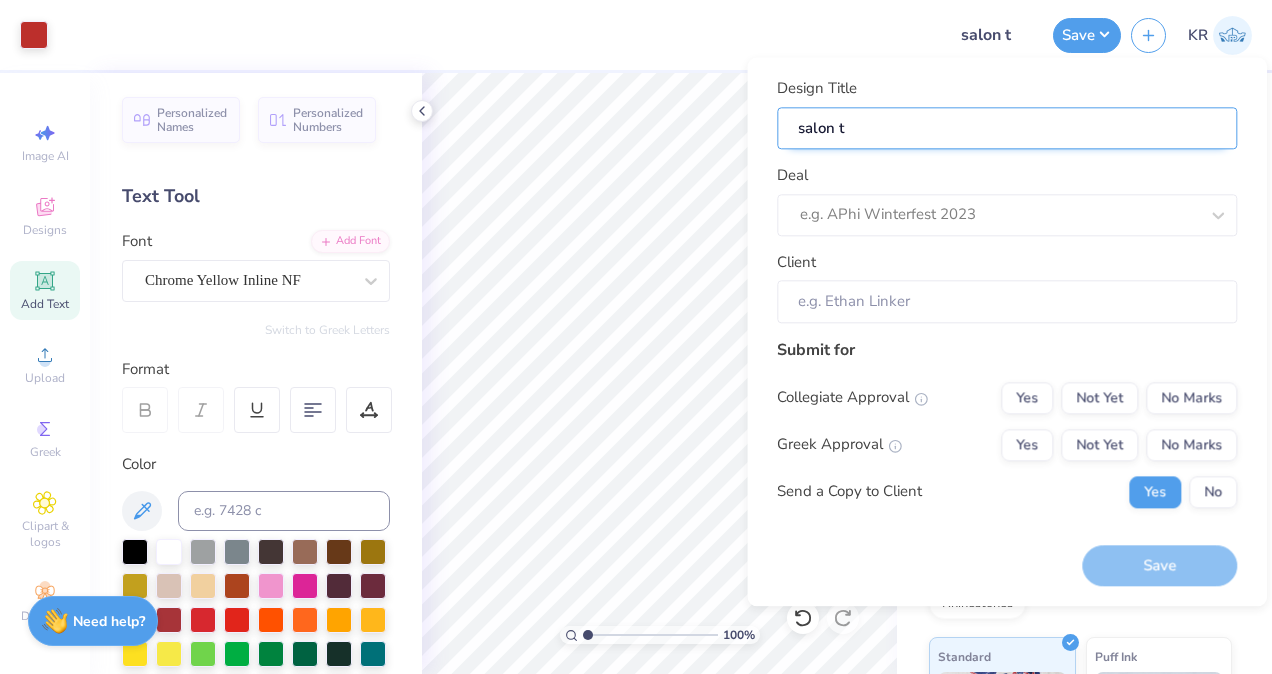type on "salon te" 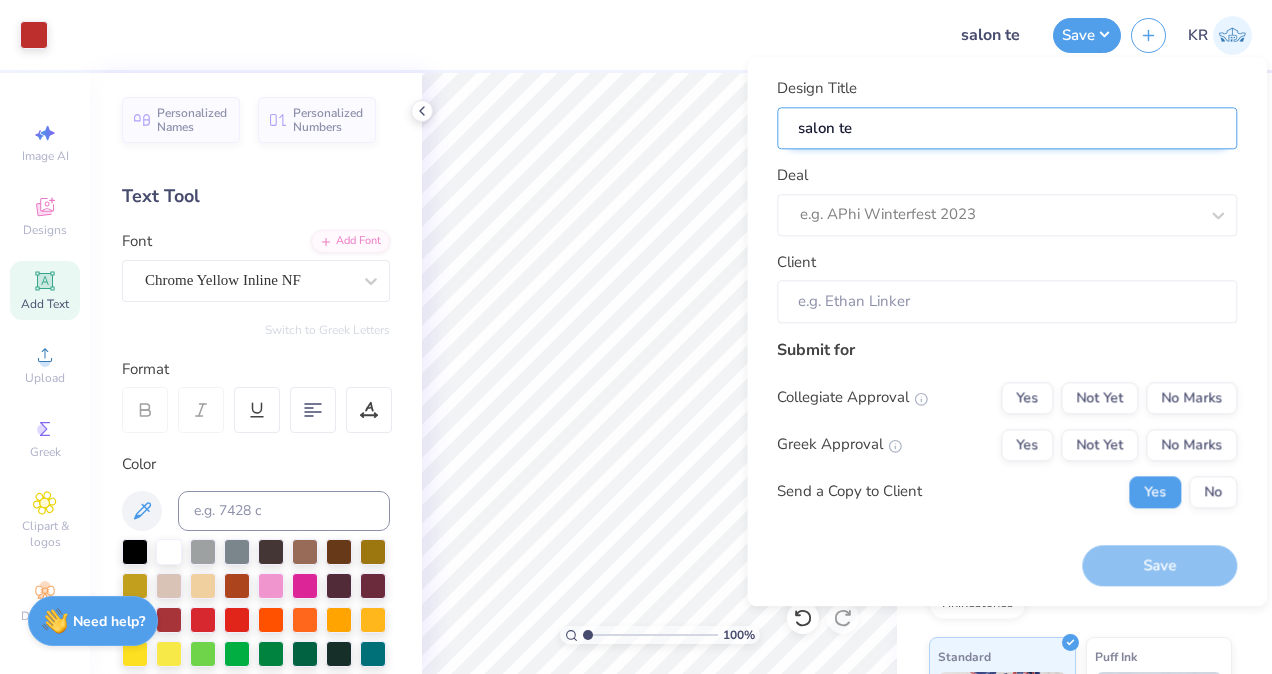 type on "salon tee" 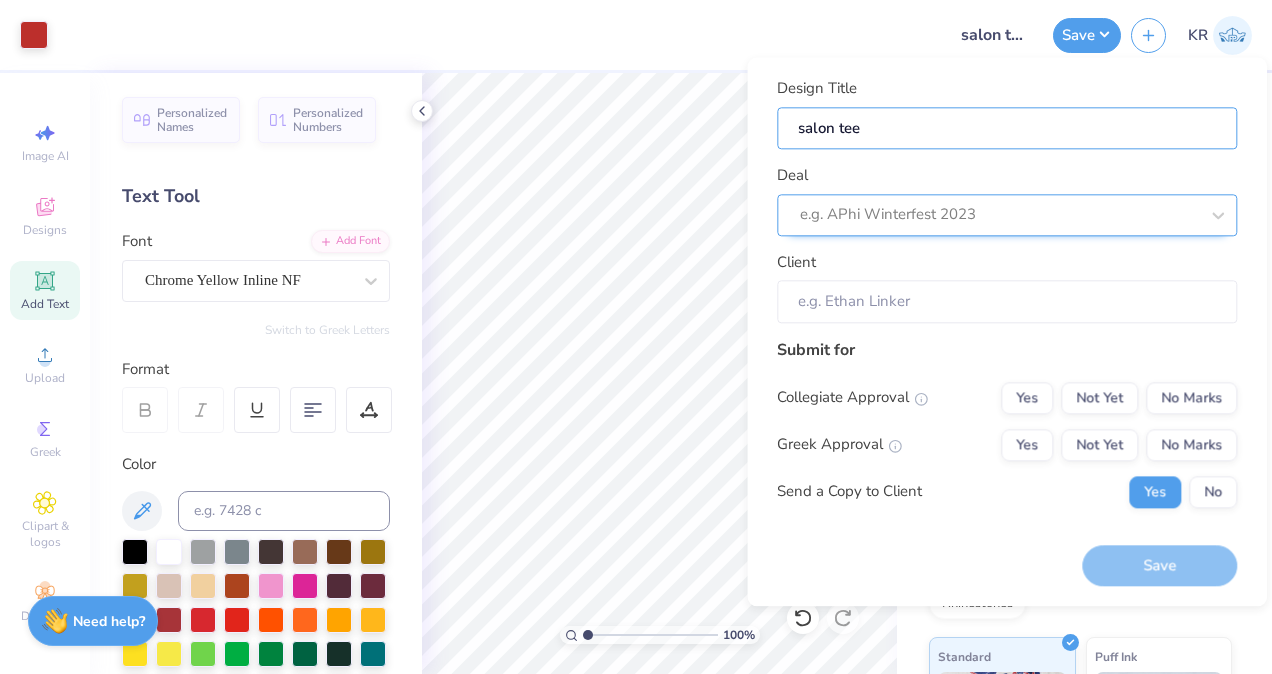 type on "salon tee" 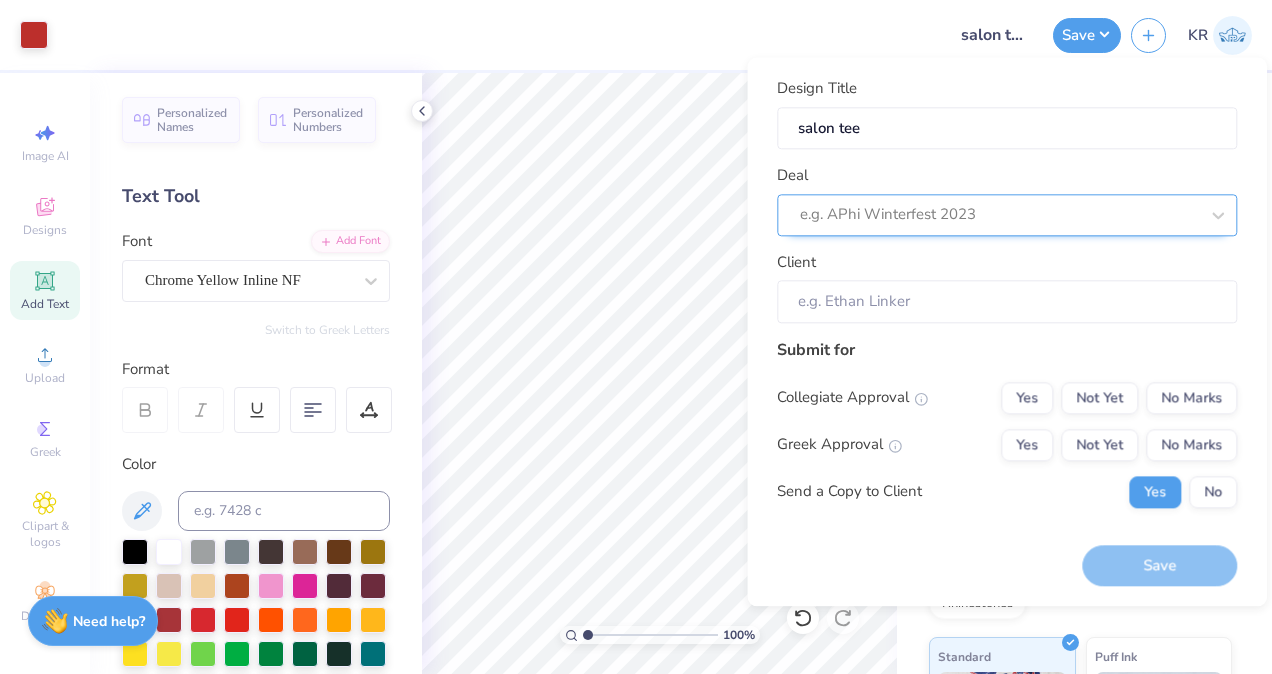 click at bounding box center (999, 215) 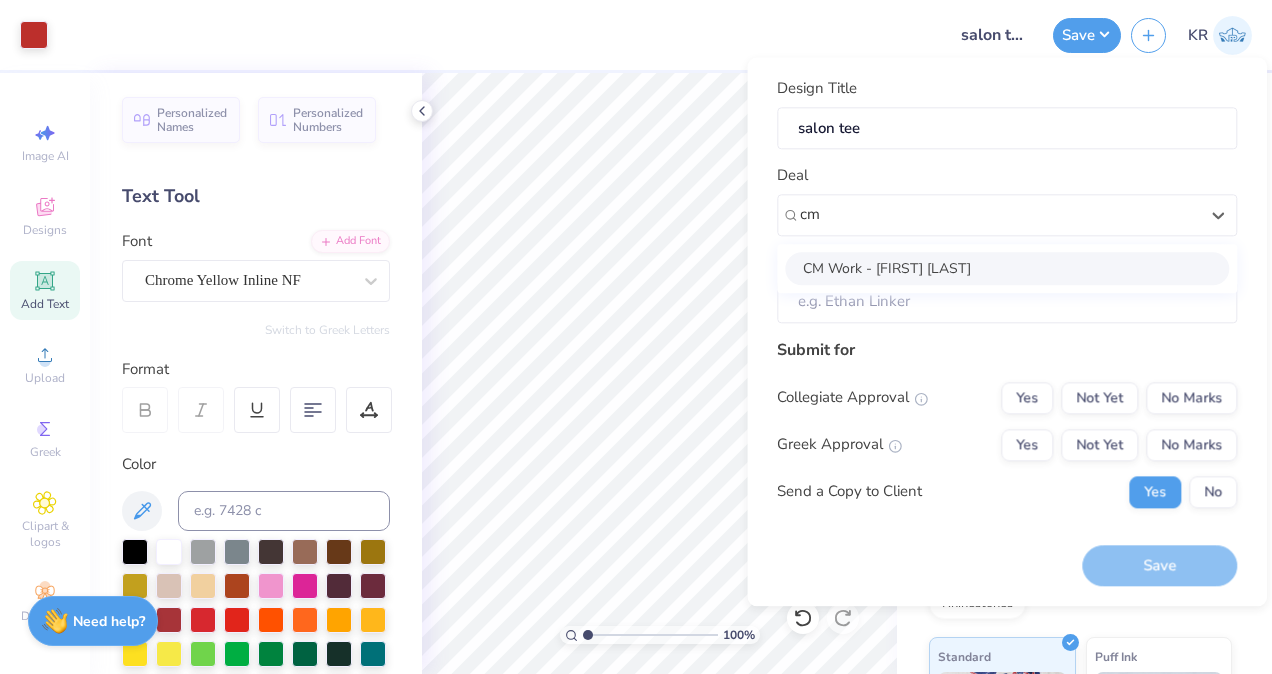 click on "CM Work - [FIRST] [LAST]" at bounding box center [1007, 268] 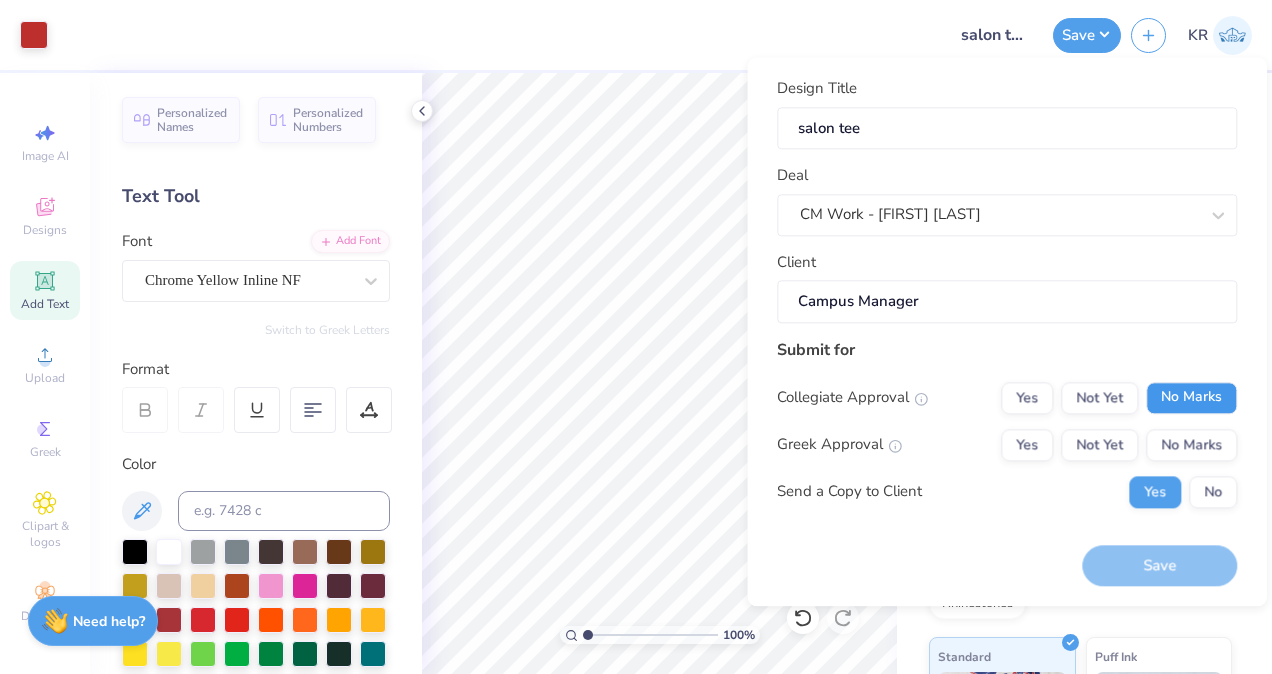 click on "No Marks" at bounding box center (1191, 398) 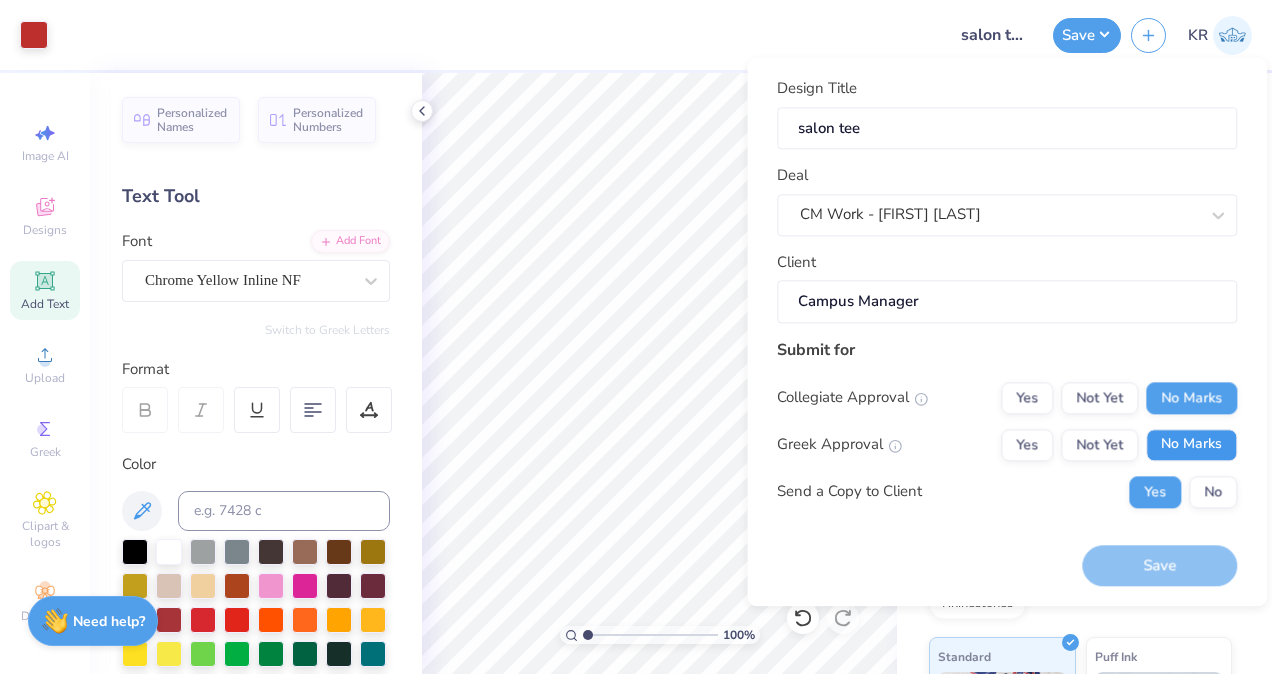 click on "No Marks" at bounding box center (1191, 445) 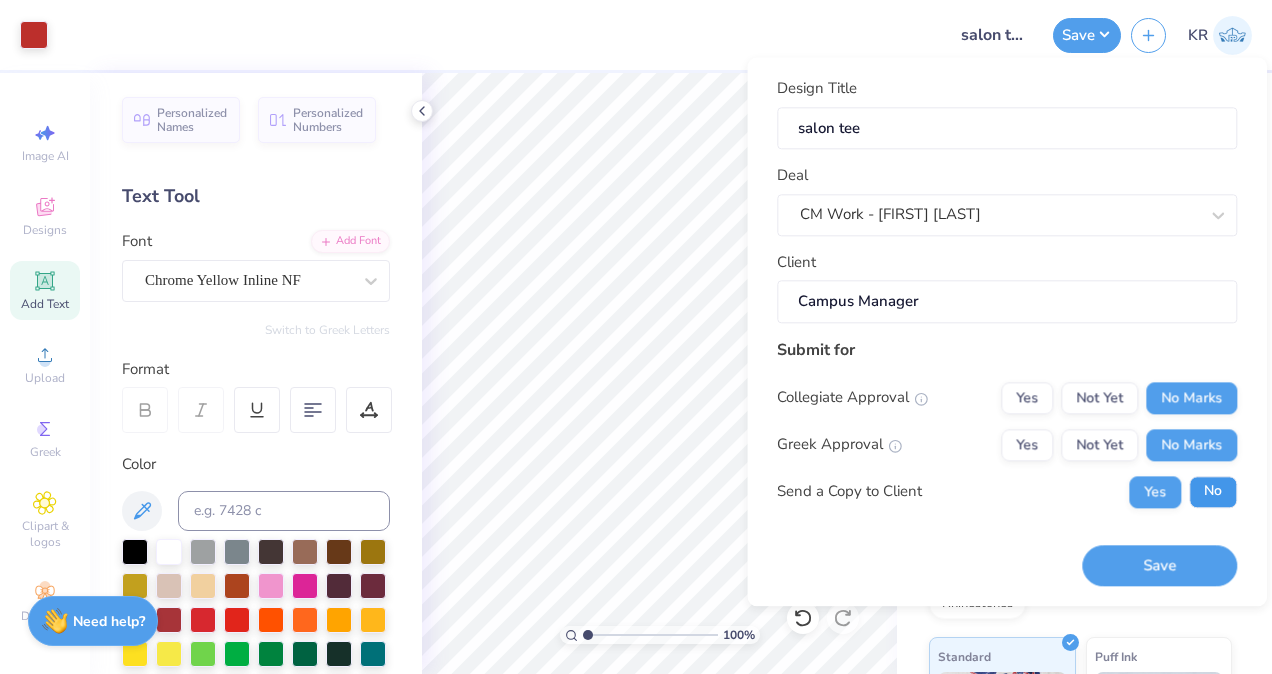click on "No" at bounding box center [1213, 492] 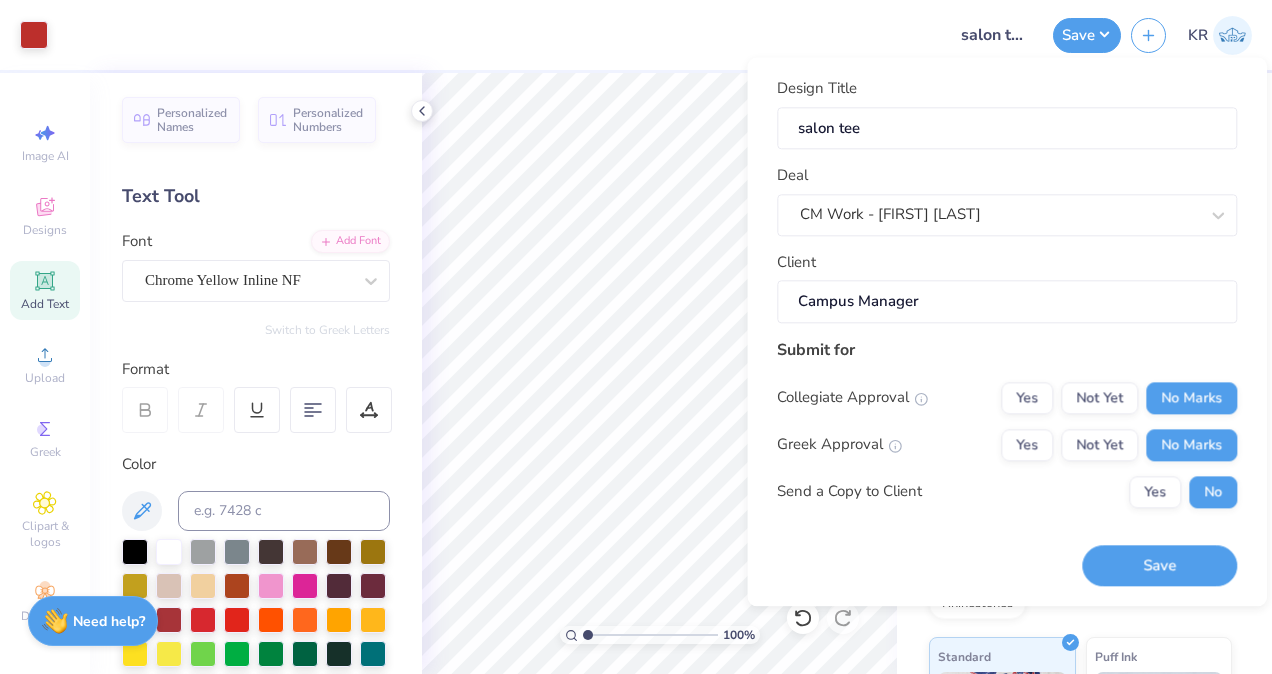 click on "Design Title salon tee Deal CM Work - Kate Ruffin Client Campus Manager Submit for Collegiate Approval Yes Not Yet No Marks Greek Approval Yes Not Yet No Marks Send a Copy to Client Yes No Save" at bounding box center [1007, 331] 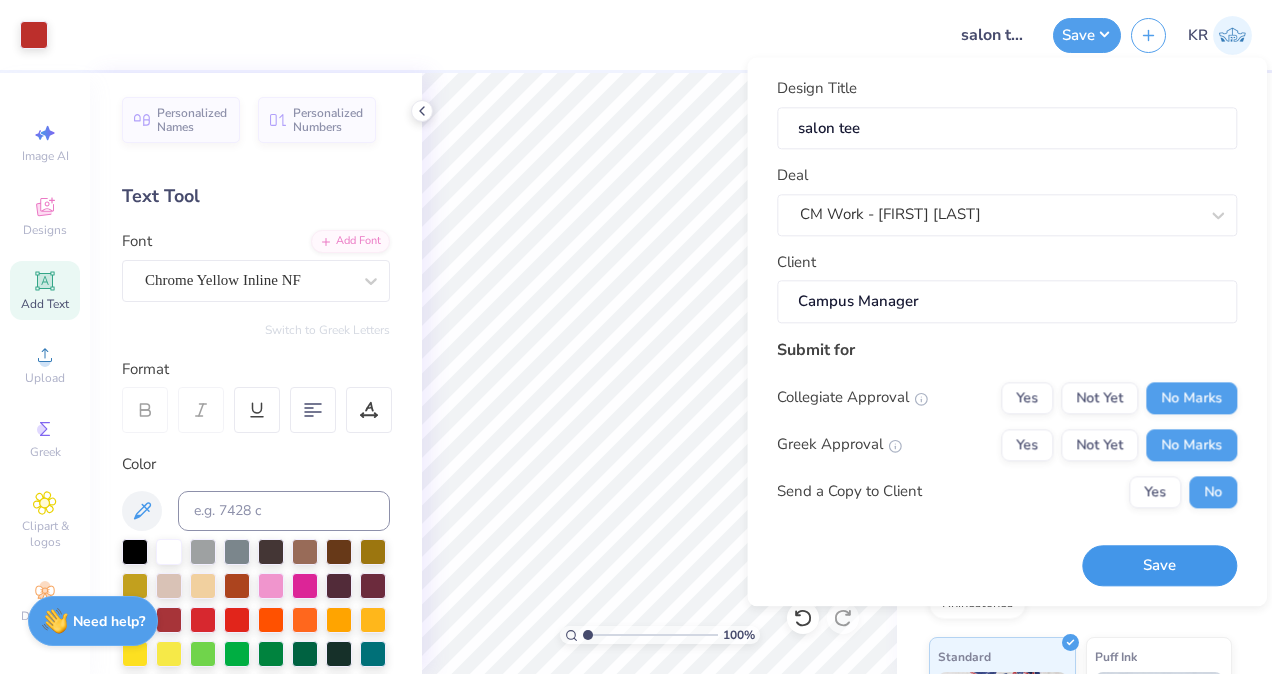 click on "Save" at bounding box center (1159, 565) 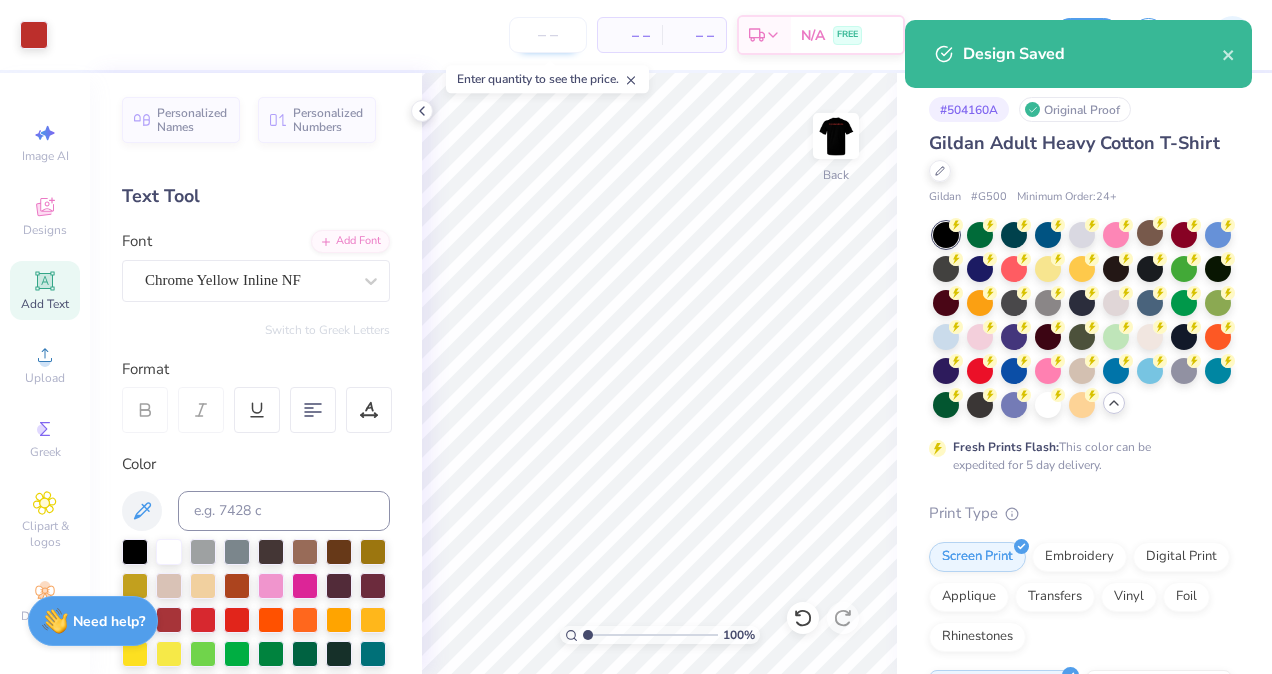 click at bounding box center [548, 35] 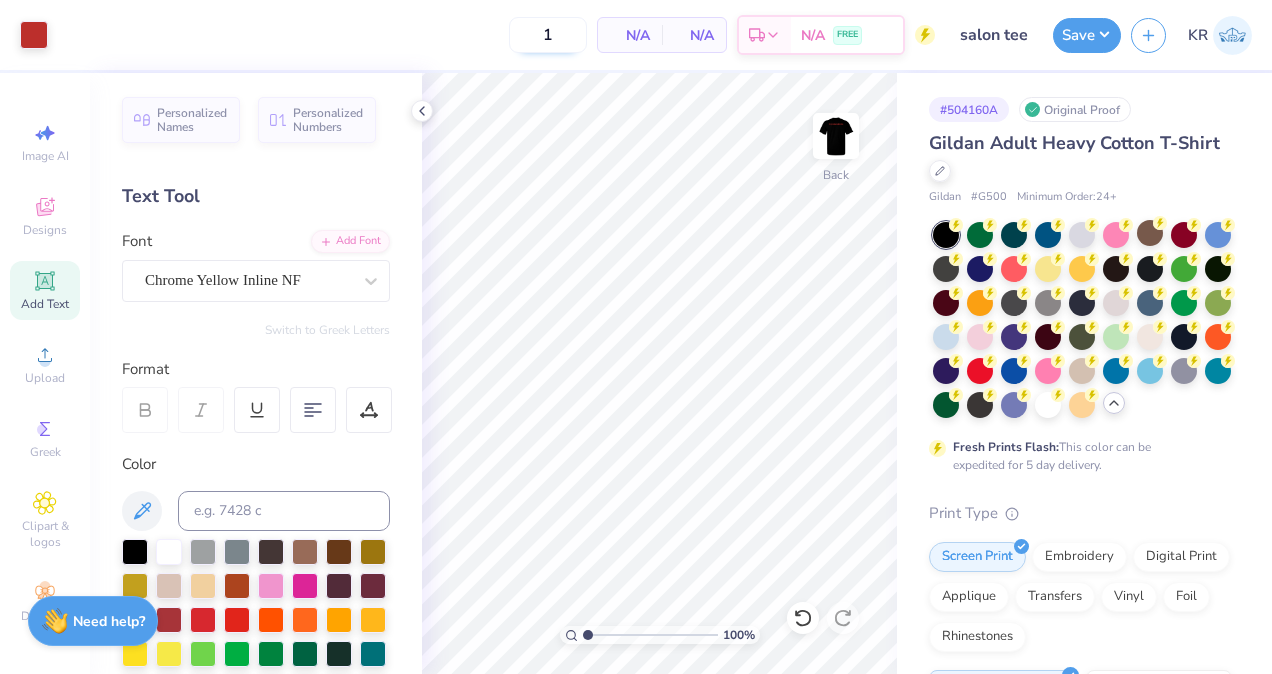 type on "12" 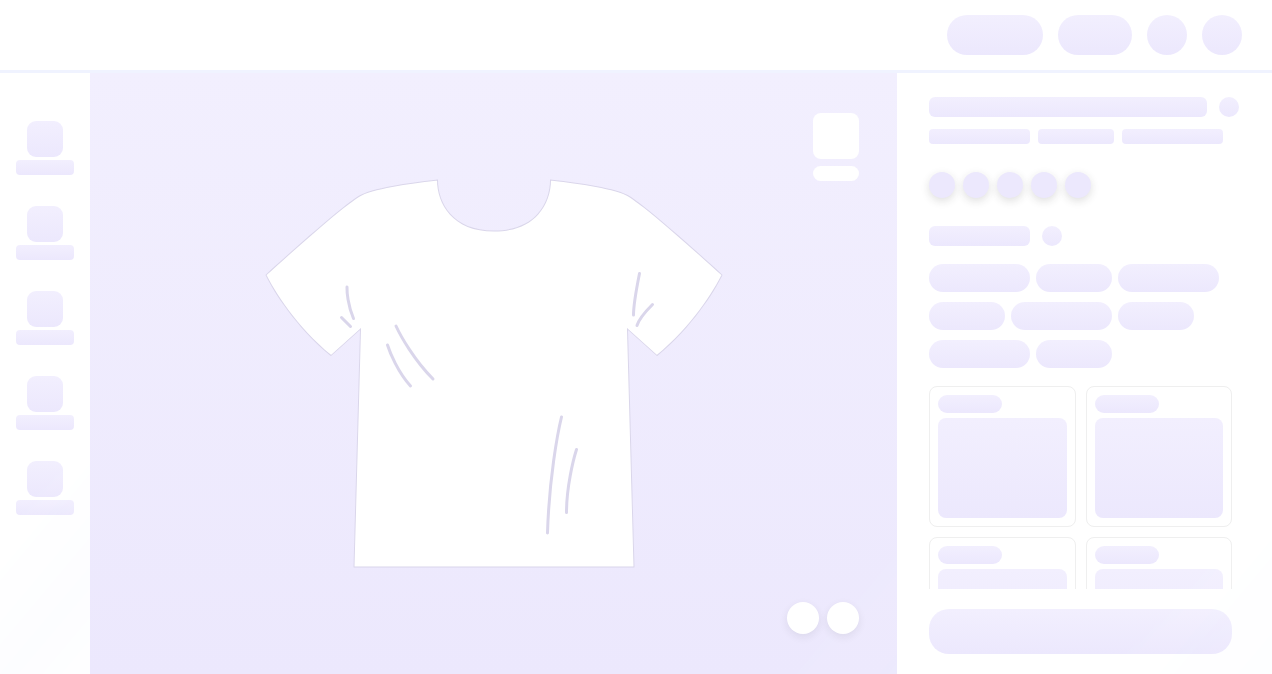 scroll, scrollTop: 0, scrollLeft: 0, axis: both 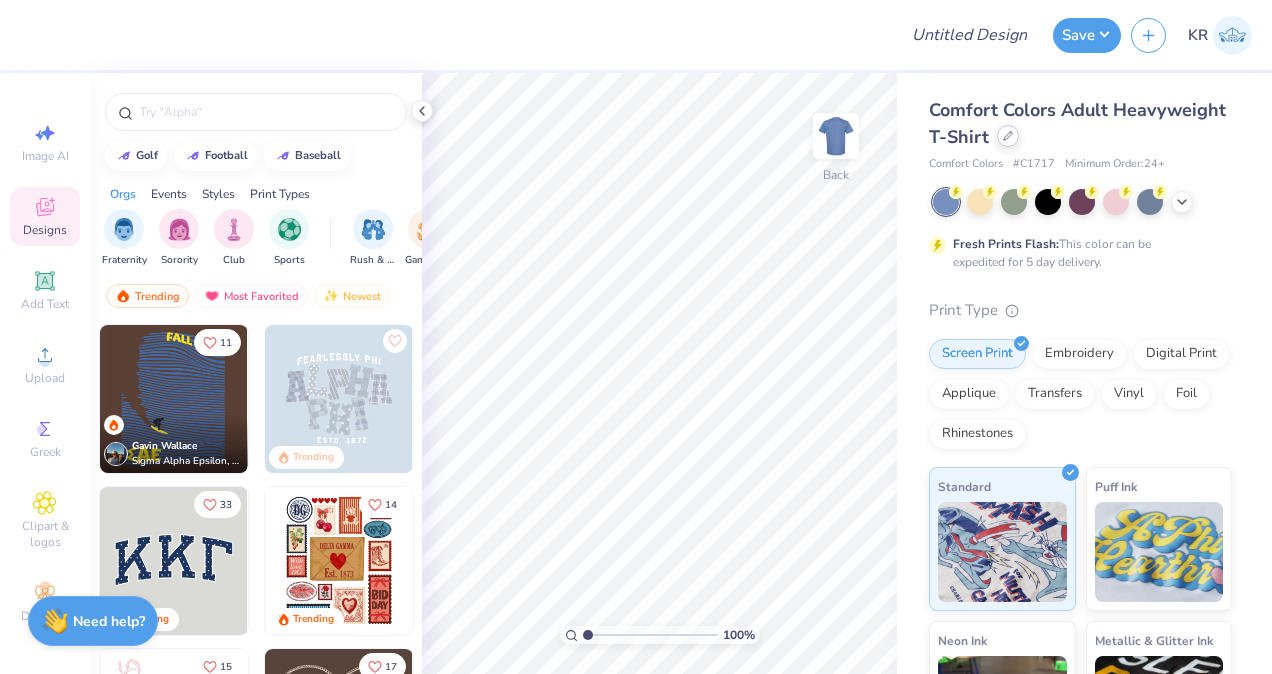 click 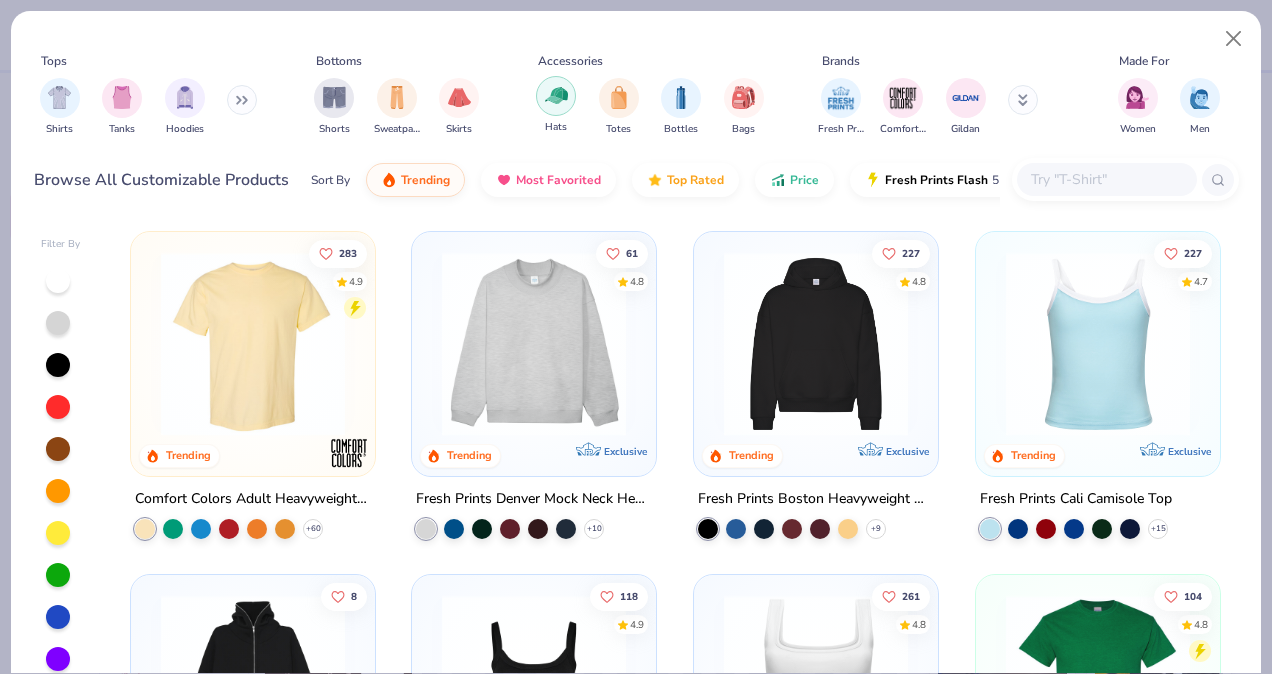 click at bounding box center [556, 96] 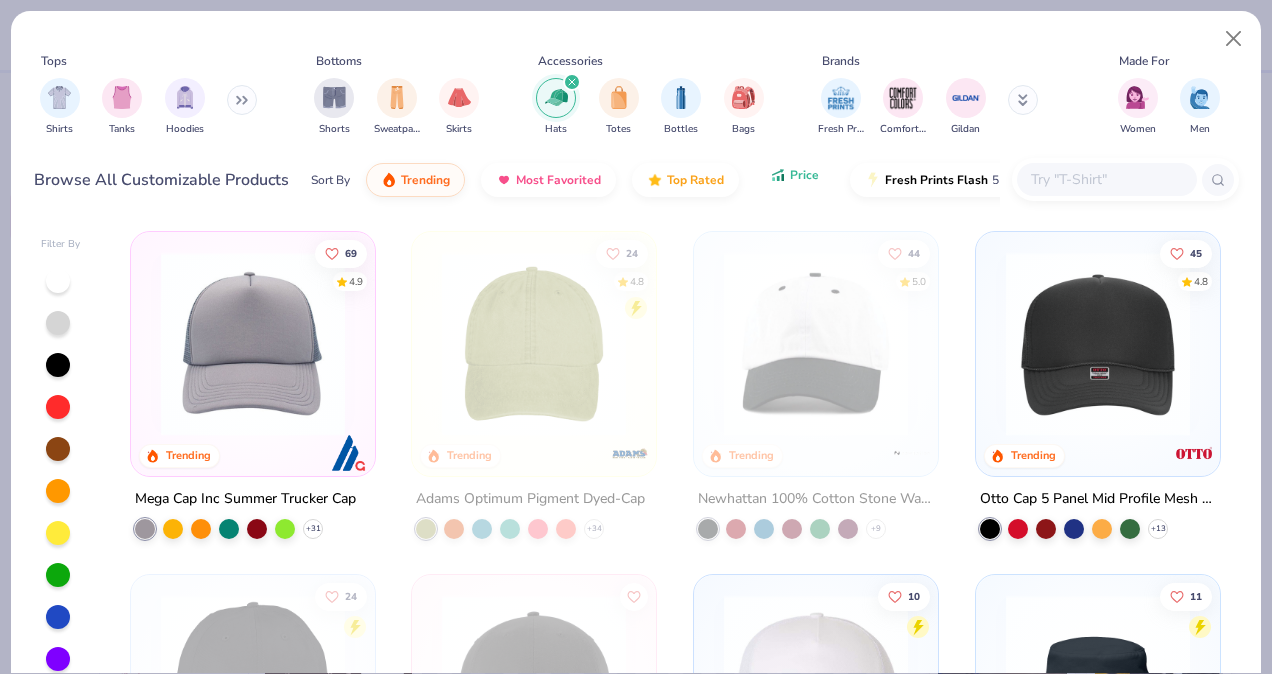click on "Price" at bounding box center [794, 175] 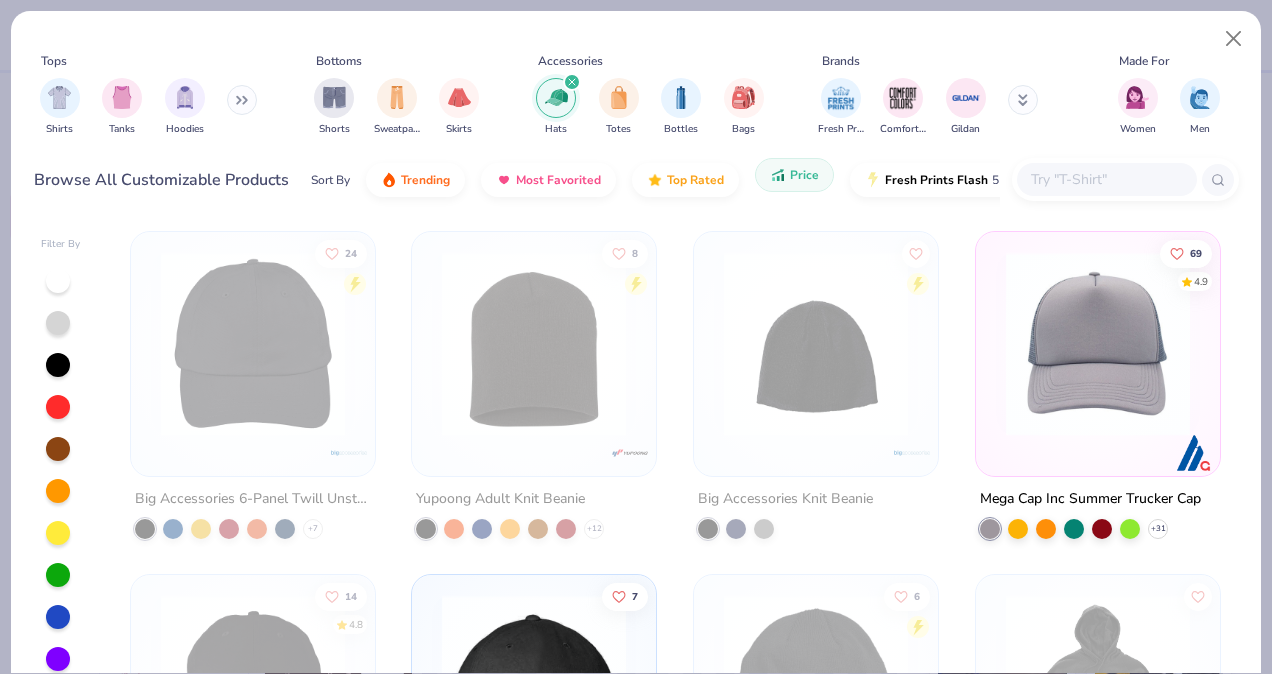 click on "Price" at bounding box center [794, 175] 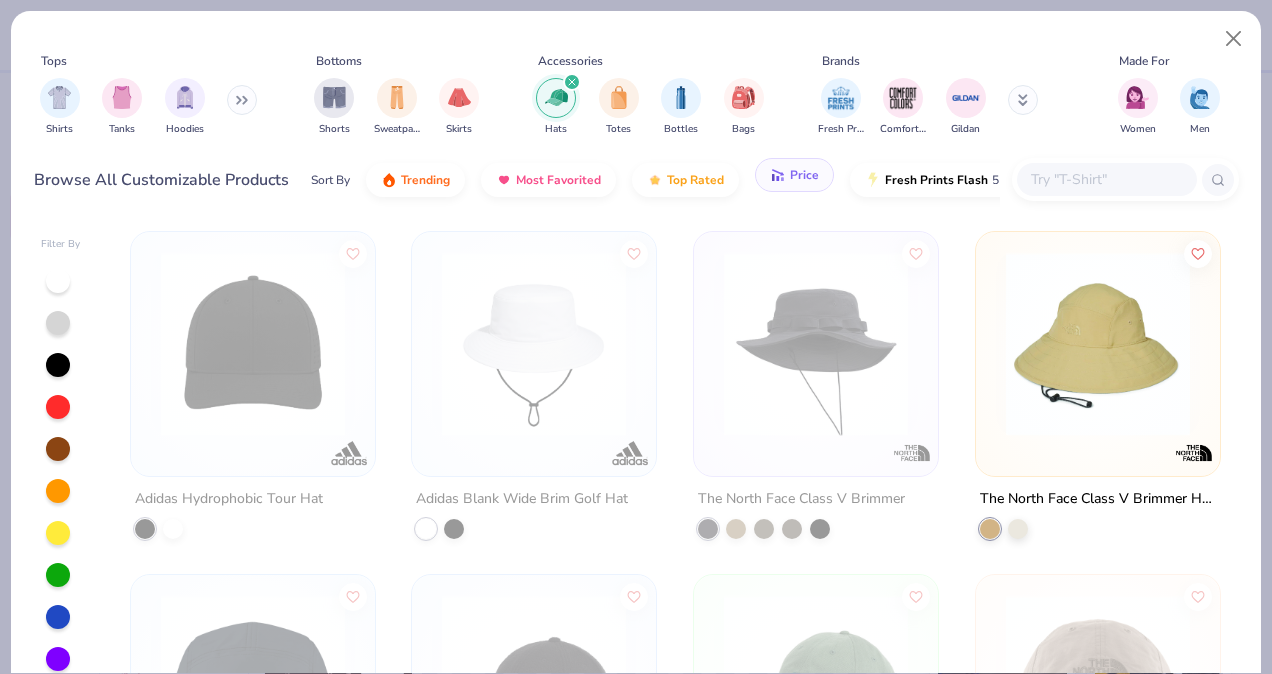 click on "Price" at bounding box center [794, 175] 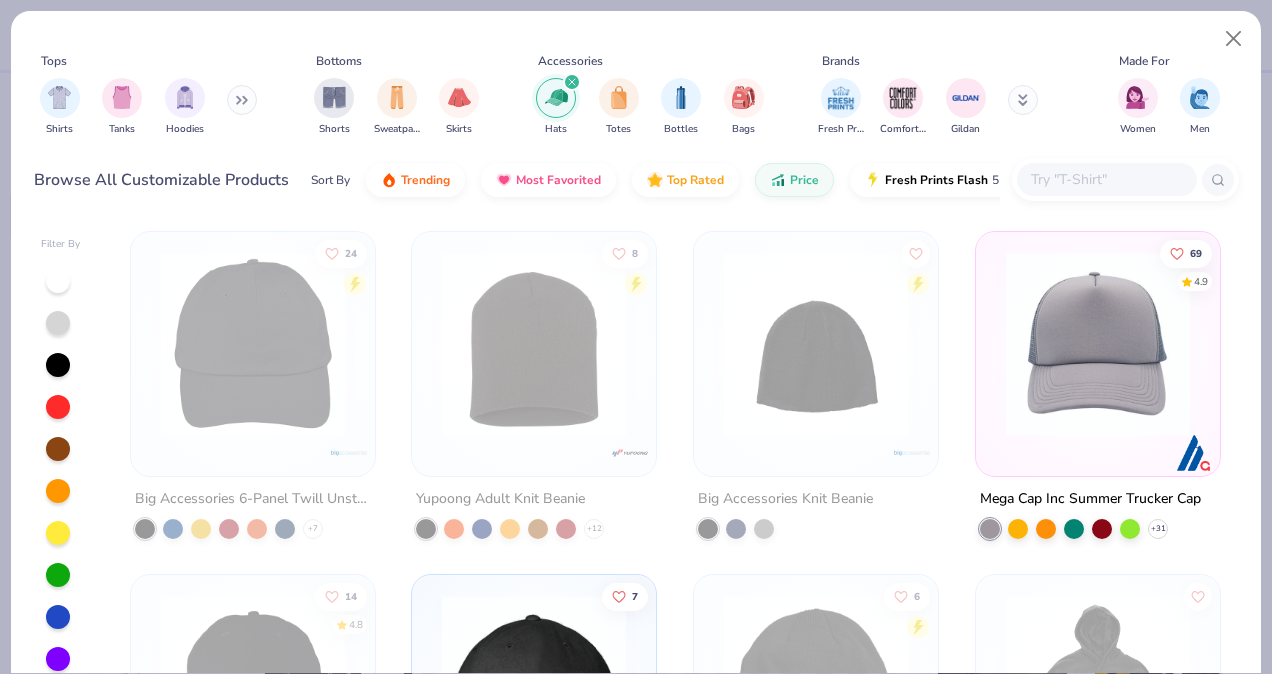 click at bounding box center (1098, 344) 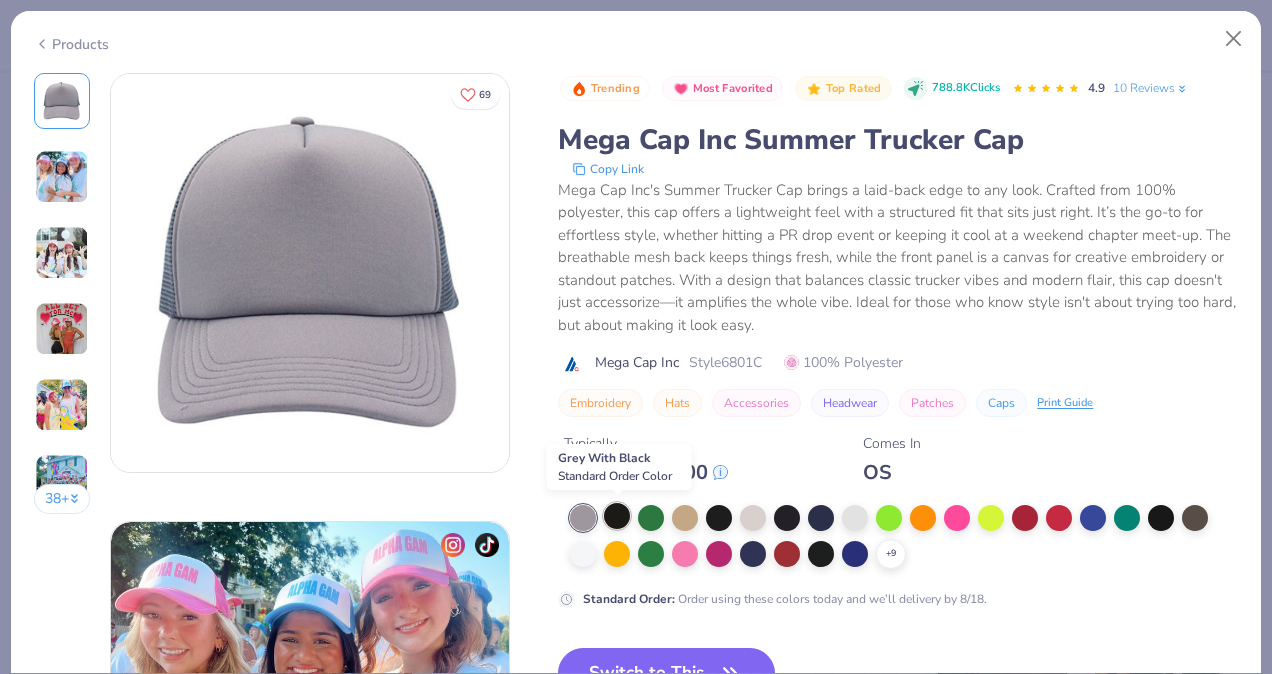 click at bounding box center [617, 516] 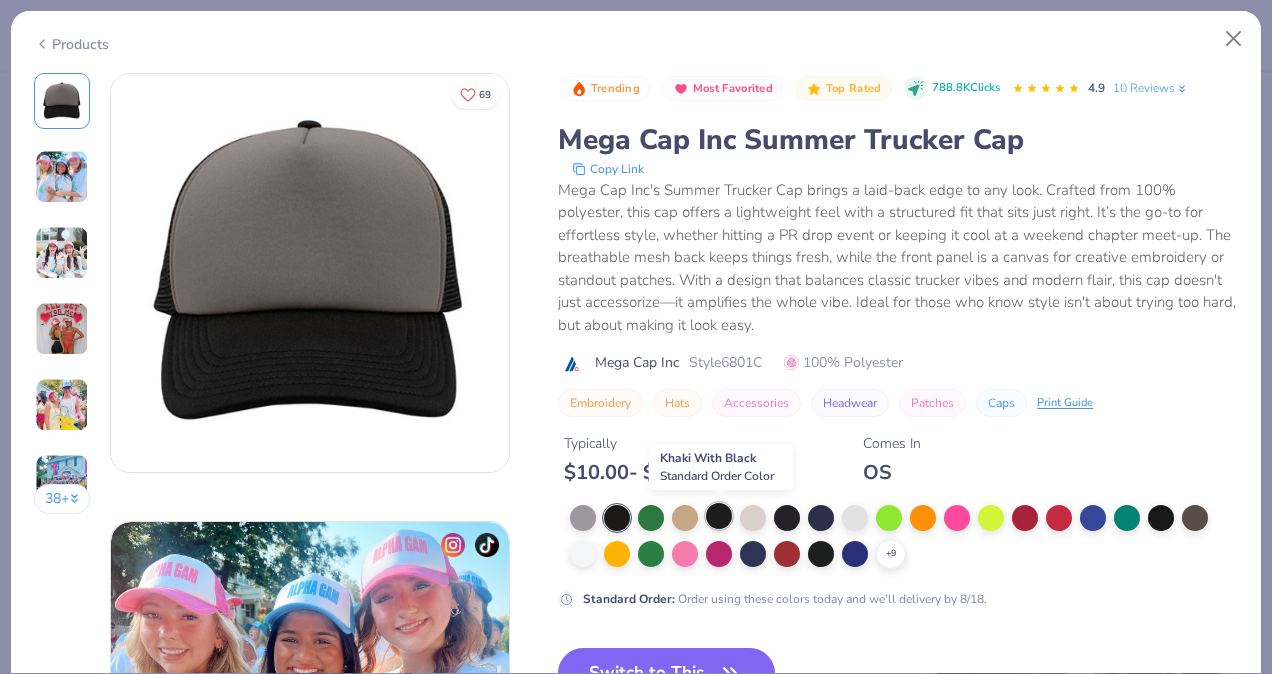 click at bounding box center [719, 516] 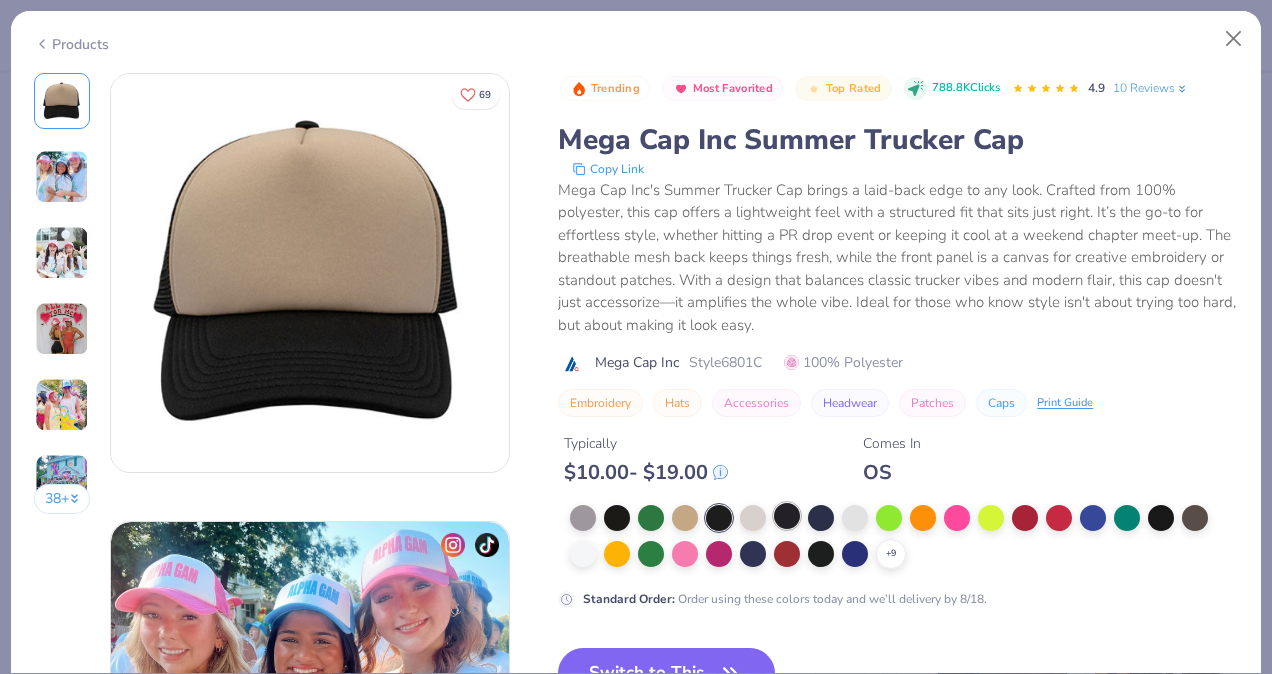 click at bounding box center [787, 516] 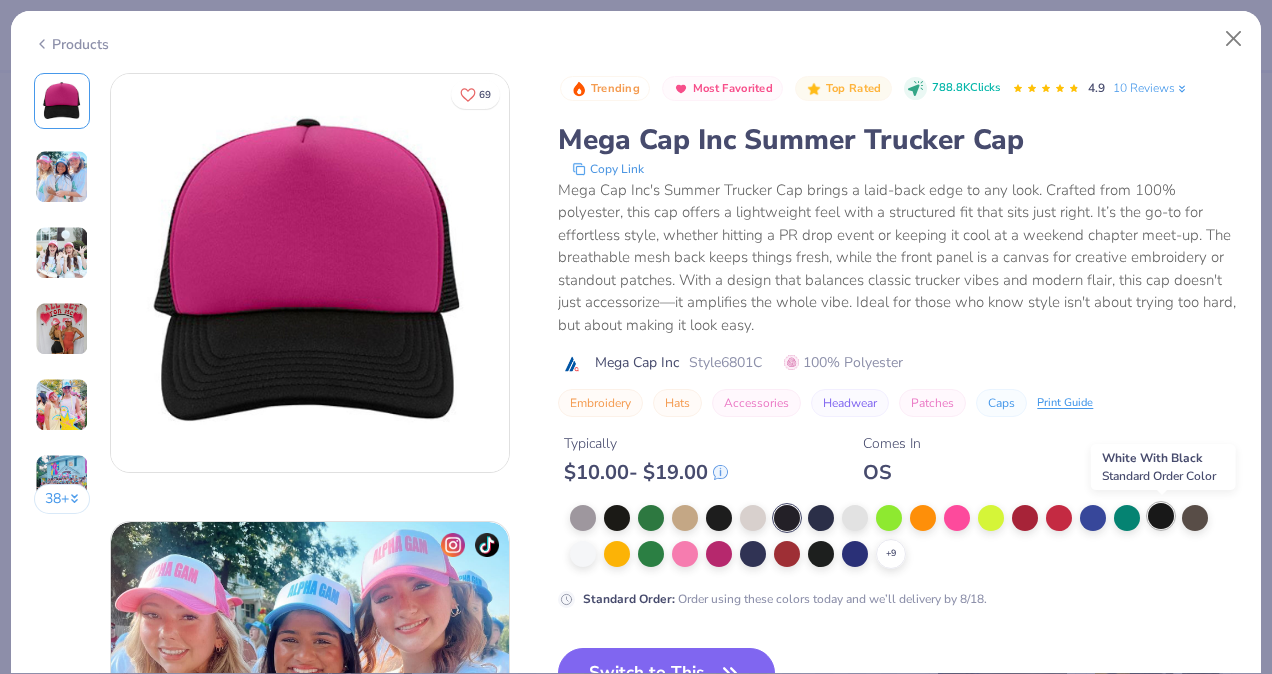 click at bounding box center [1161, 516] 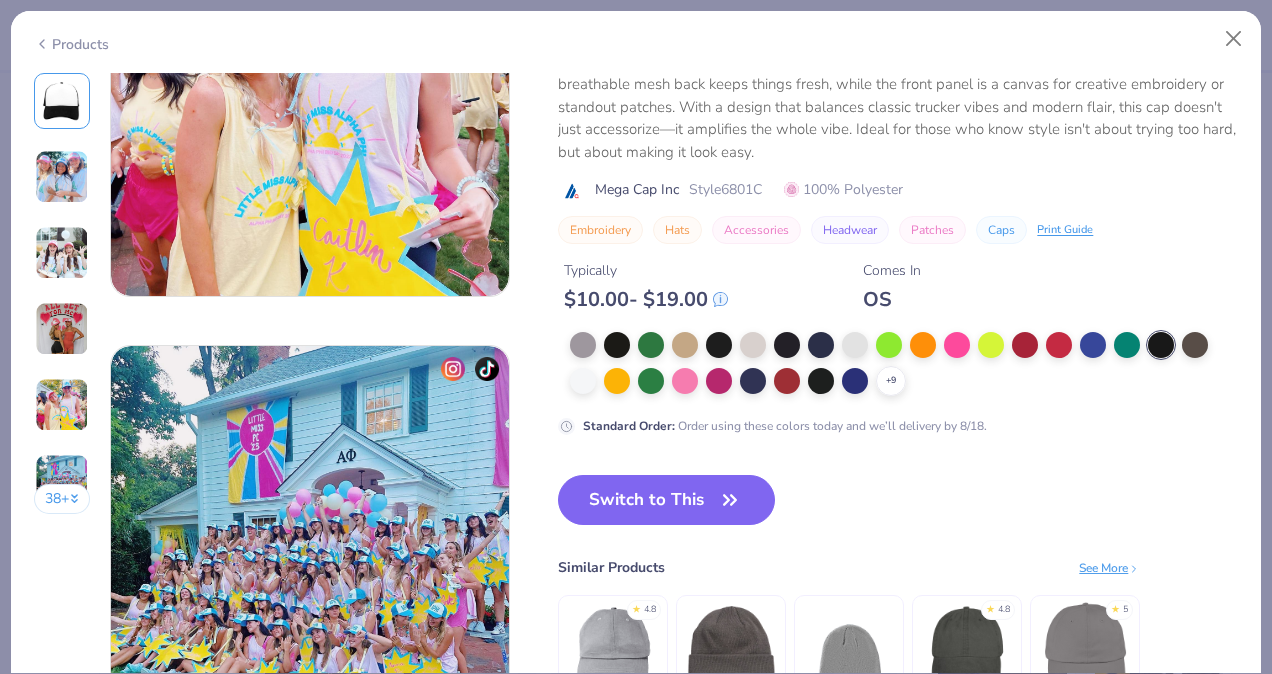 scroll, scrollTop: 2026, scrollLeft: 0, axis: vertical 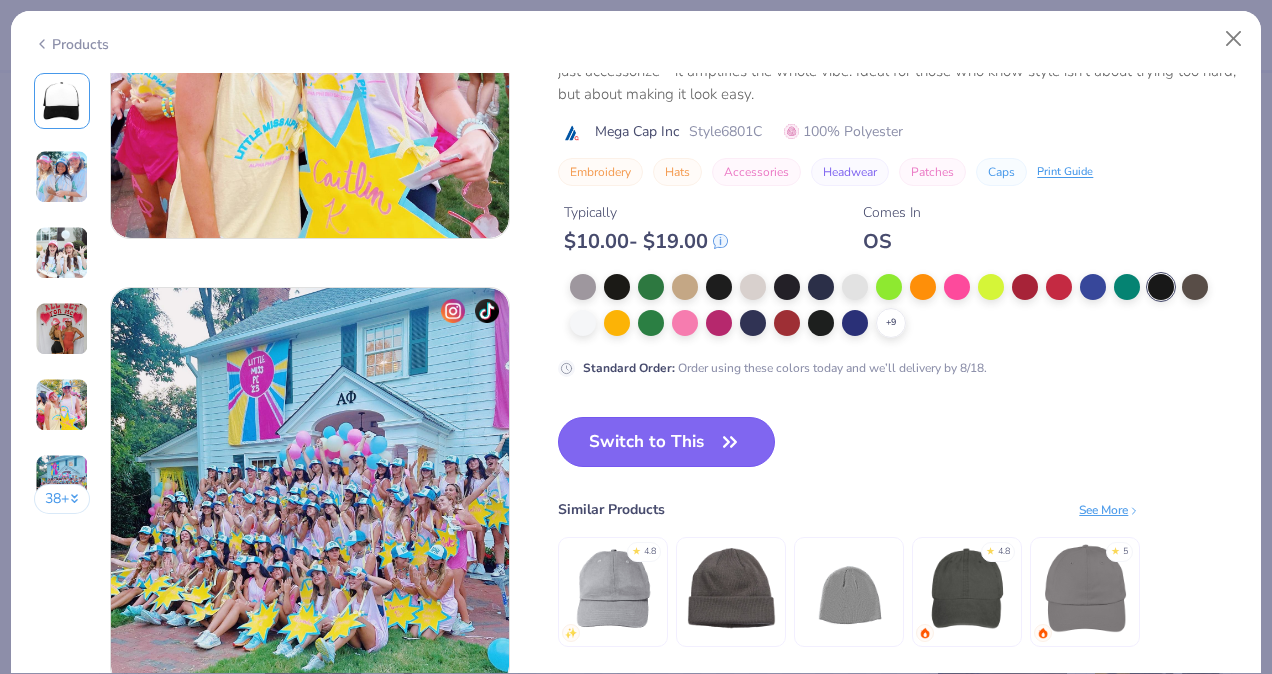 click on "Switch to This" at bounding box center (666, 442) 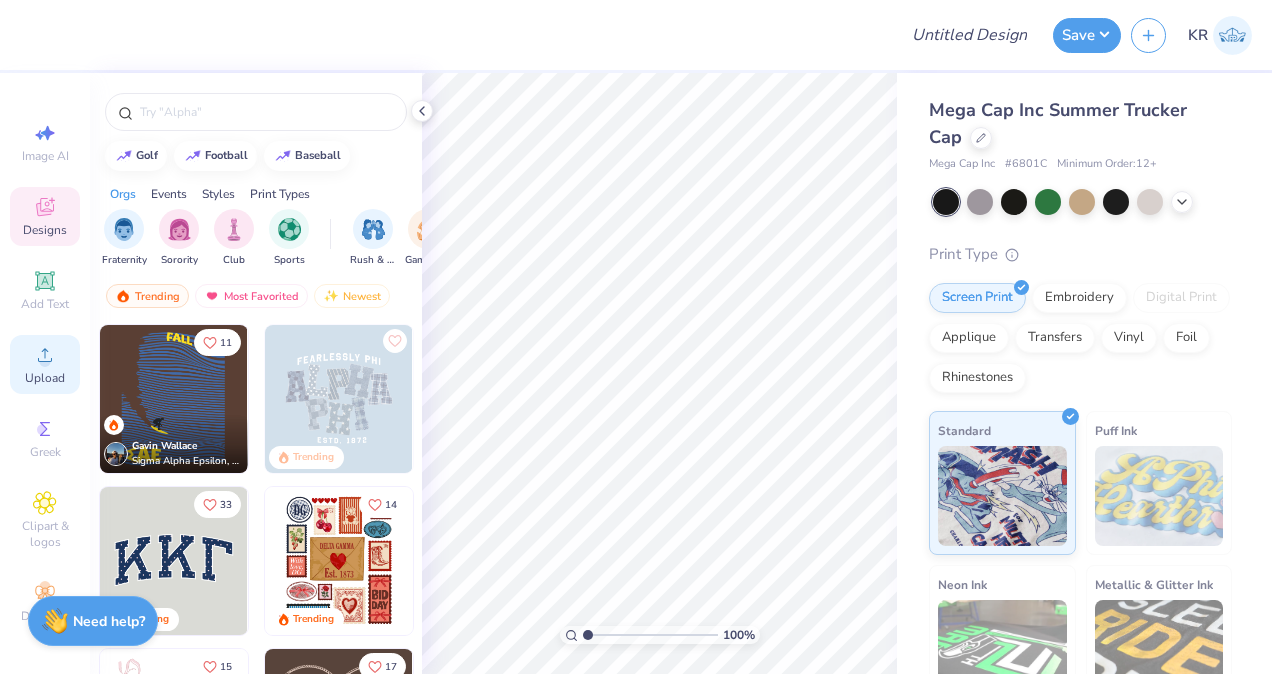 click on "Upload" at bounding box center [45, 378] 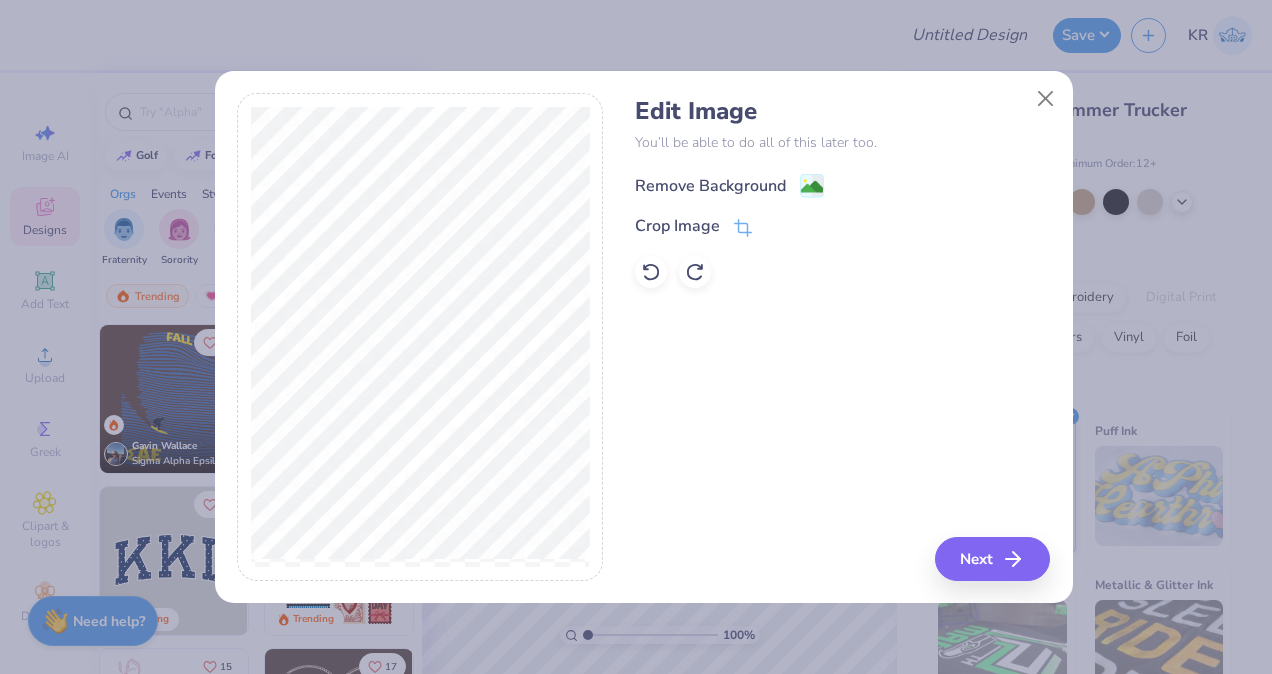 click 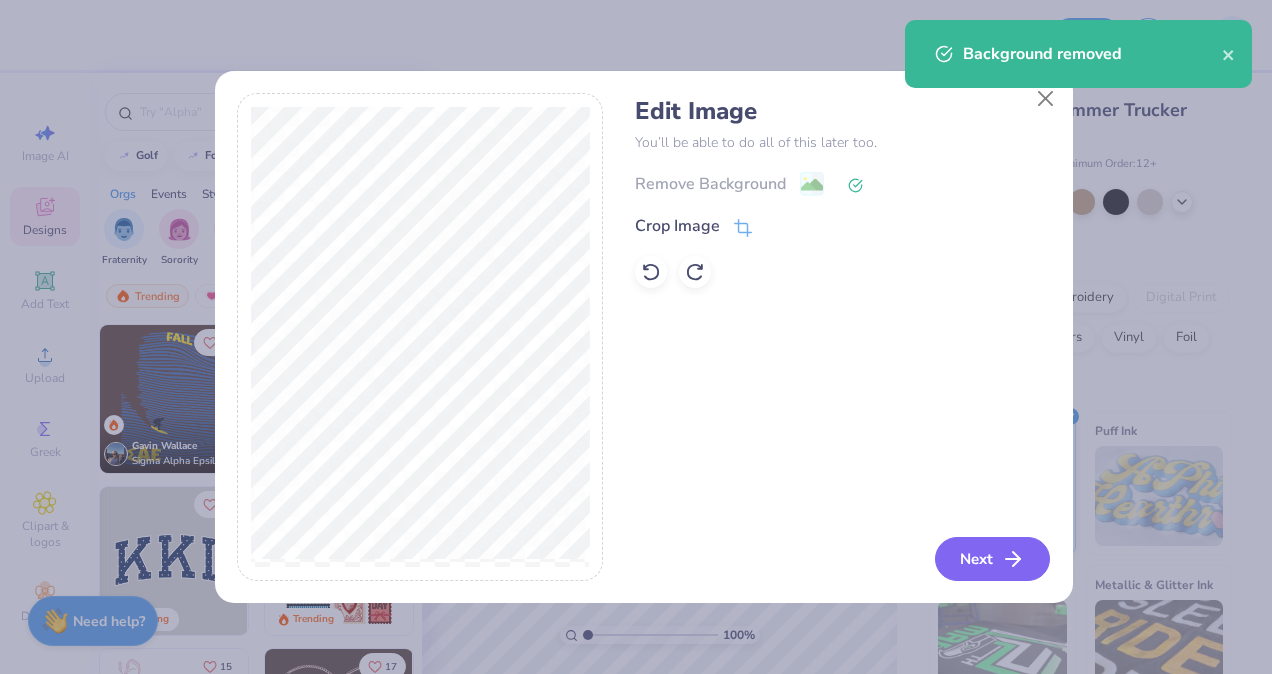 click on "Next" at bounding box center [992, 559] 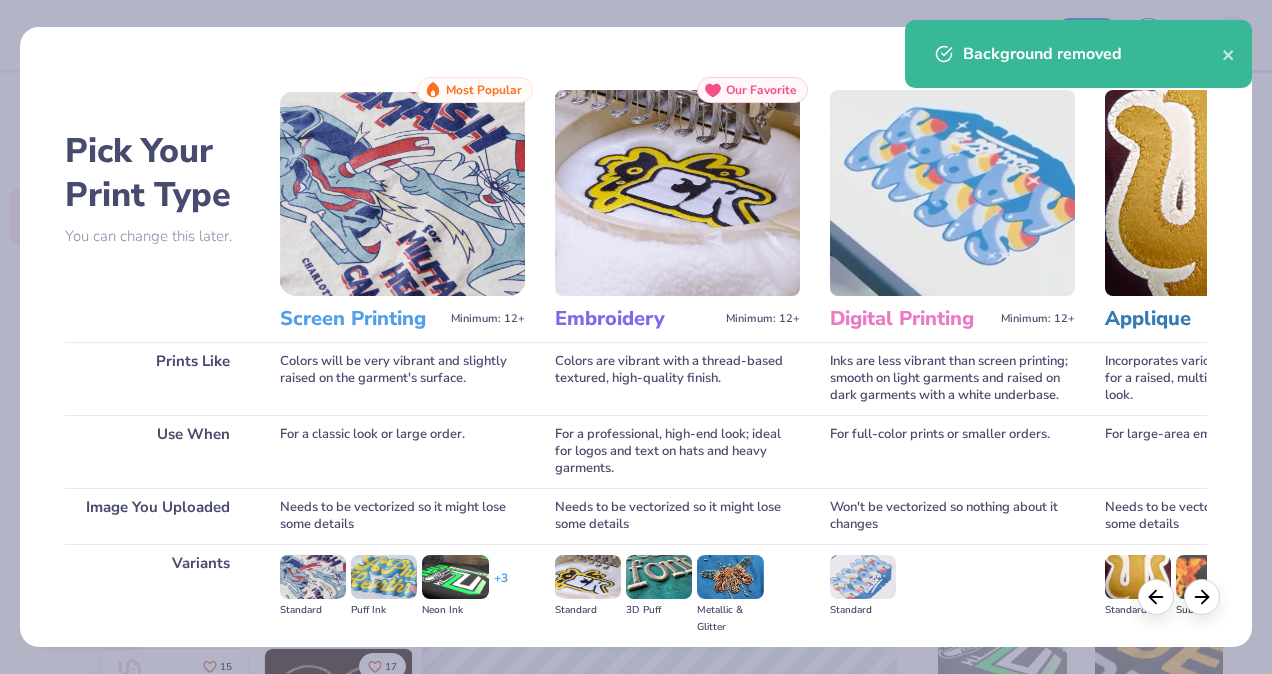 scroll, scrollTop: 222, scrollLeft: 0, axis: vertical 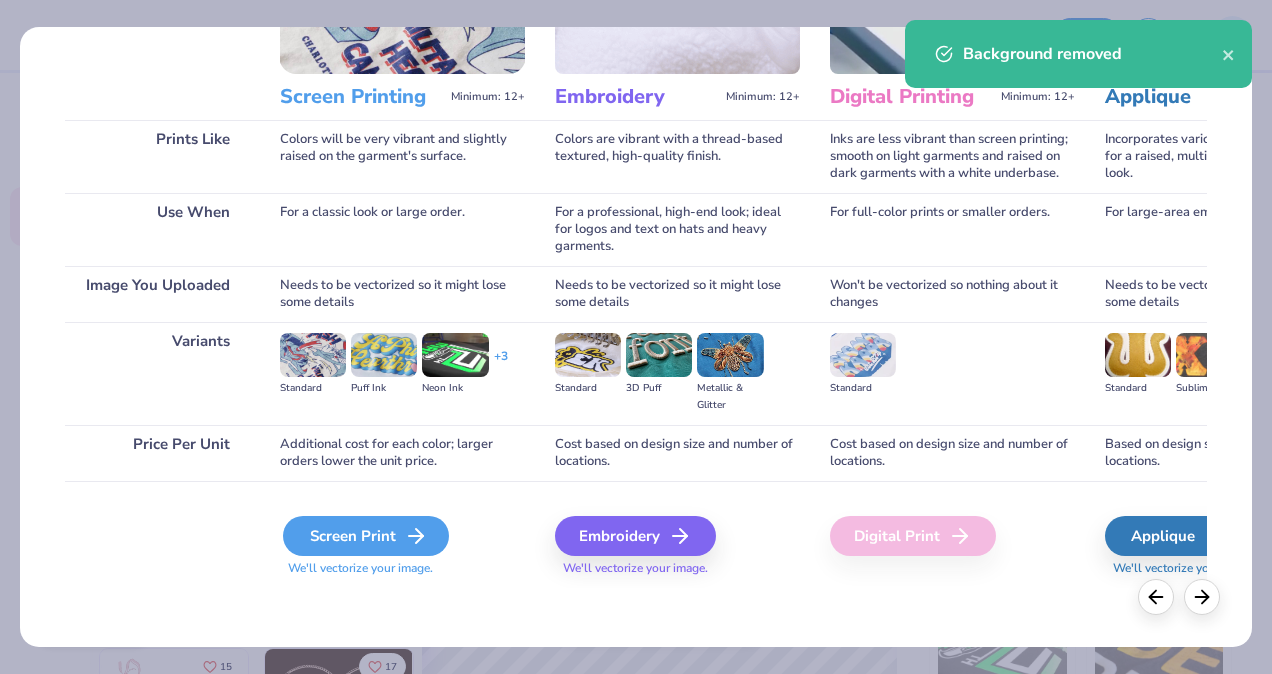 click on "Screen Print" at bounding box center (366, 536) 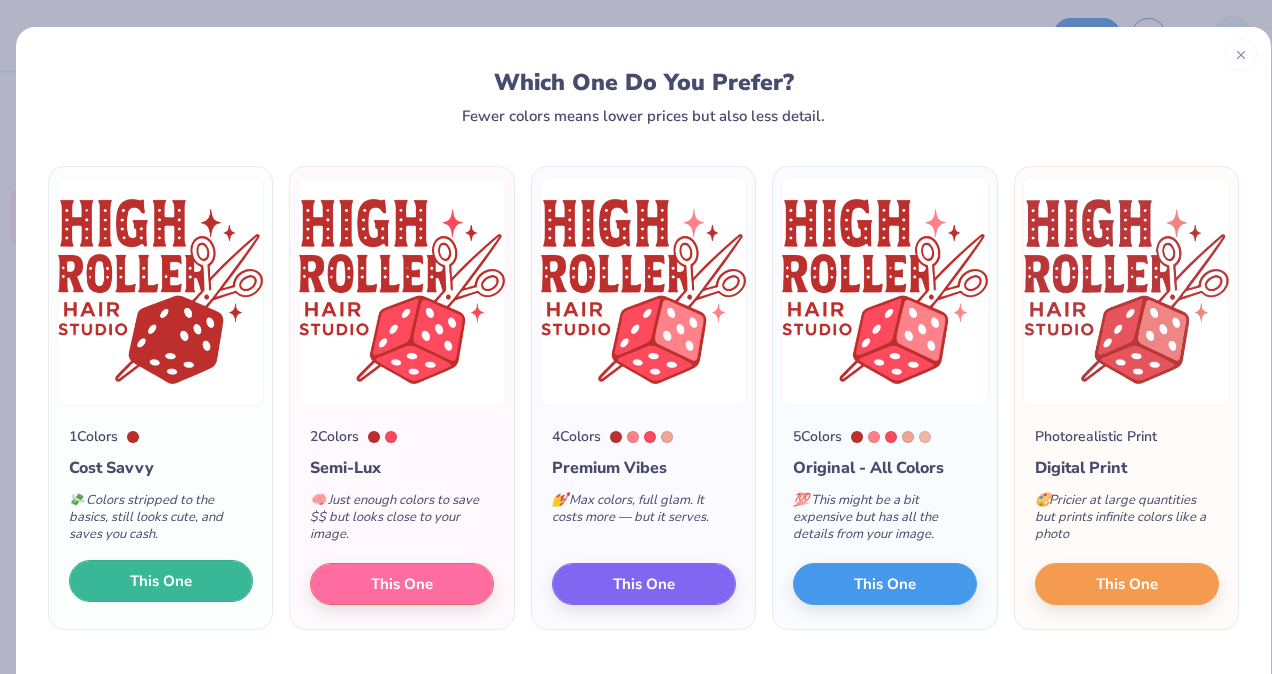 click on "This One" at bounding box center (161, 581) 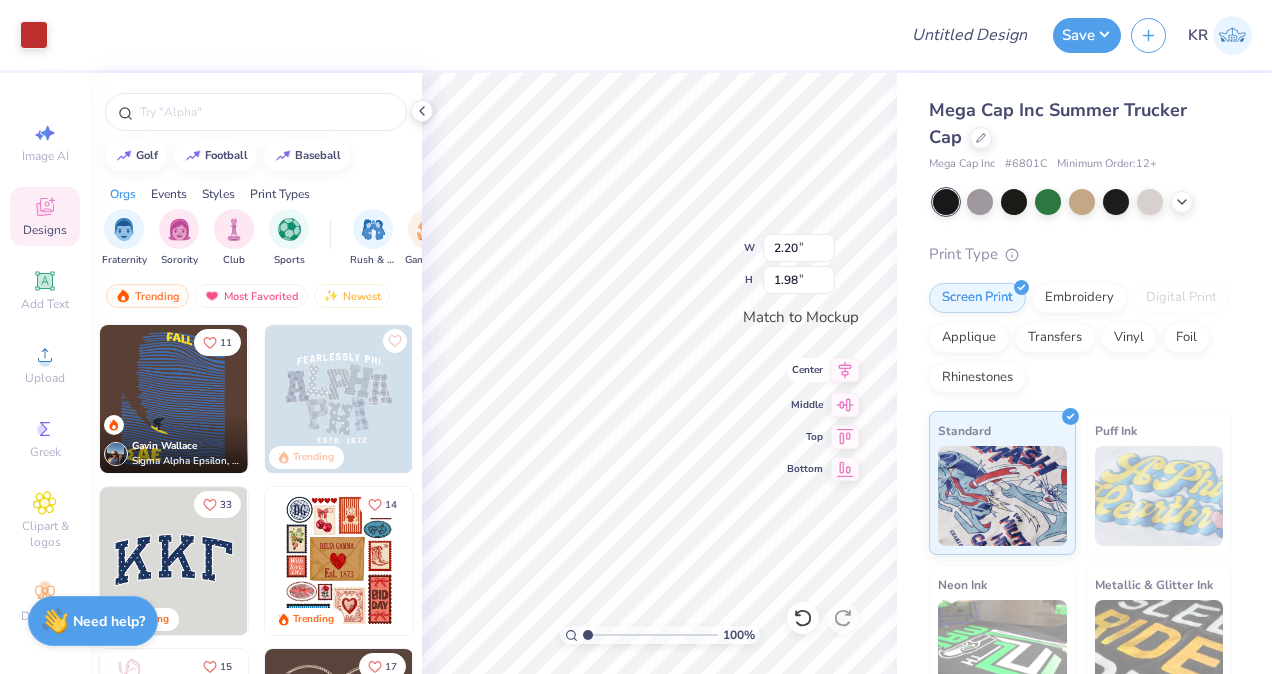 click 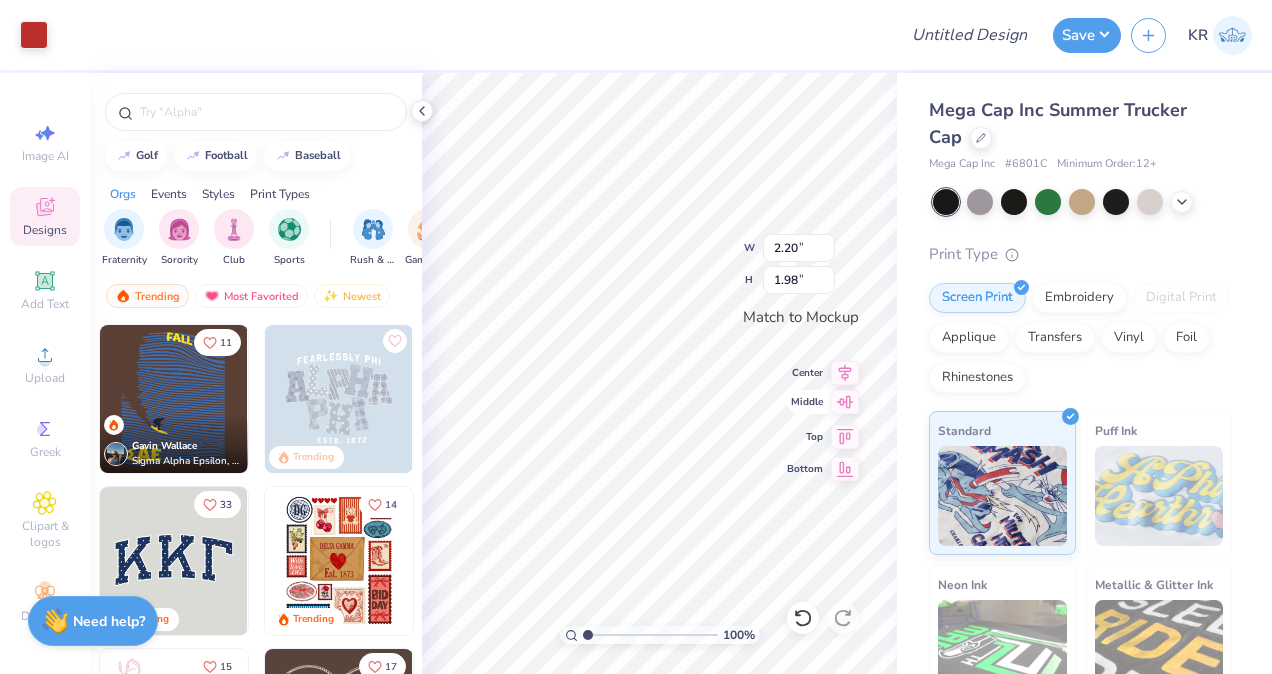 click 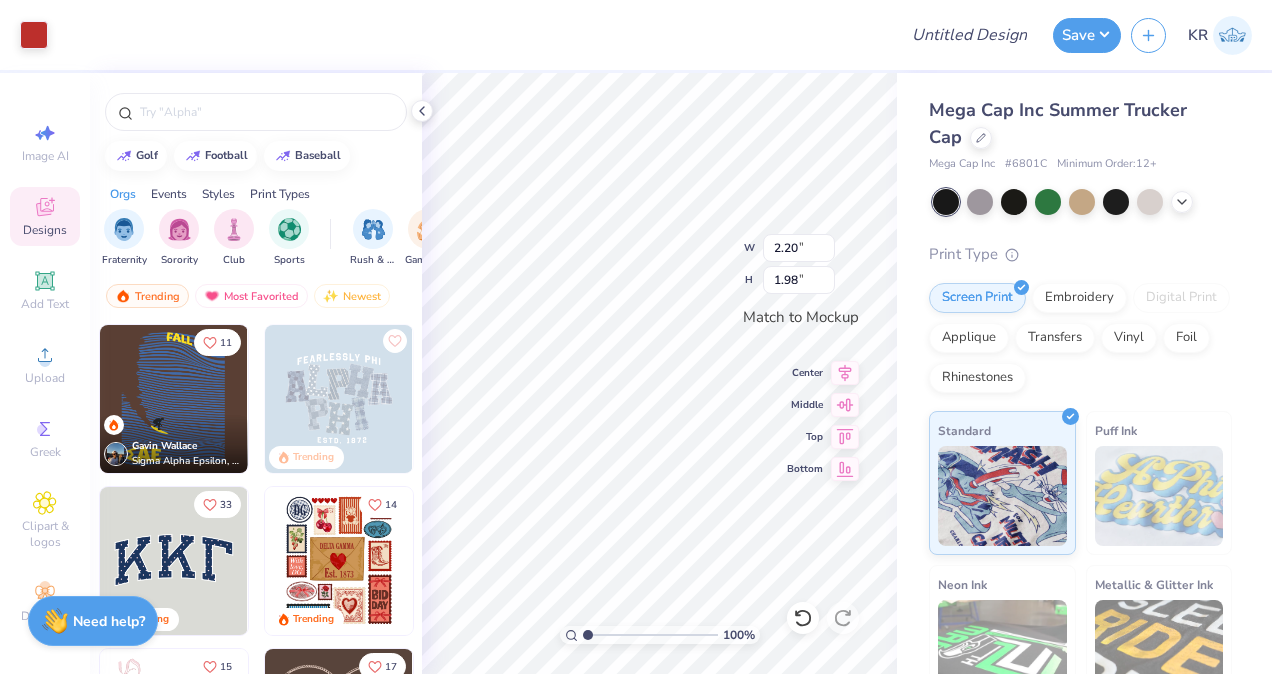 click at bounding box center (486, 399) 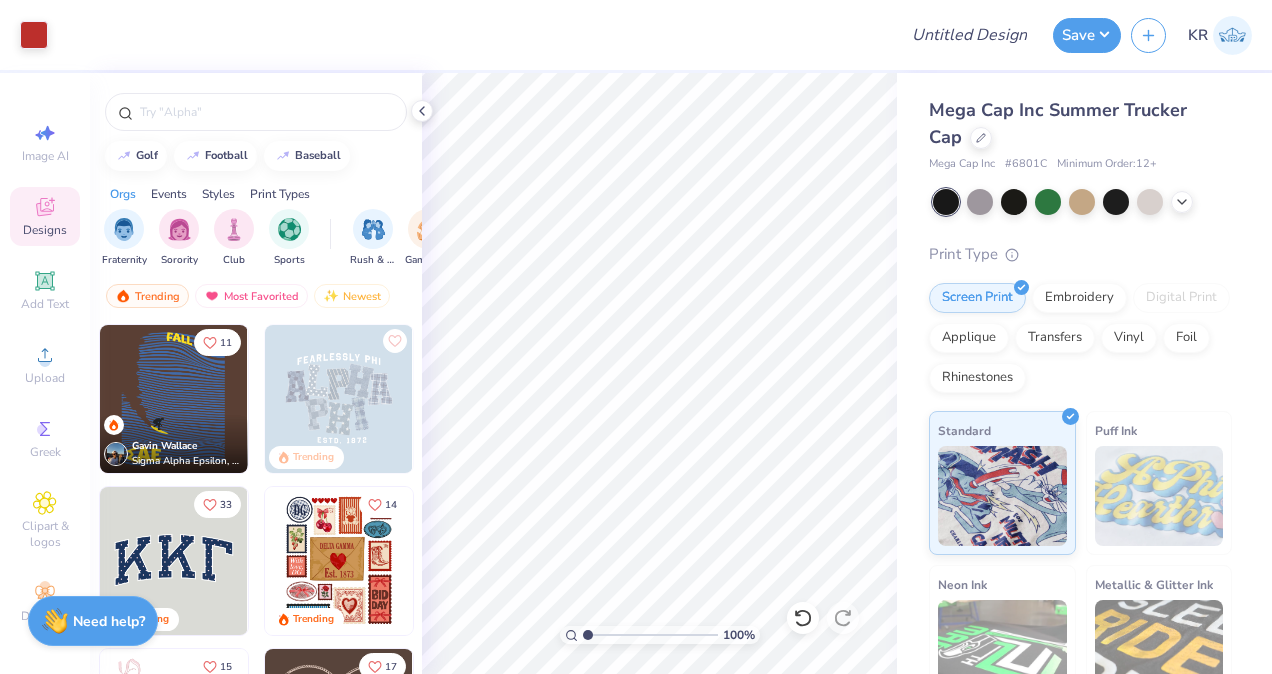 type on "1" 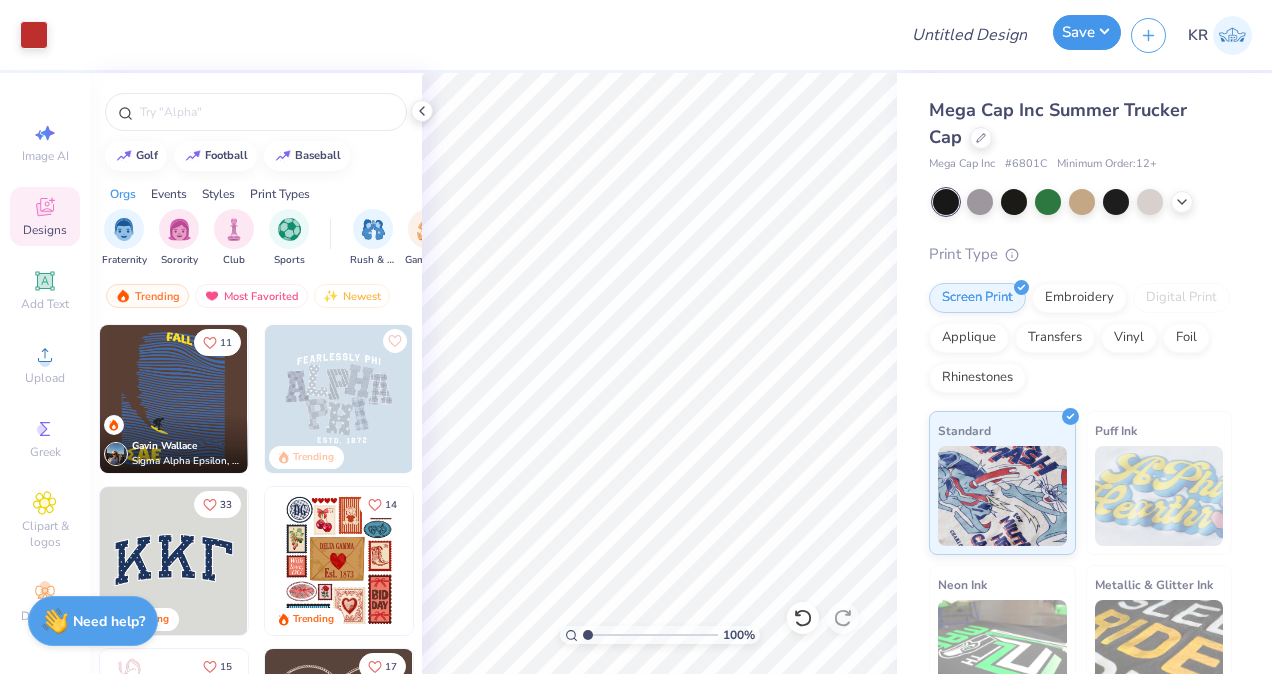 click on "Save" at bounding box center [1087, 32] 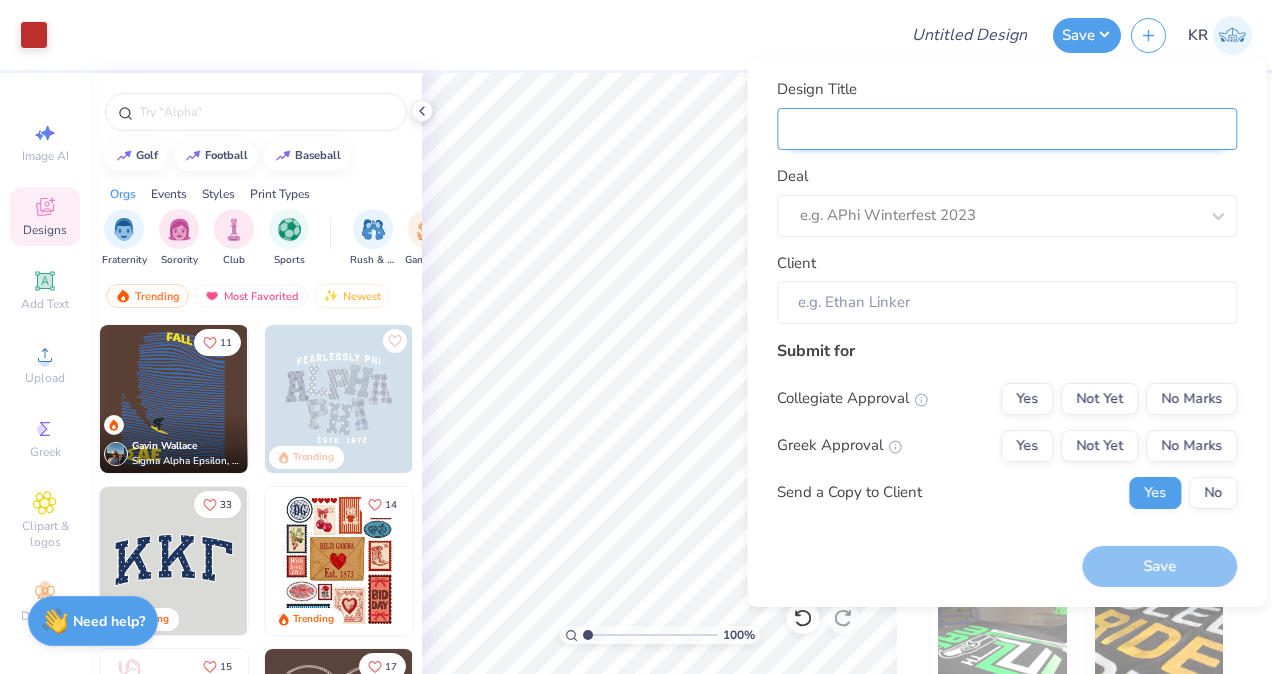 click on "Design Title" at bounding box center [1007, 129] 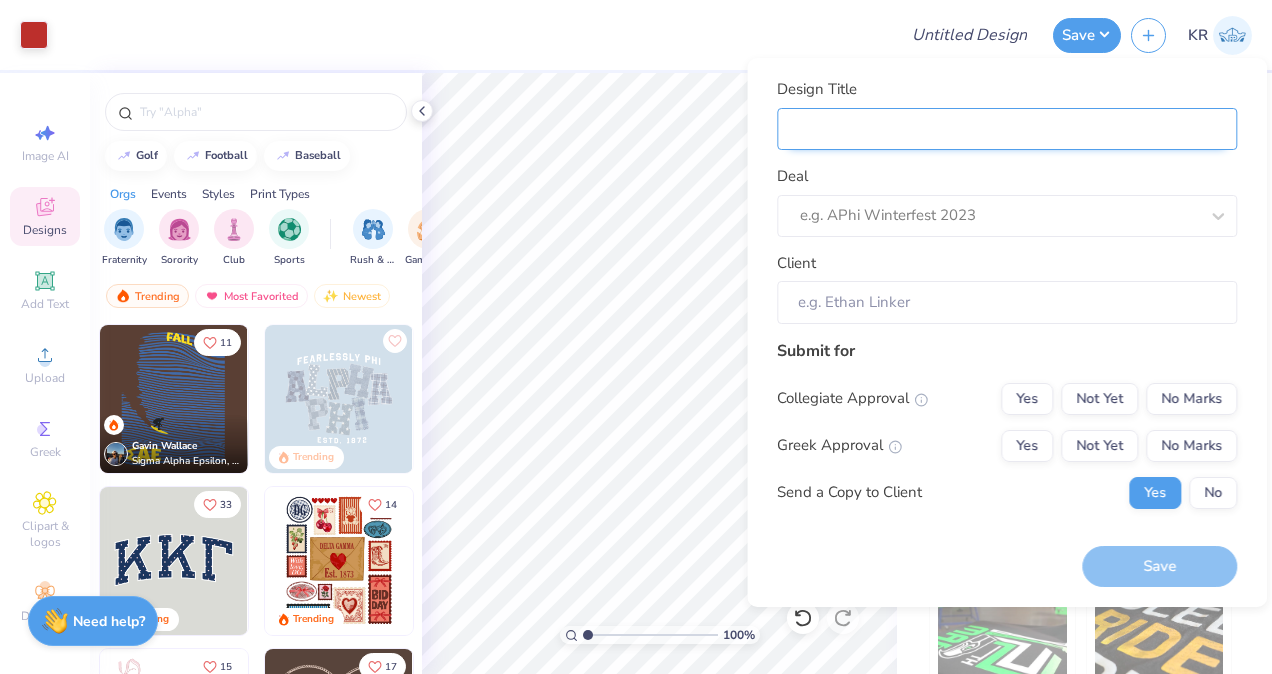 type on "s" 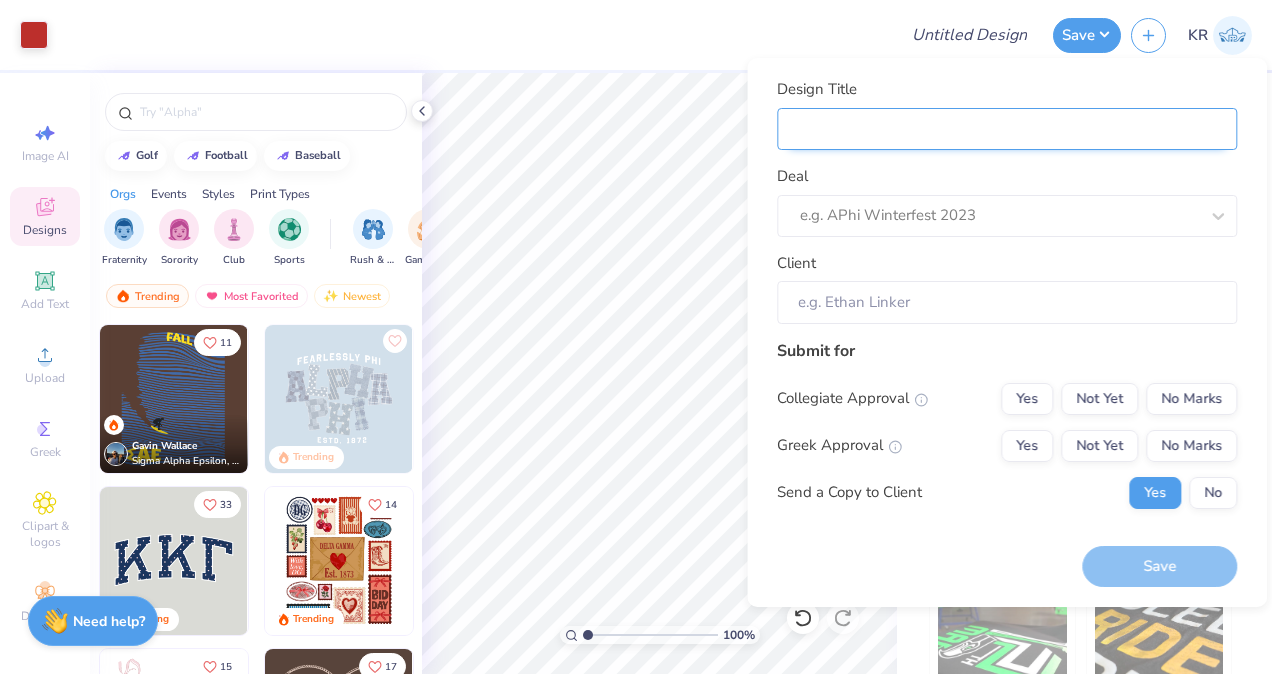 type on "s" 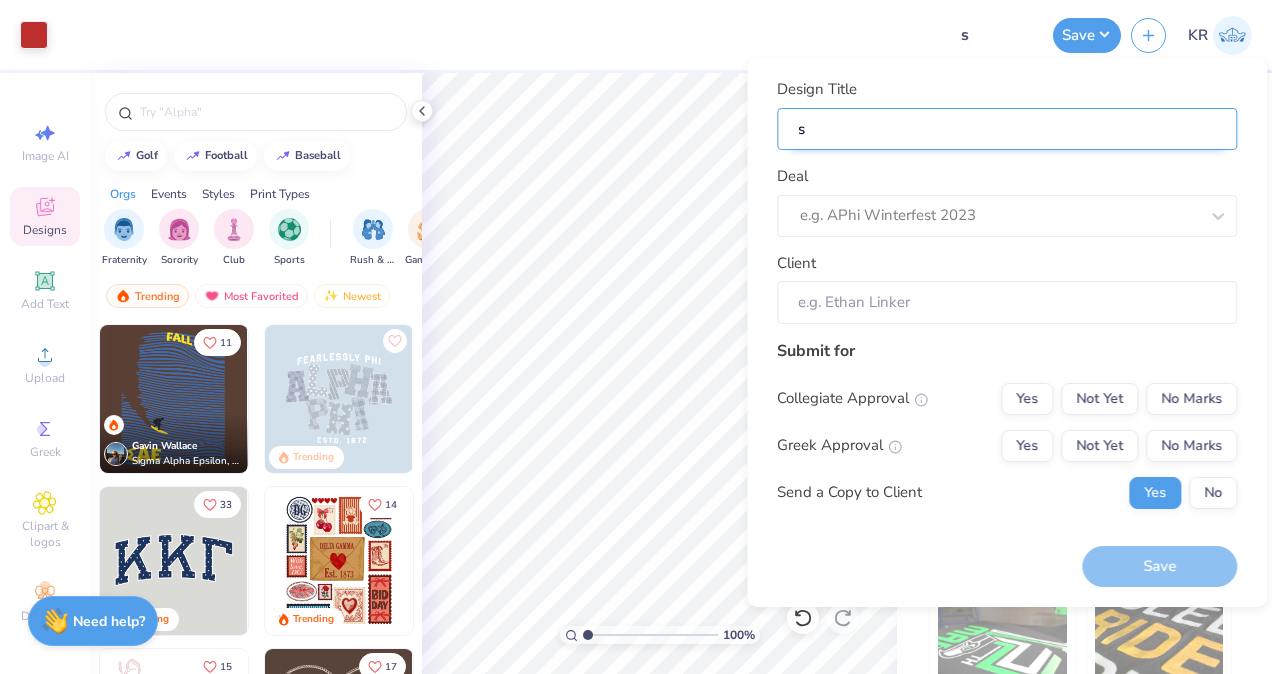 type on "sa" 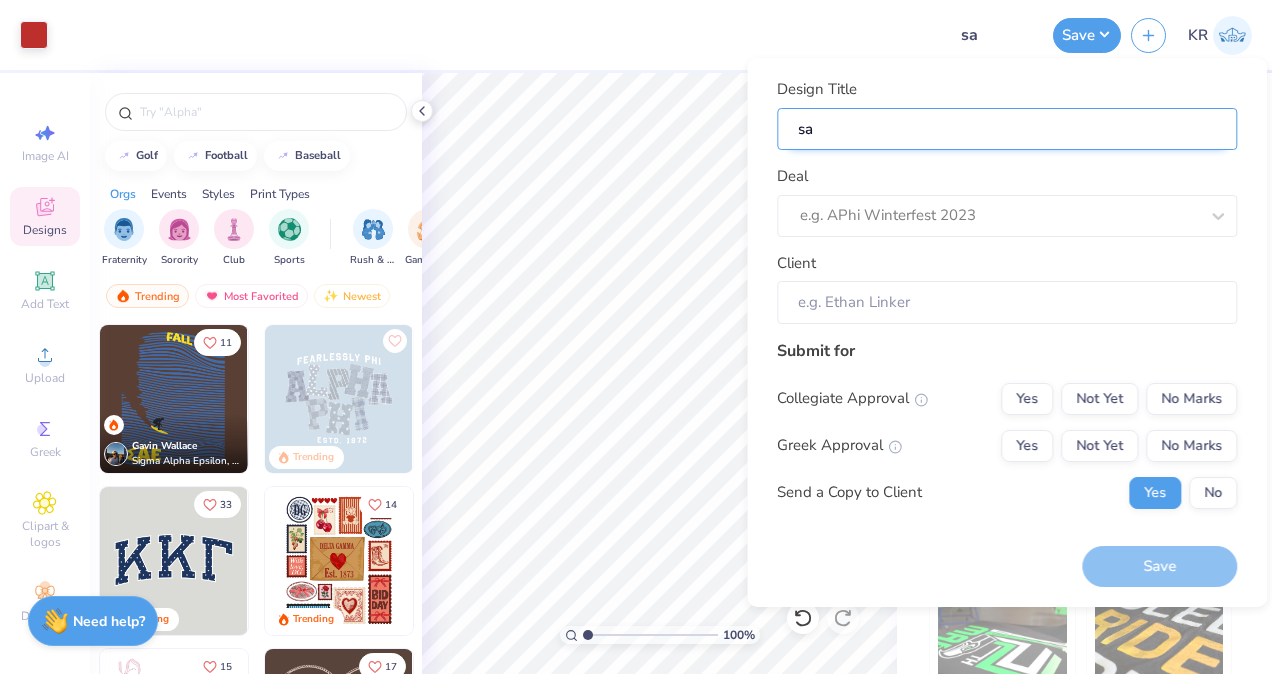 type on "sak" 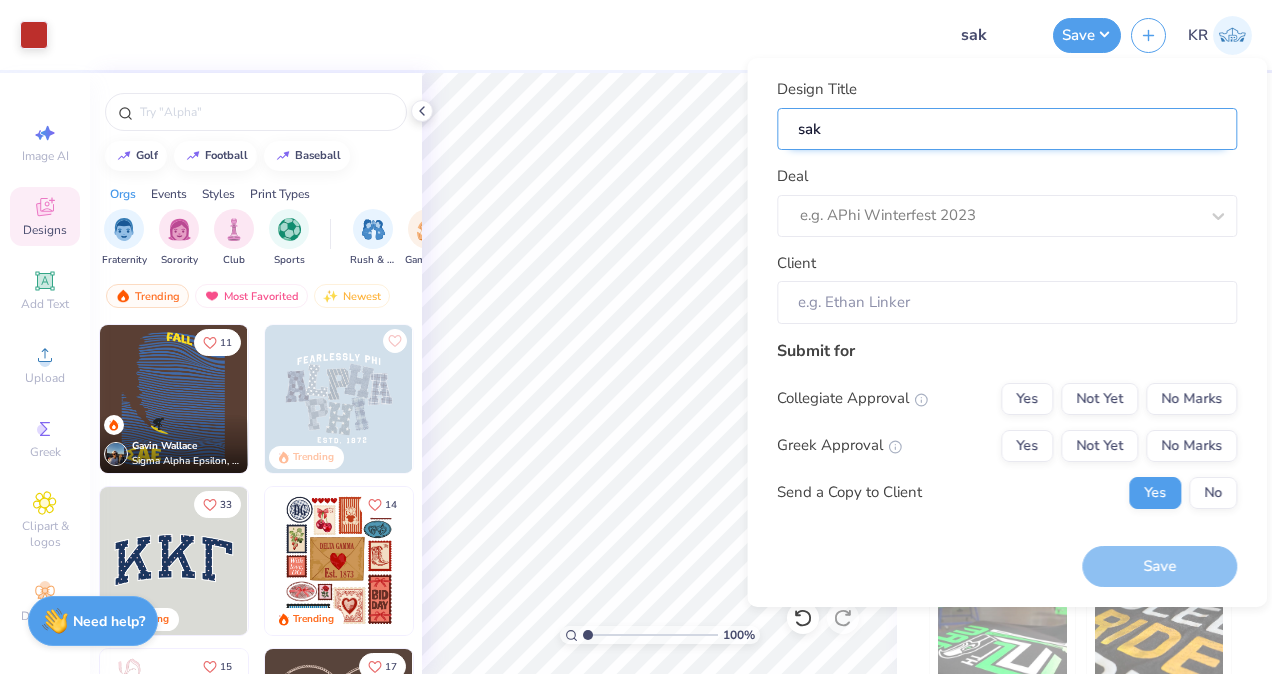 type on "sa" 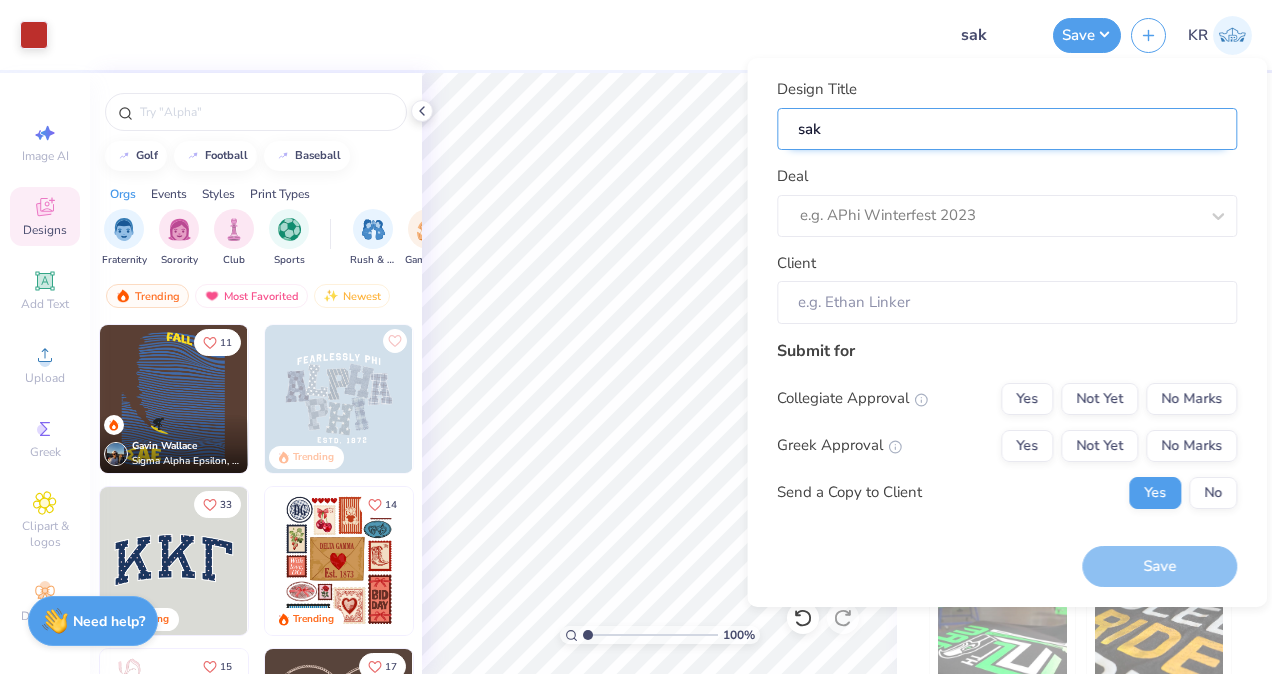 type on "sa" 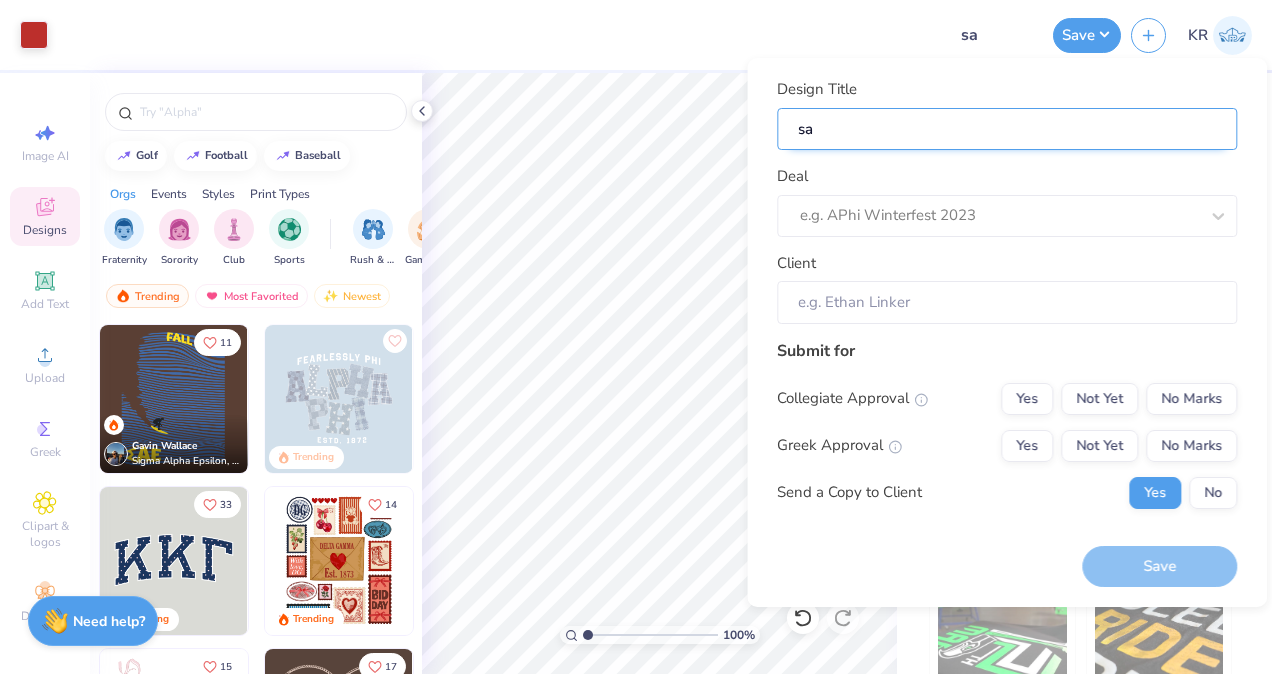 type on "sal" 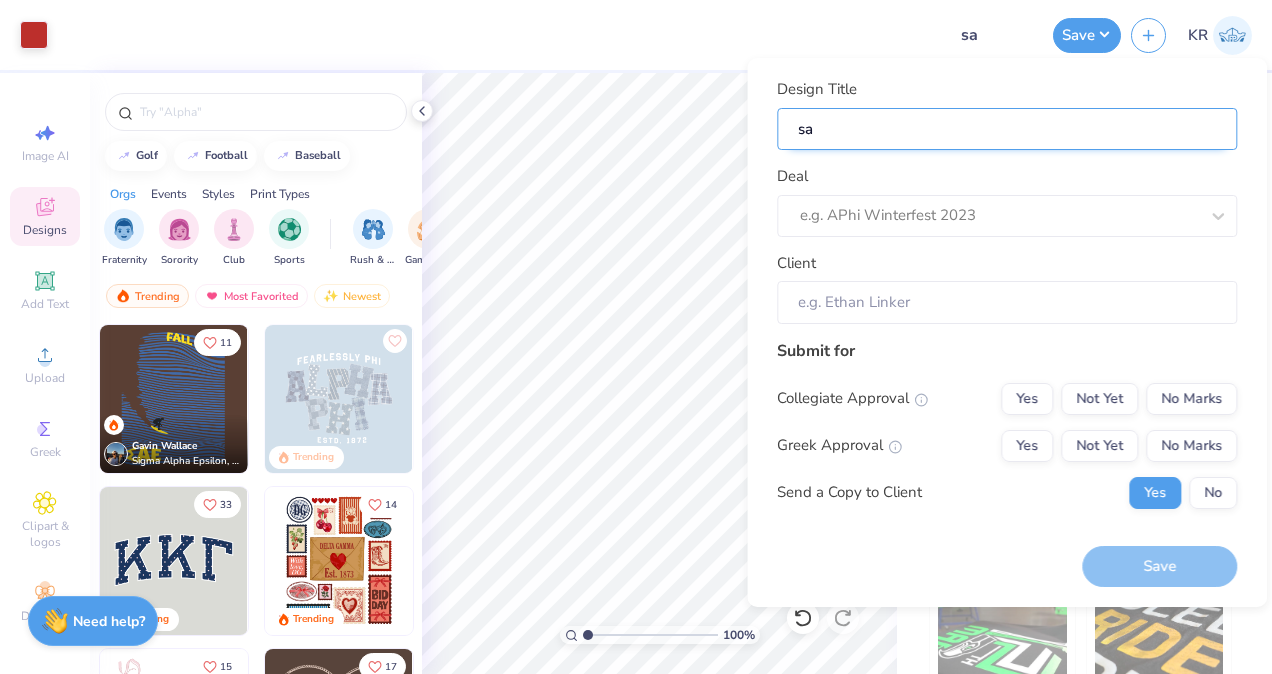 type on "sal" 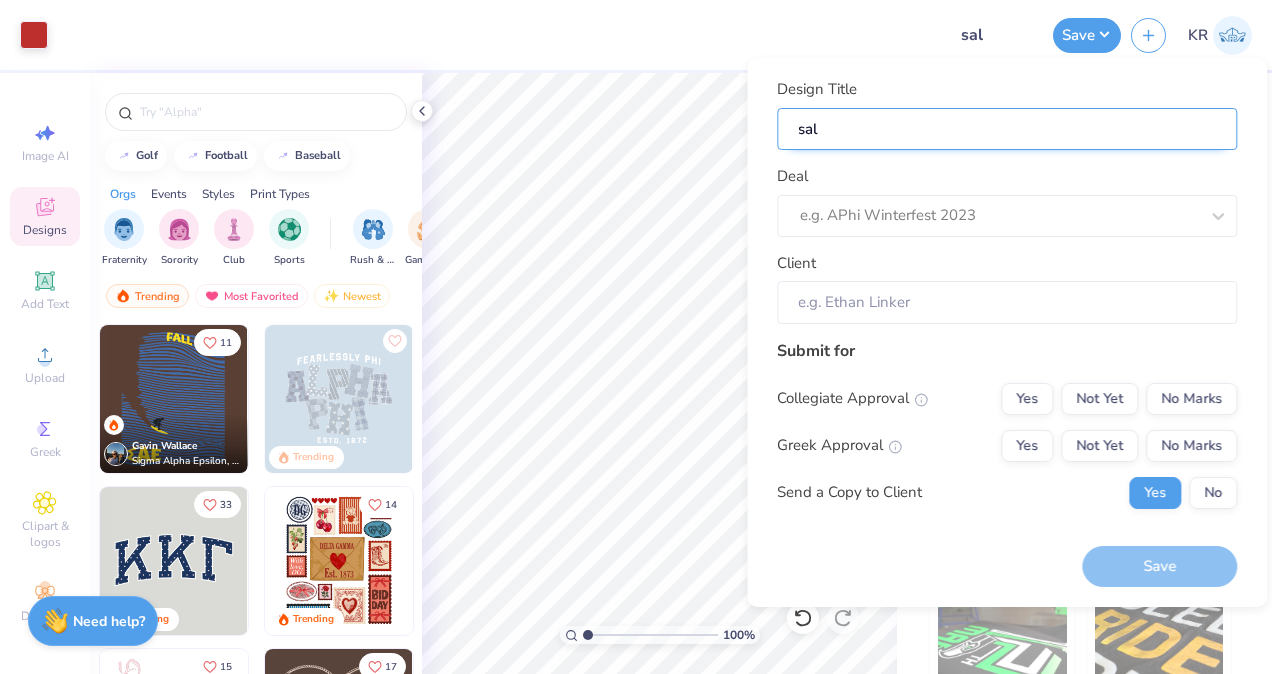 type on "salo" 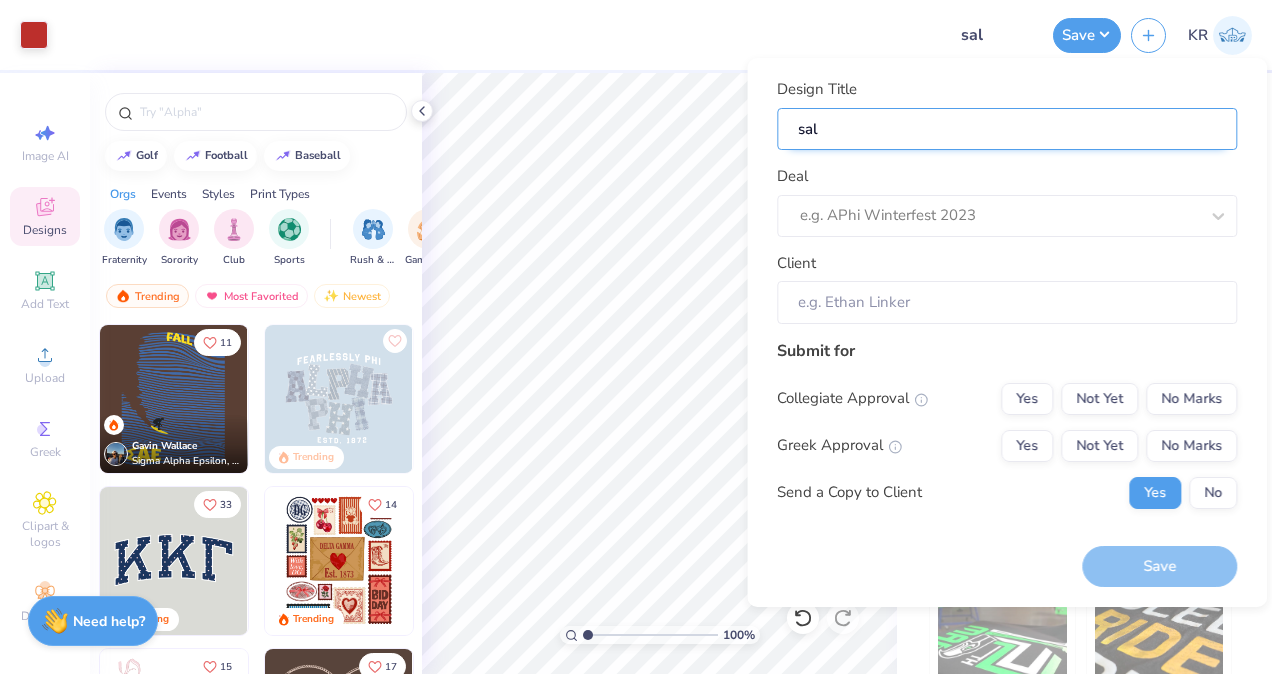type on "salo" 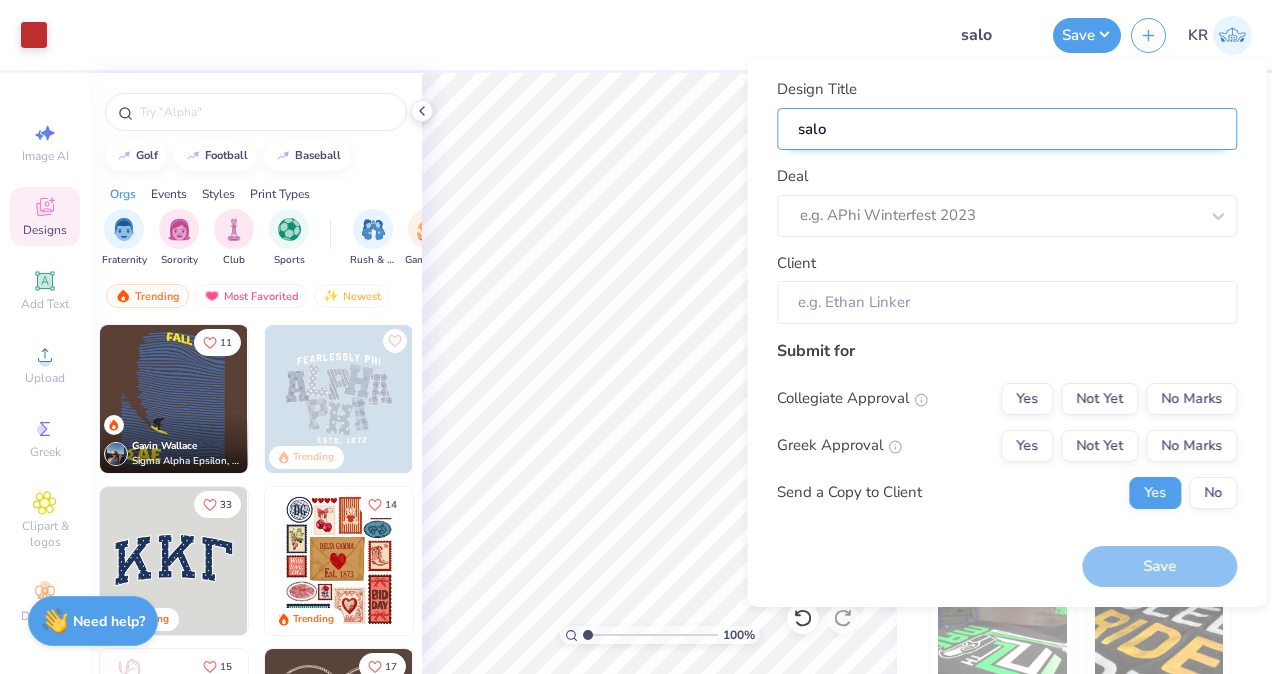 type on "salon" 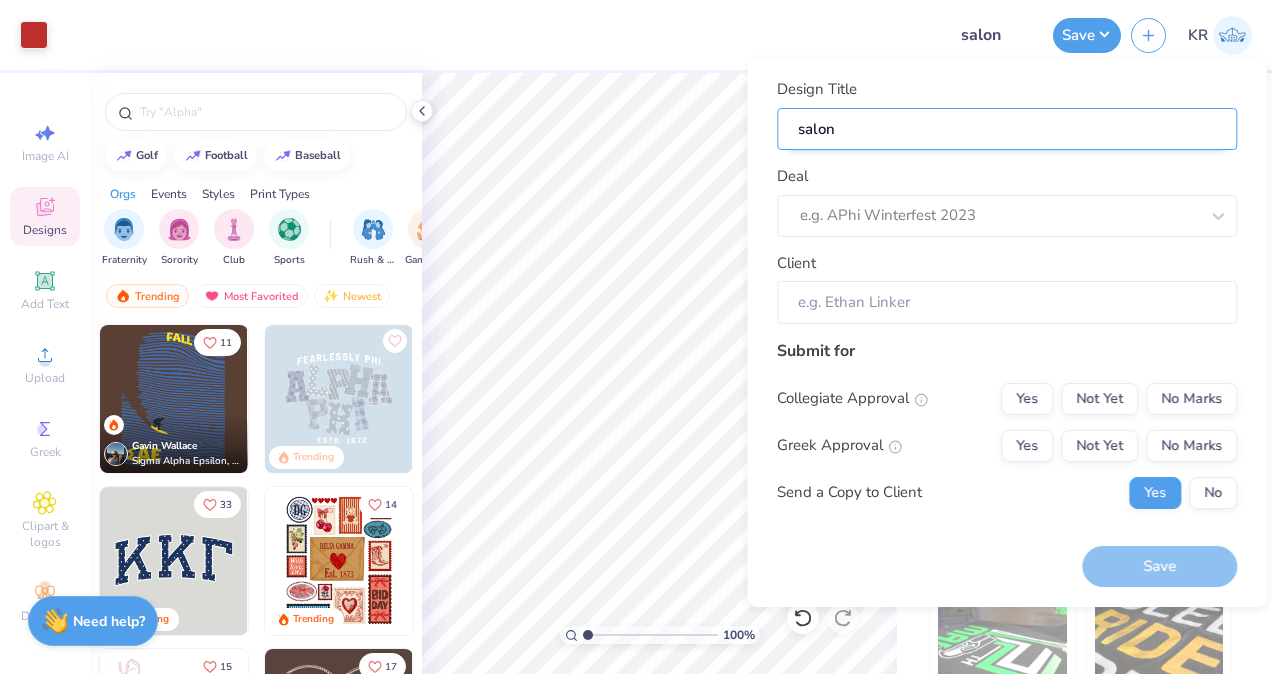 type on "salon" 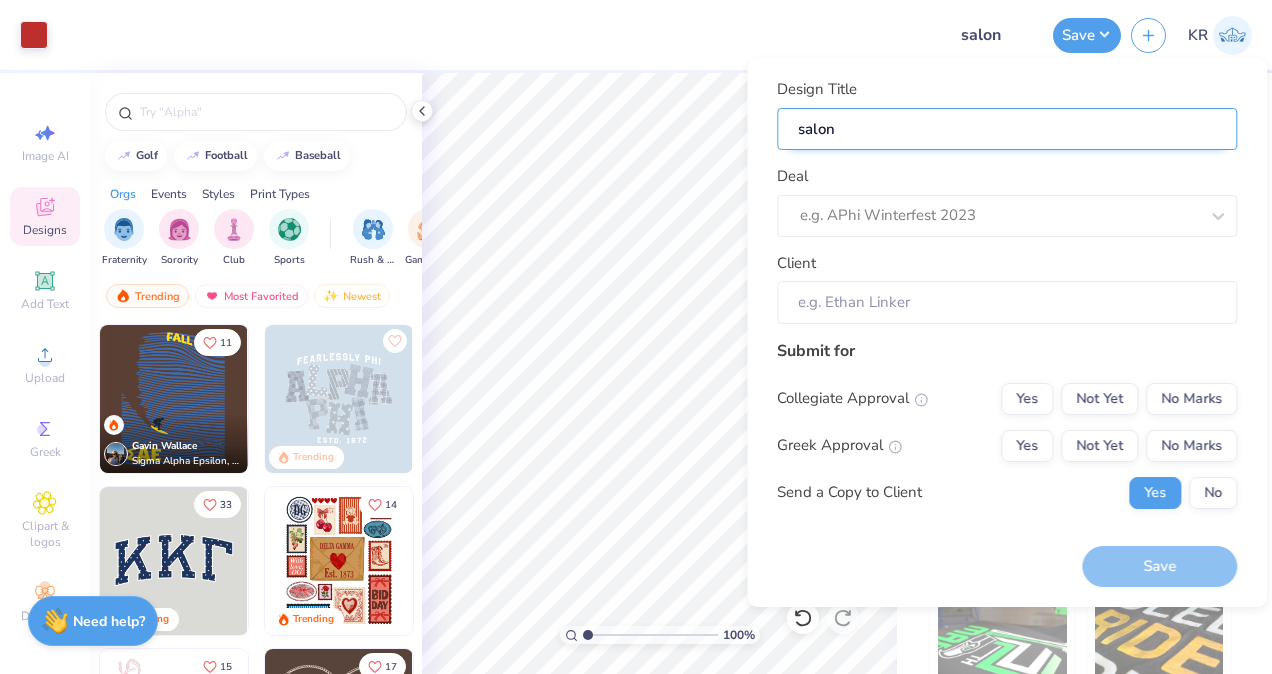 type on "salon [PERSON]" 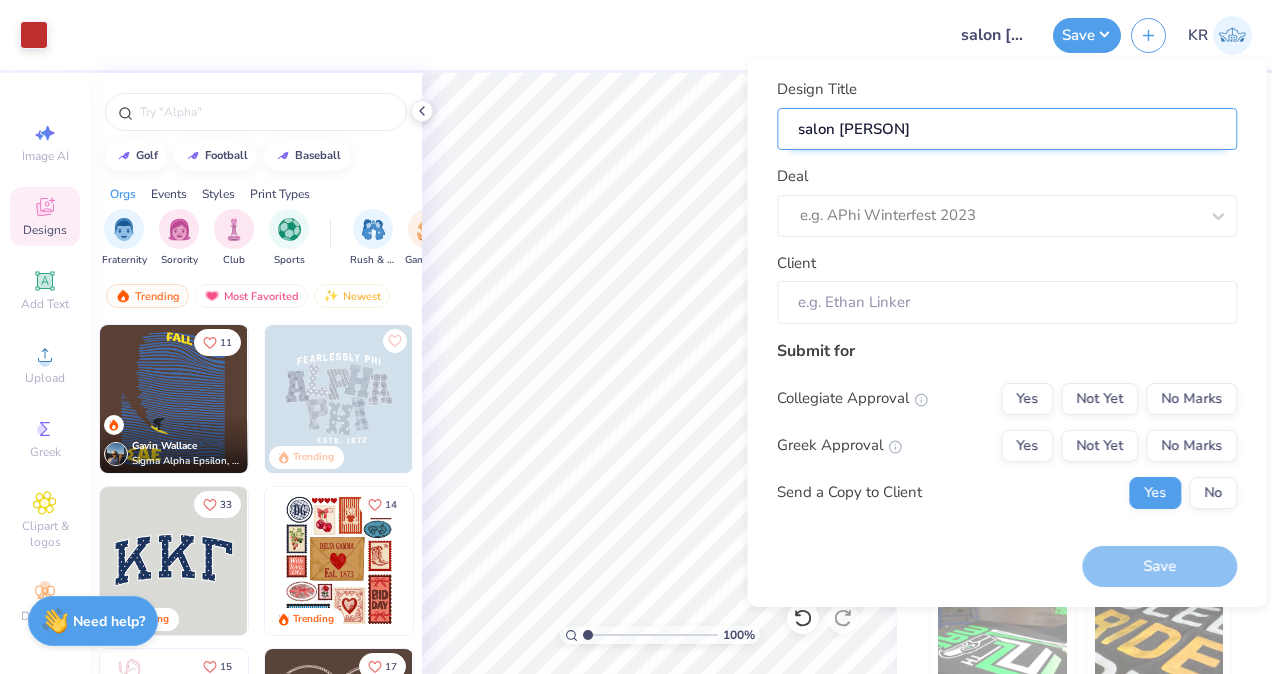 type on "salon [PERSON]" 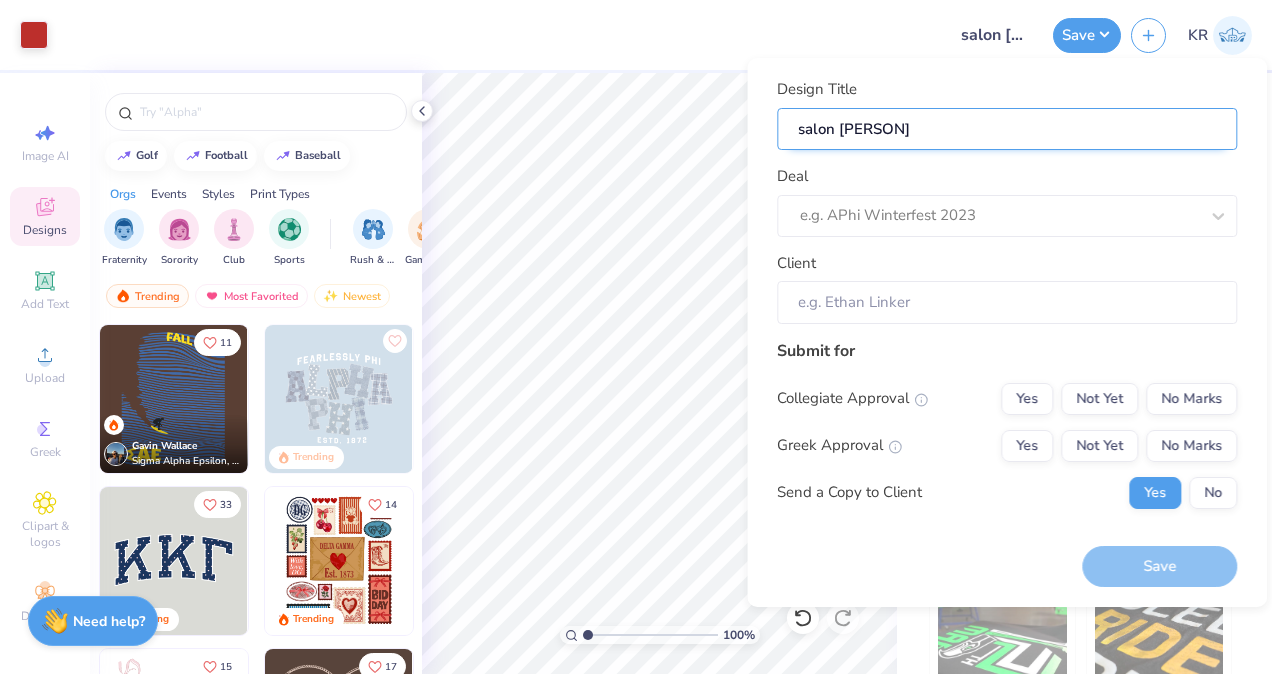 type on "salon [ITEM]" 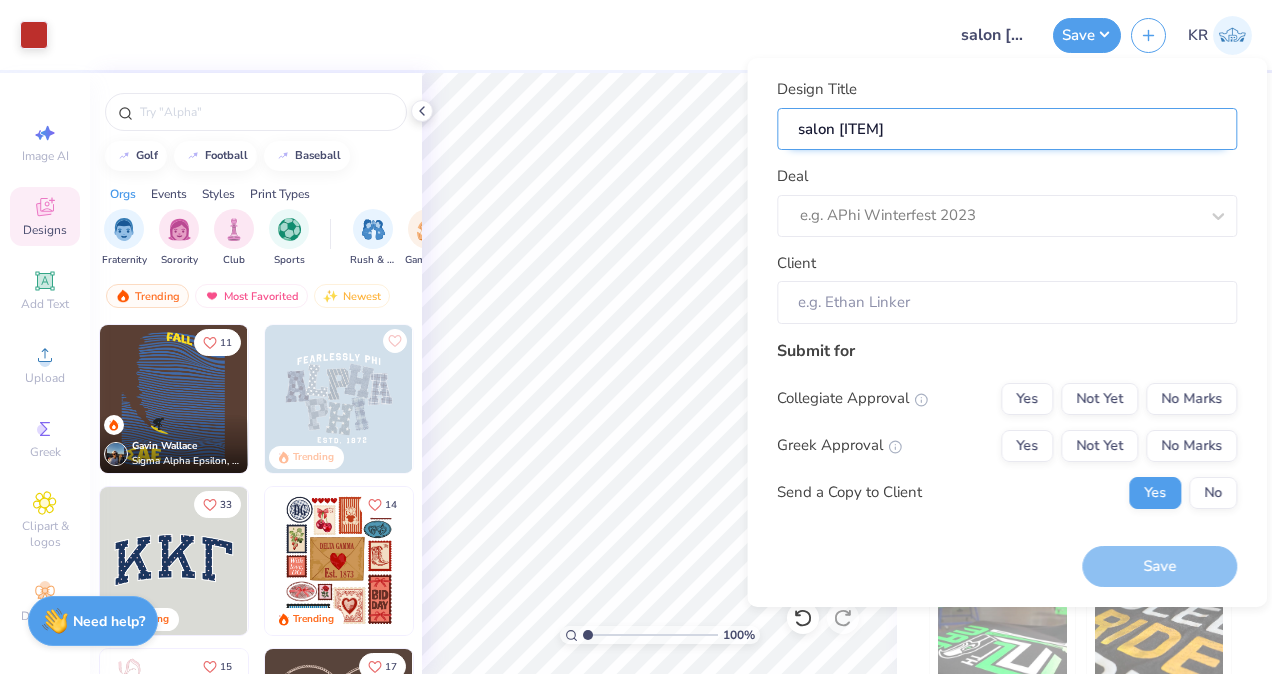 type on "salon [ITEM]" 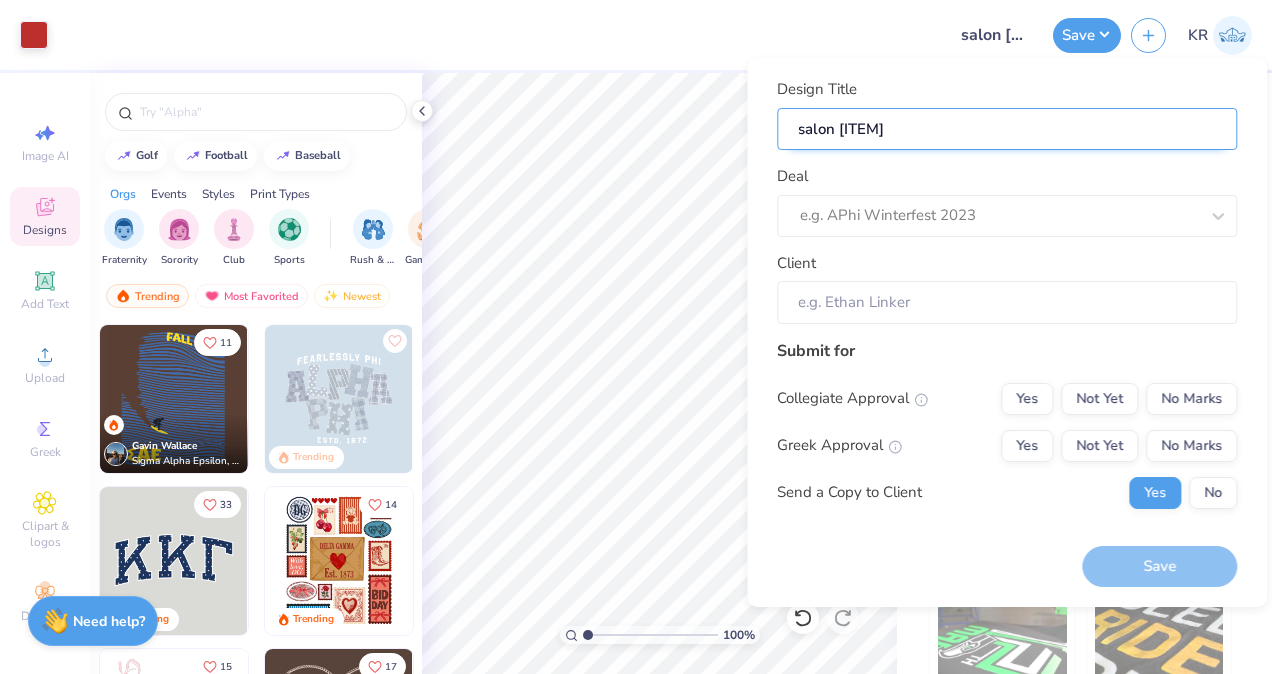 type on "salon [ITEM]" 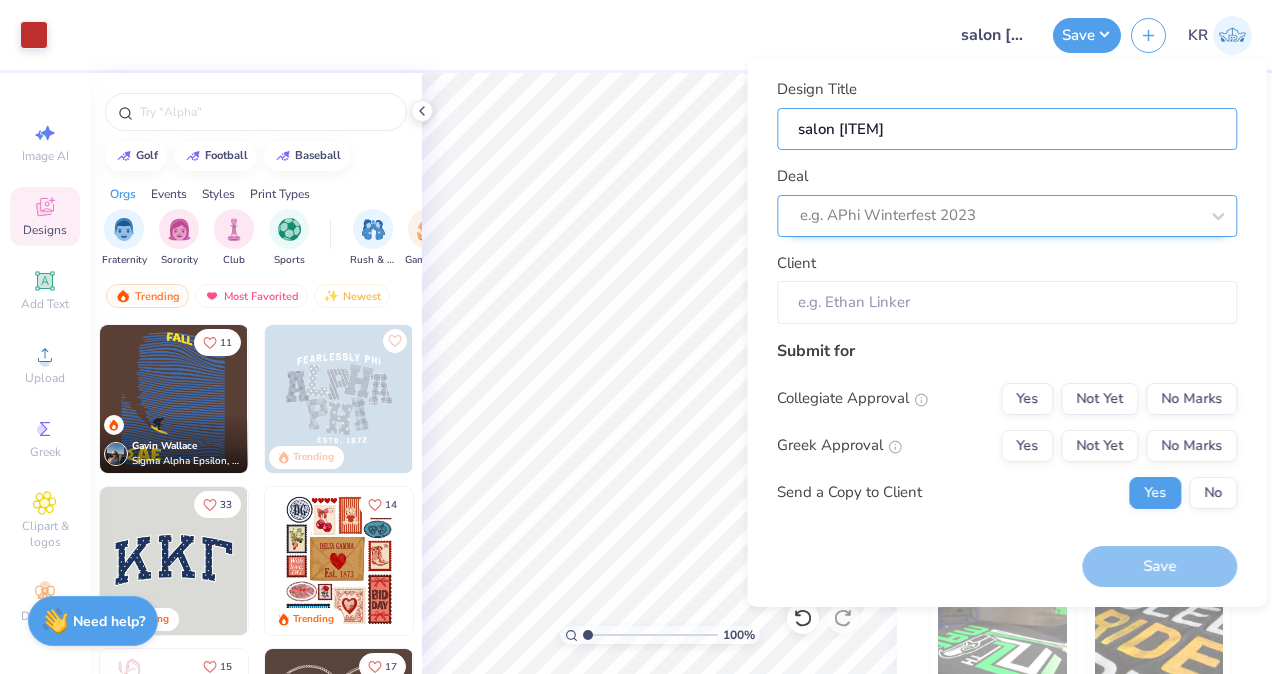 type on "salon [ITEM]" 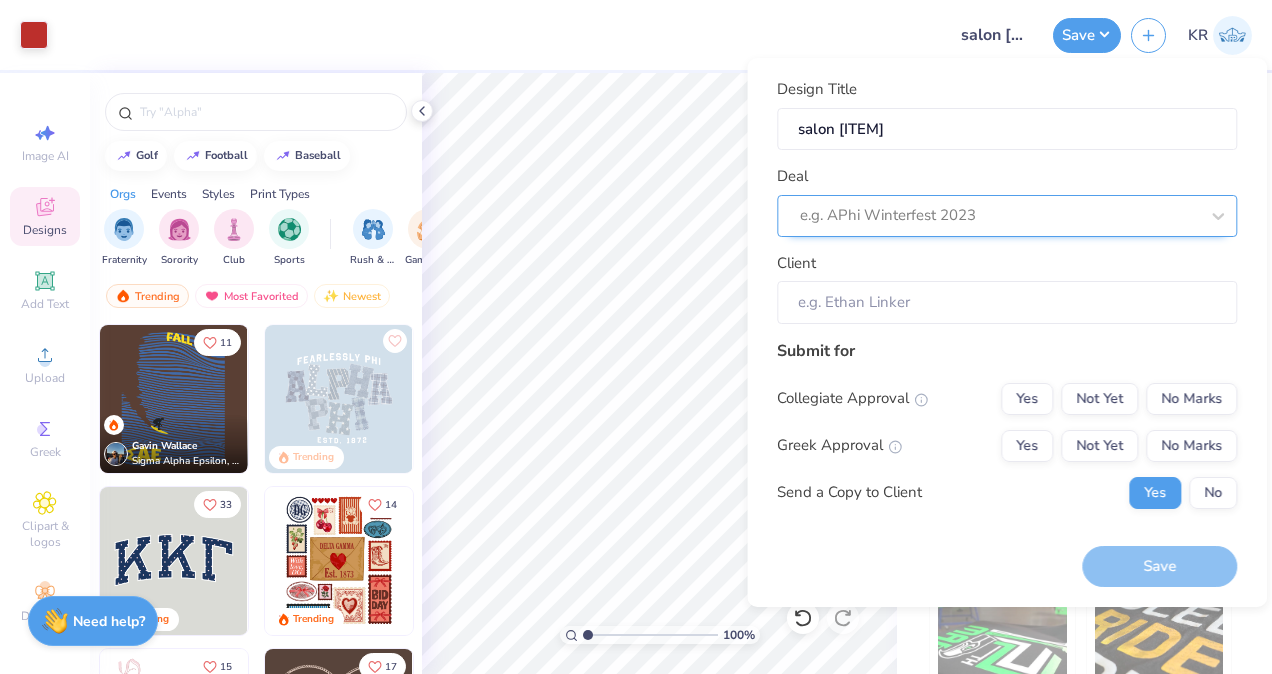 click on "e.g. APhi Winterfest 2023" at bounding box center (1007, 216) 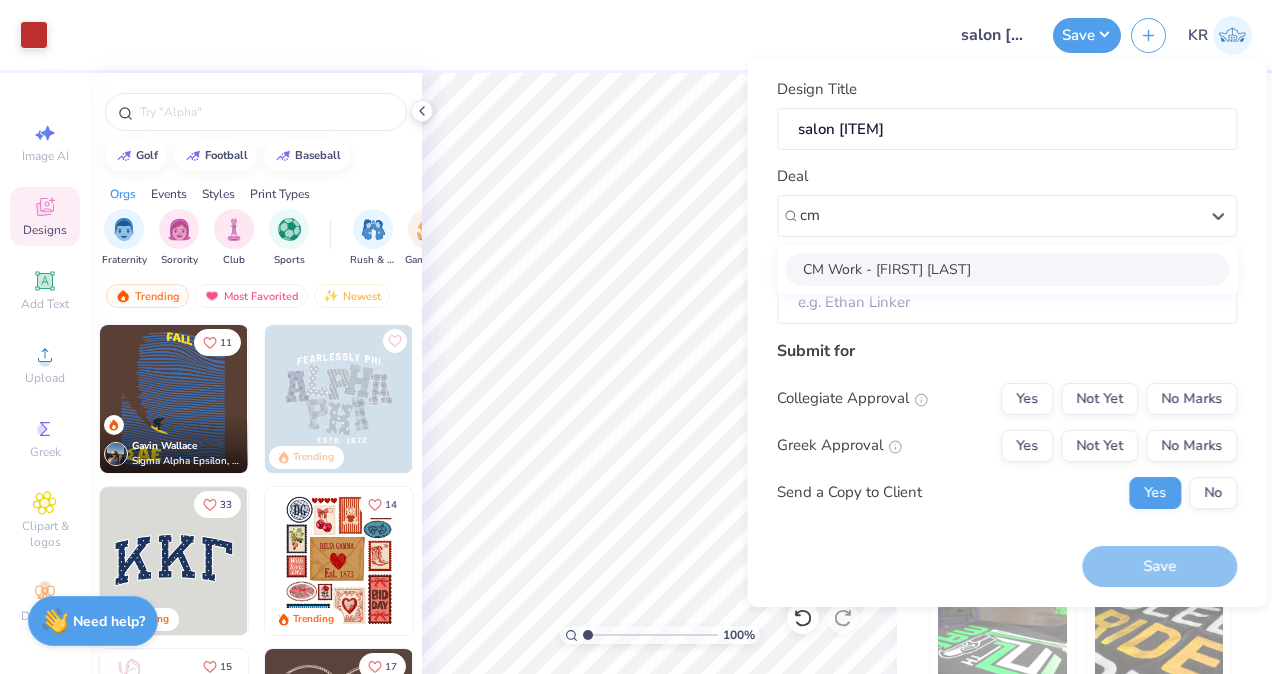 click on "CM Work - [FIRST] [LAST]" at bounding box center (1007, 269) 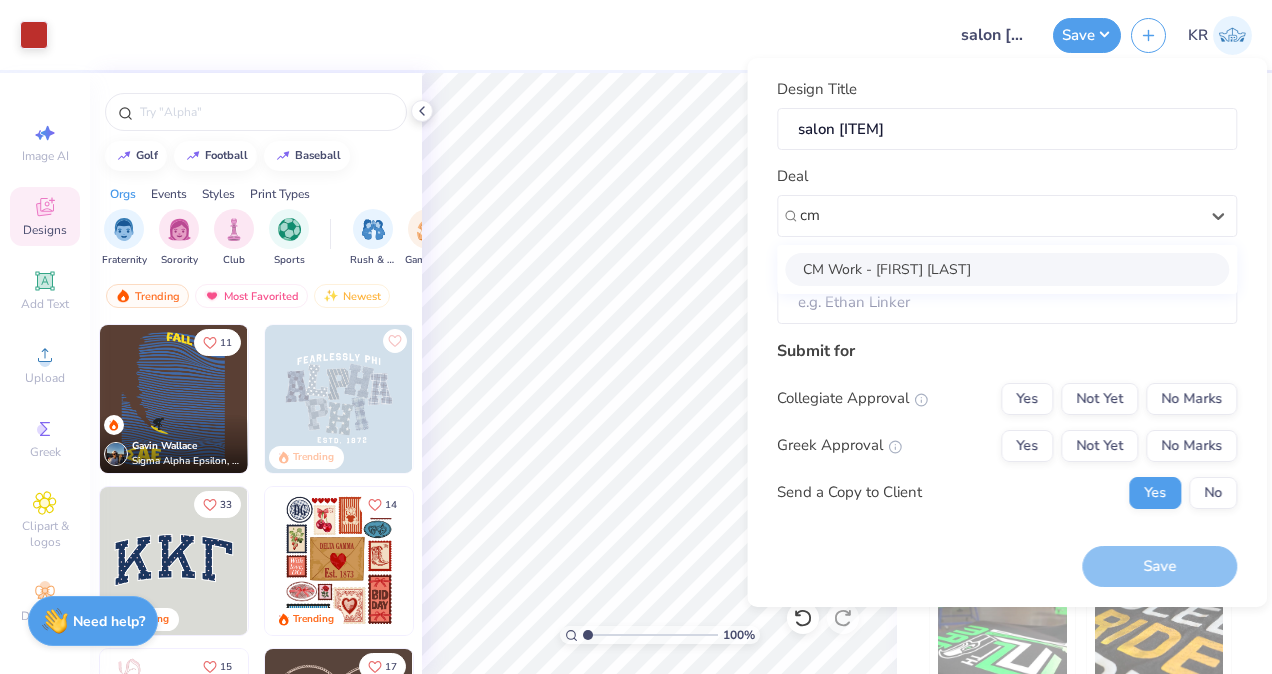 type on "cm" 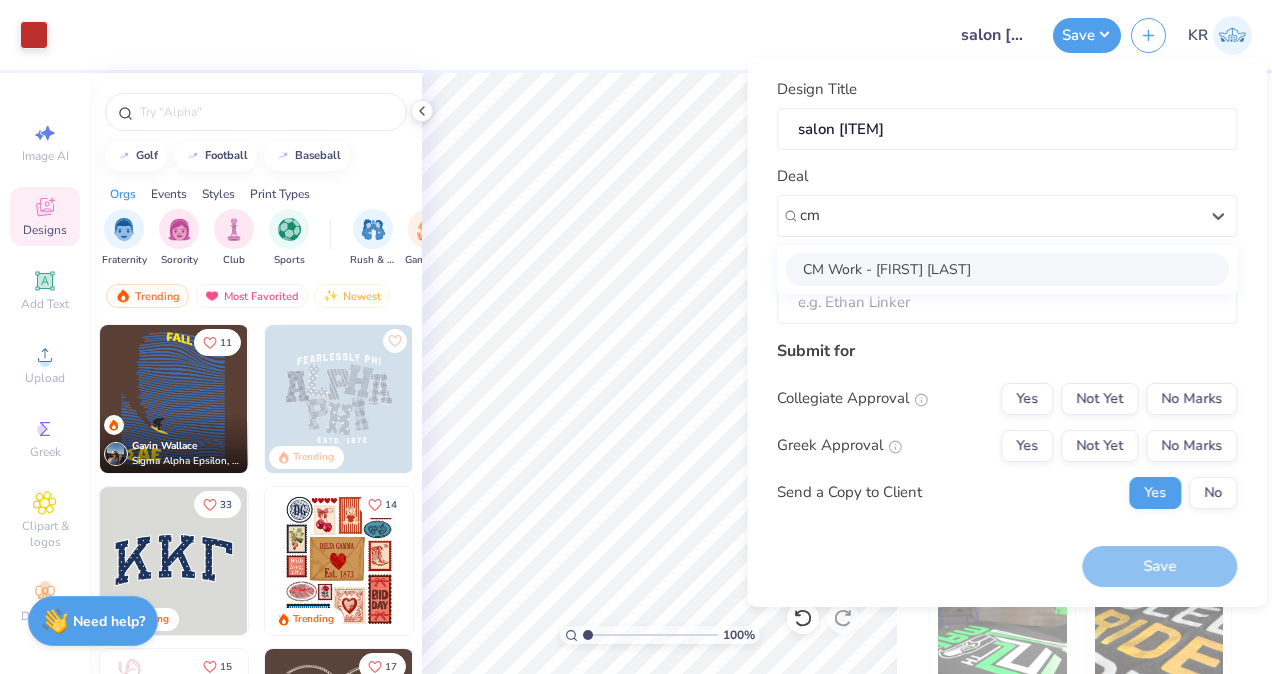 type 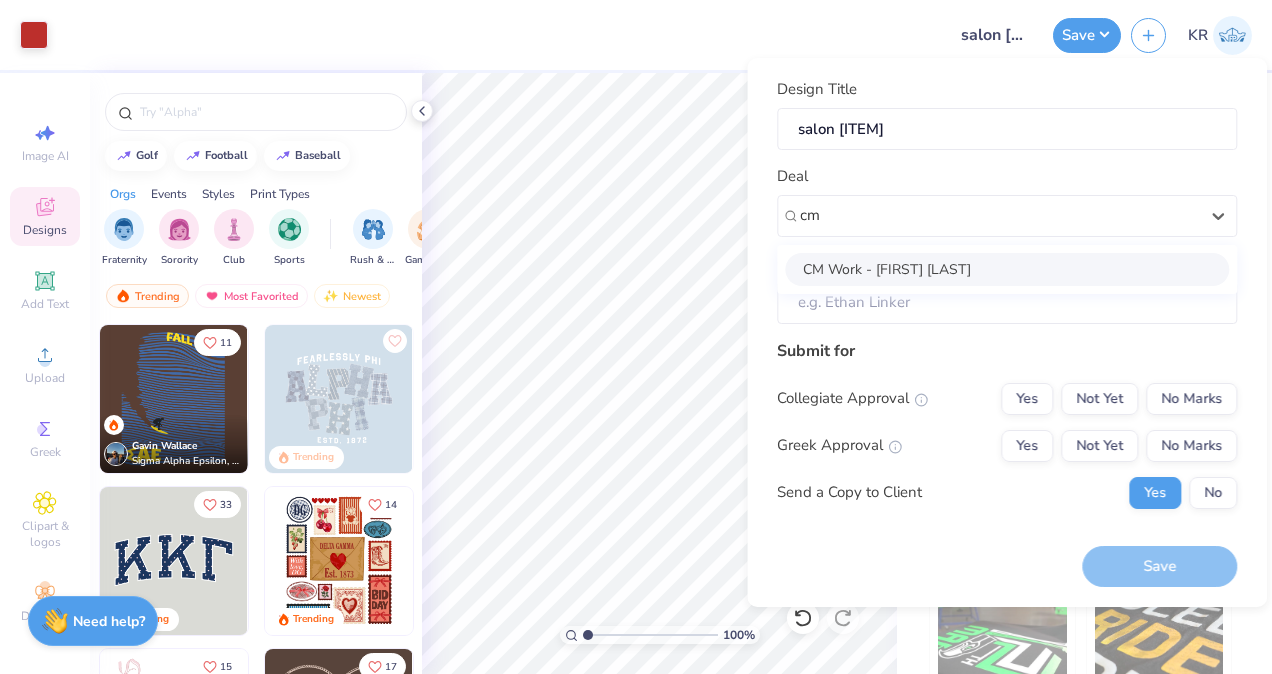 type on "Campus Manager" 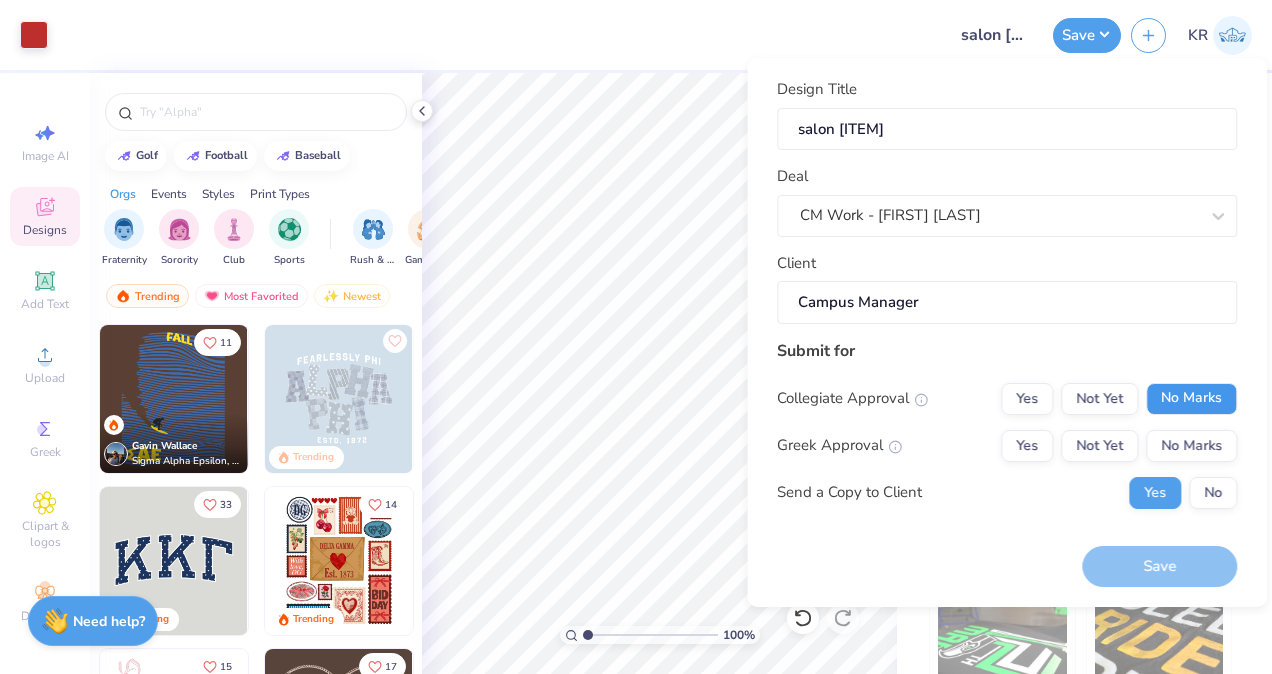 click on "No Marks" at bounding box center [1191, 399] 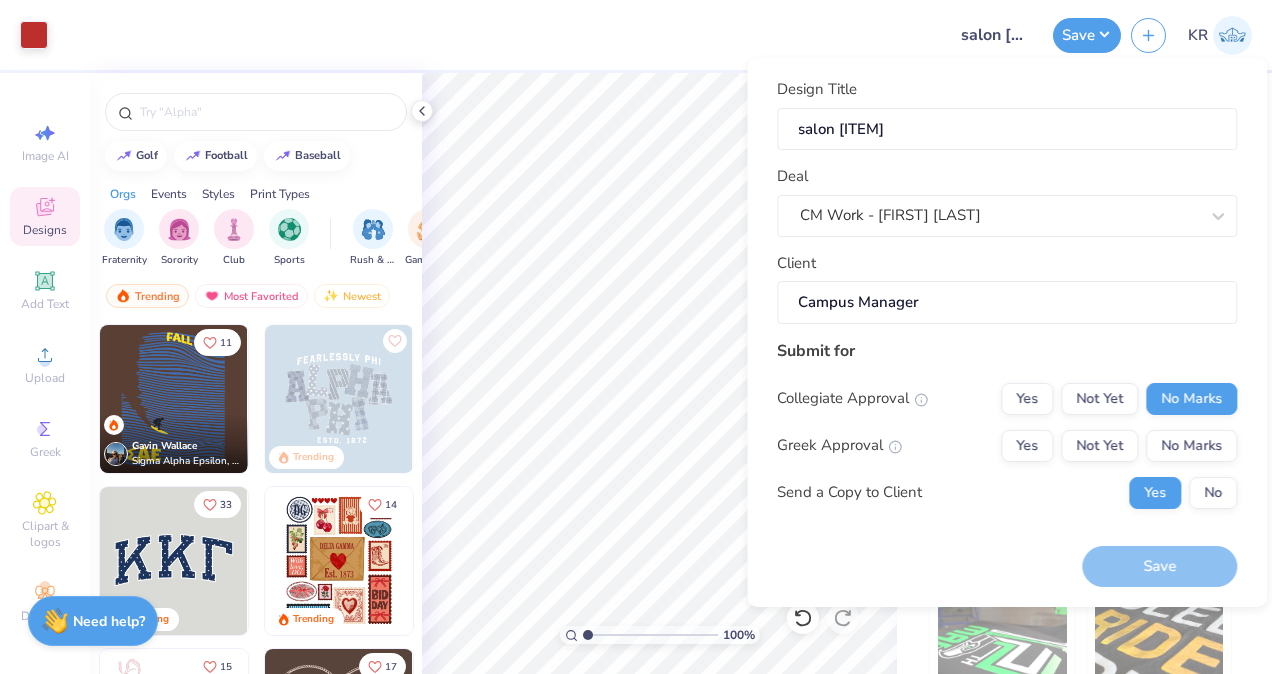 click on "Collegiate Approval Yes Not Yet No Marks Greek Approval Yes Not Yet No Marks Send a Copy to Client Yes No" at bounding box center [1007, 446] 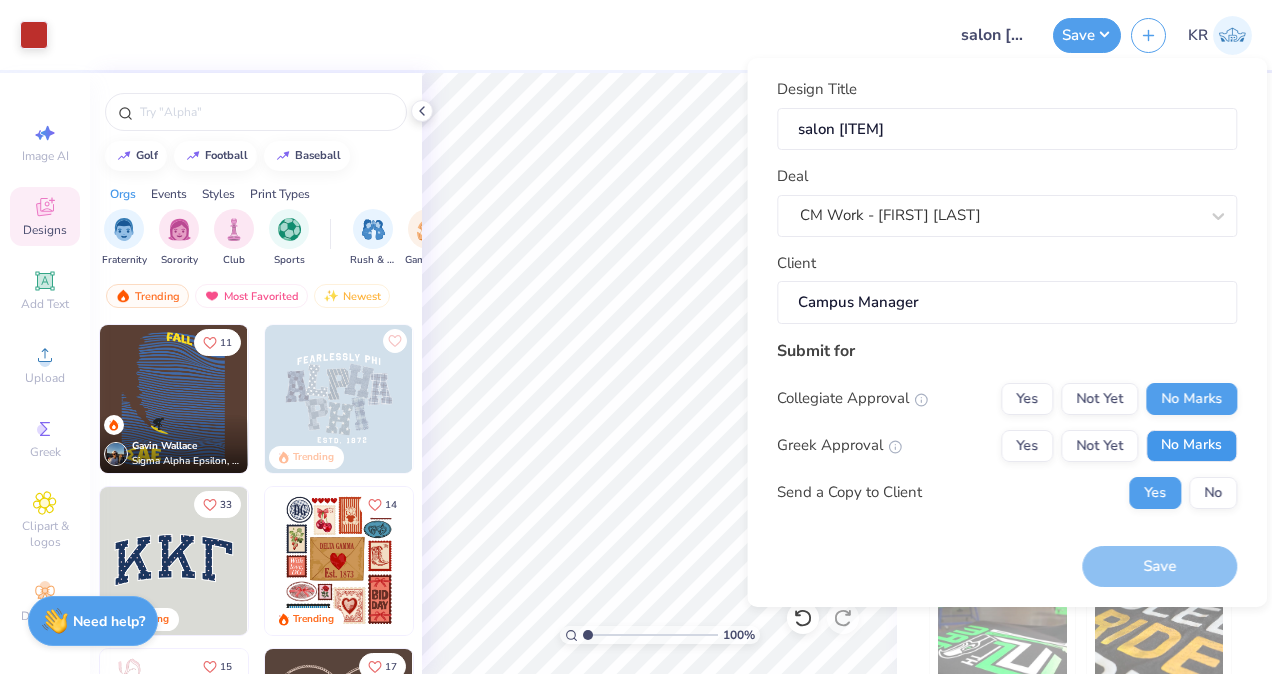 click on "No Marks" at bounding box center [1191, 446] 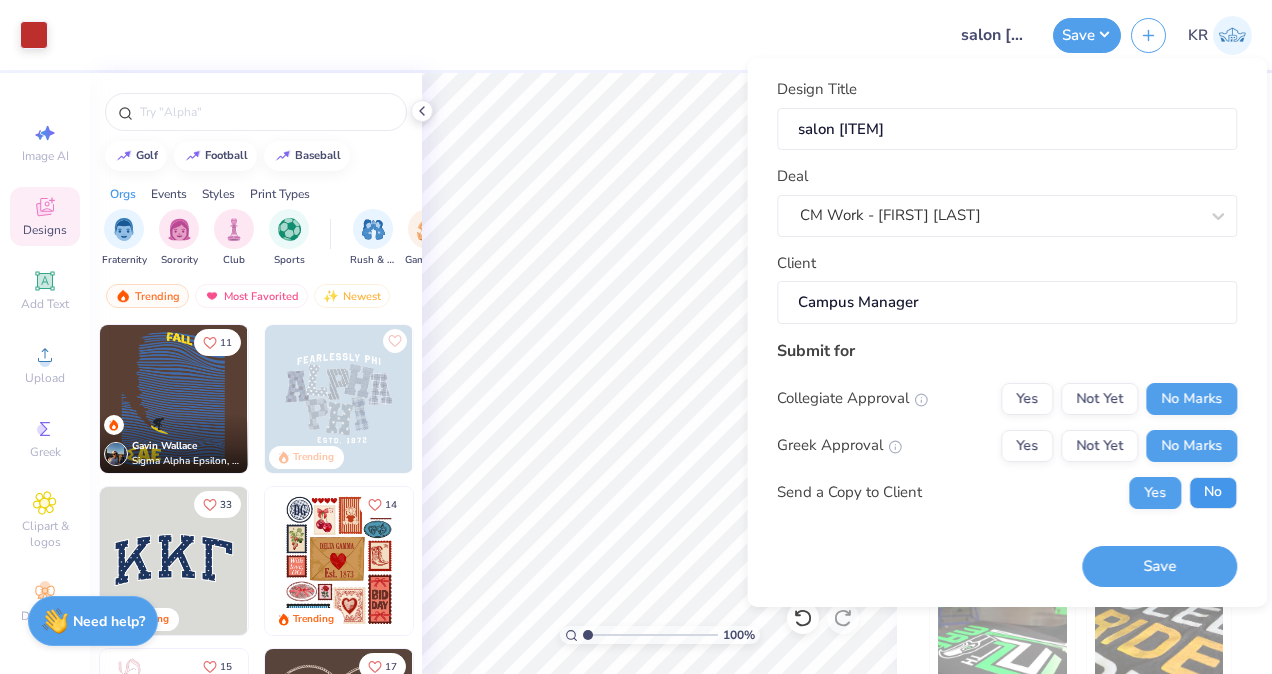 click on "No" at bounding box center [1213, 493] 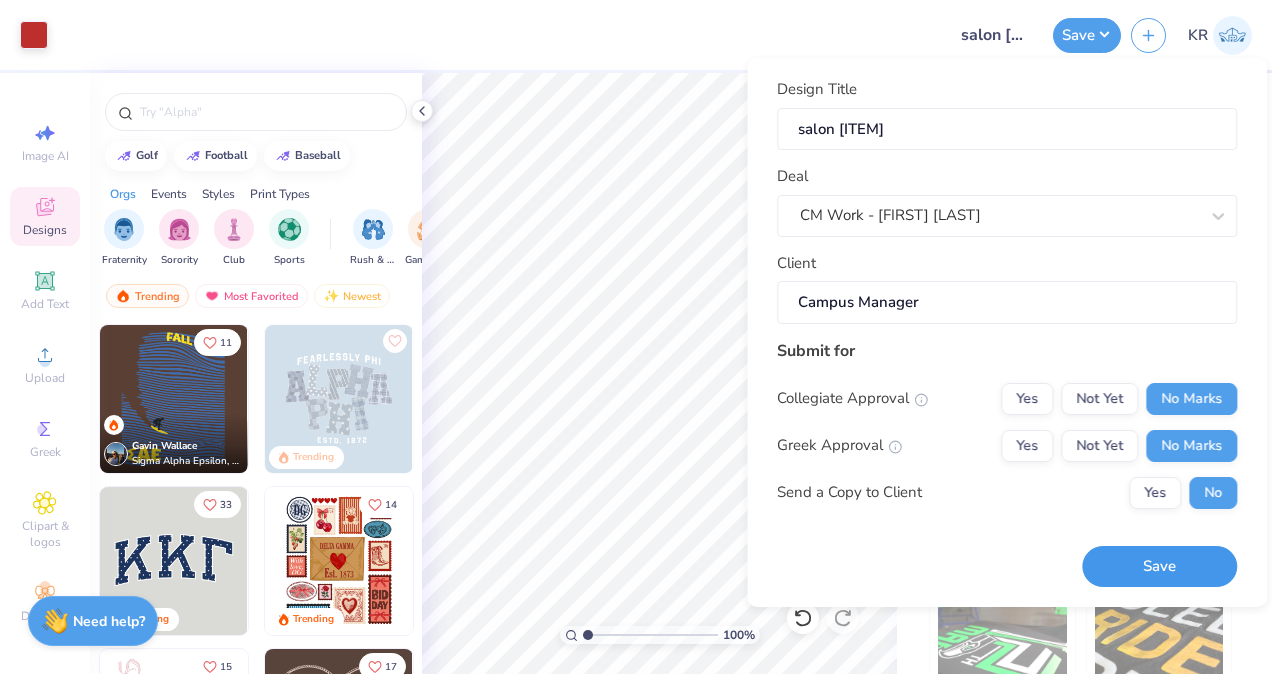 click on "Save" at bounding box center (1159, 566) 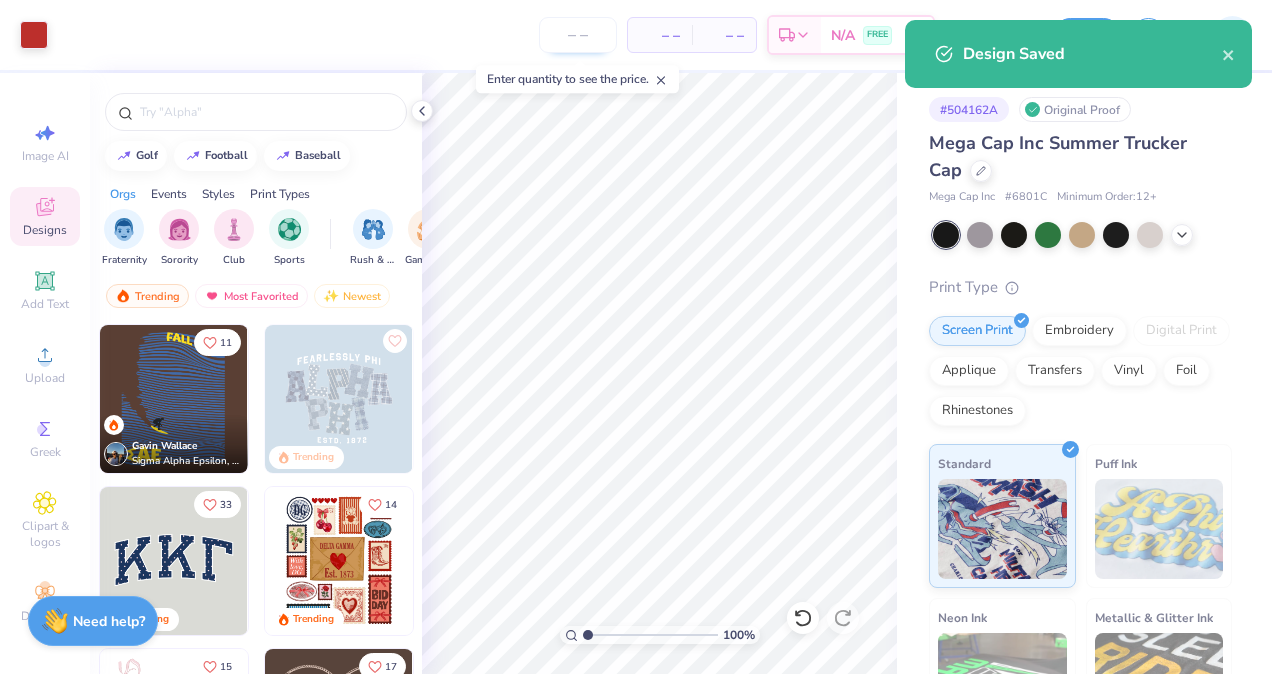 click at bounding box center (578, 35) 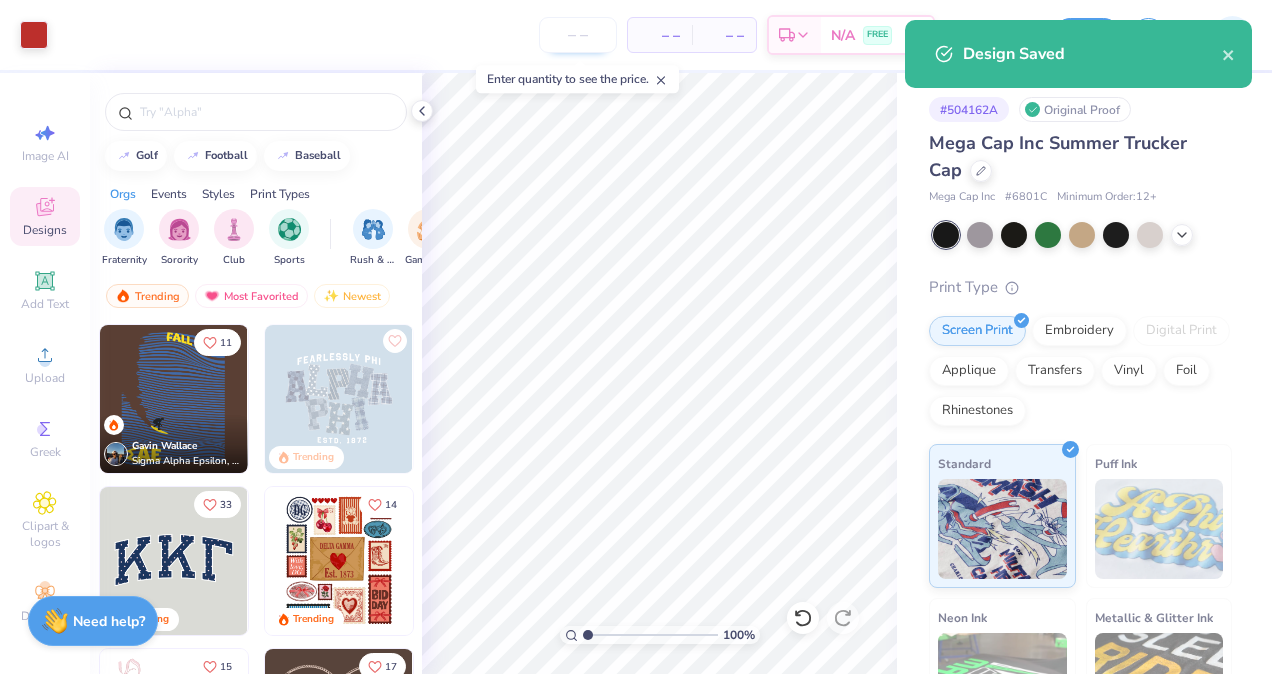 type on "5" 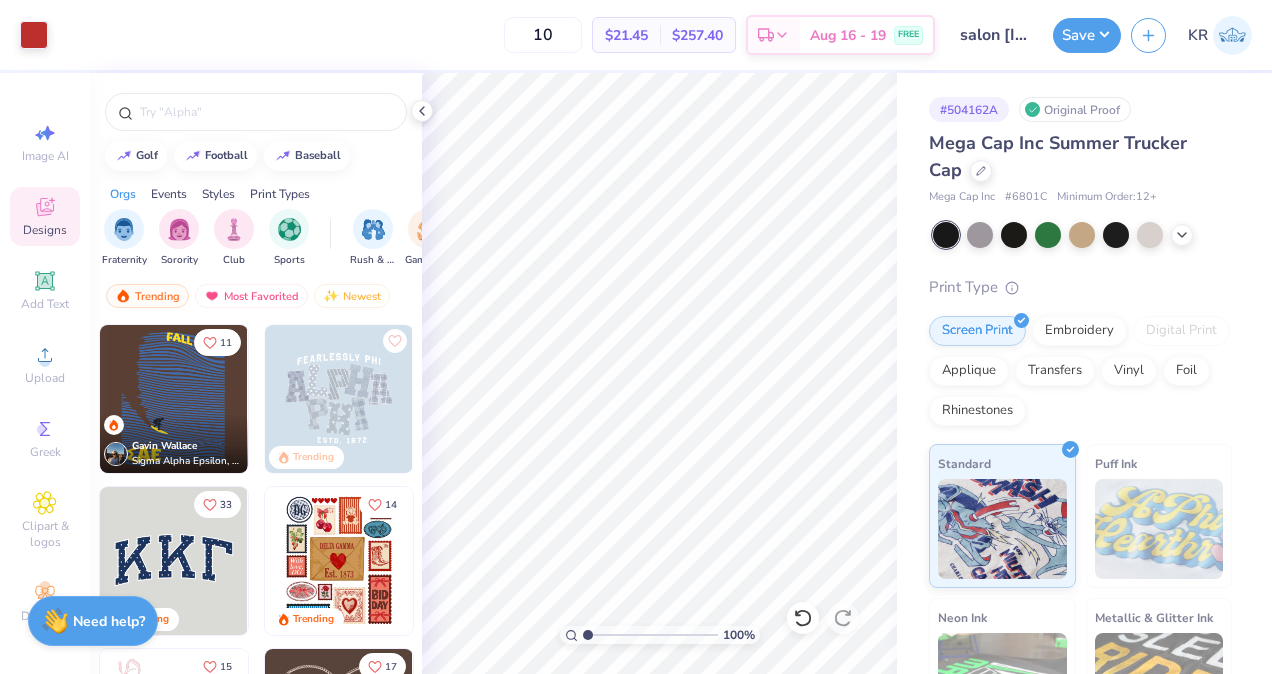 type on "12" 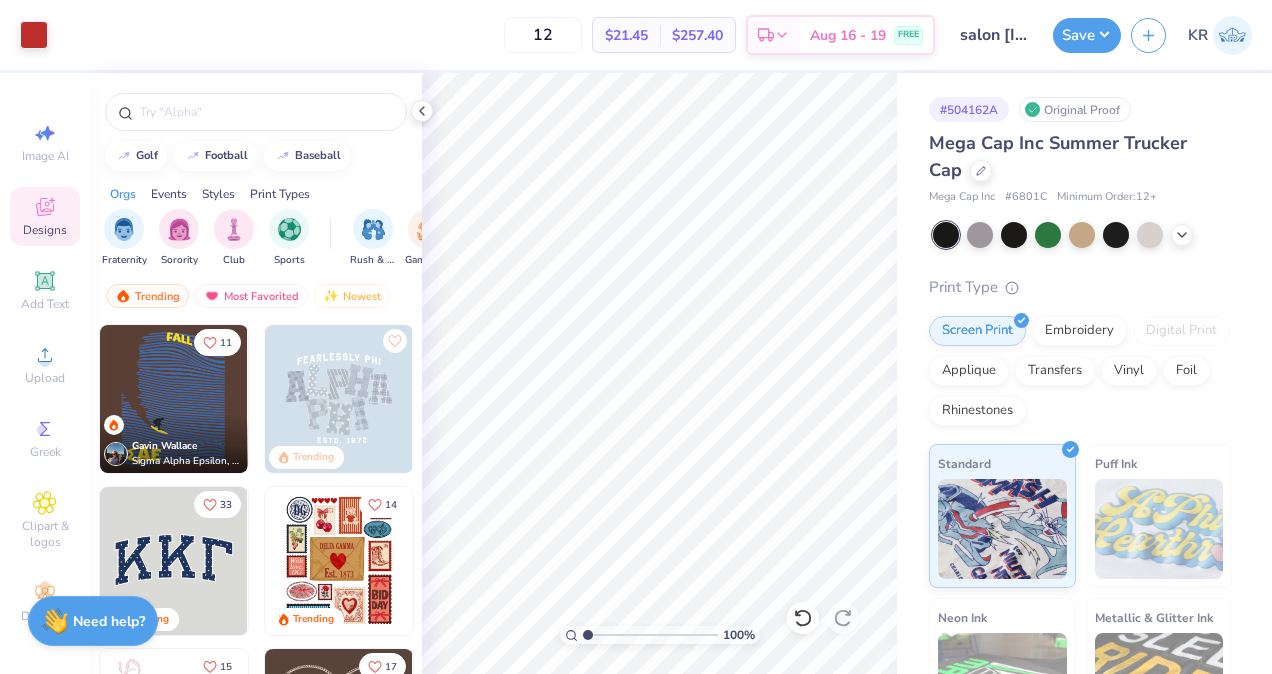 click on "Art colors 12 $21.45 Per Item $257.40 Total Est.  Delivery Aug 16 - 19 FREE Design Title salon [ITEM] Save KR Image AI Designs Add Text Upload Greek Clipart & logos Decorate golf football baseball Orgs Events Styles Print Types Fraternity Sorority Club Sports Rush & Bid Game Day Parent's Weekend PR & General Big Little Reveal Philanthropy Date Parties & Socials Retreat Spring Break Holidays Greek Week Formal & Semi Graduation Founder’s Day Classic Minimalist Varsity Y2K Typography Handdrawn Cartoons Grunge 80s & 90s 60s & 70s Embroidery Screen Print Patches Digital Print Vinyl Transfers Applique Trending Most Favorited Newest 11 Gavin Wallace Sigma Alpha Epsilon, University of Colorado Boulder Trending 33 Trending 14 Trending 15 Trending 17 Trending 19 Trending 5 Trending 100  % # 504162A Original Proof Mega Cap Inc Summer Trucker Cap Mega Cap Inc # 6801C Minimum Order:  12 +   Print Type Screen Print Embroidery Digital Print Applique Transfers Vinyl Foil Rhinestones Standard Puff Ink" at bounding box center [636, 337] 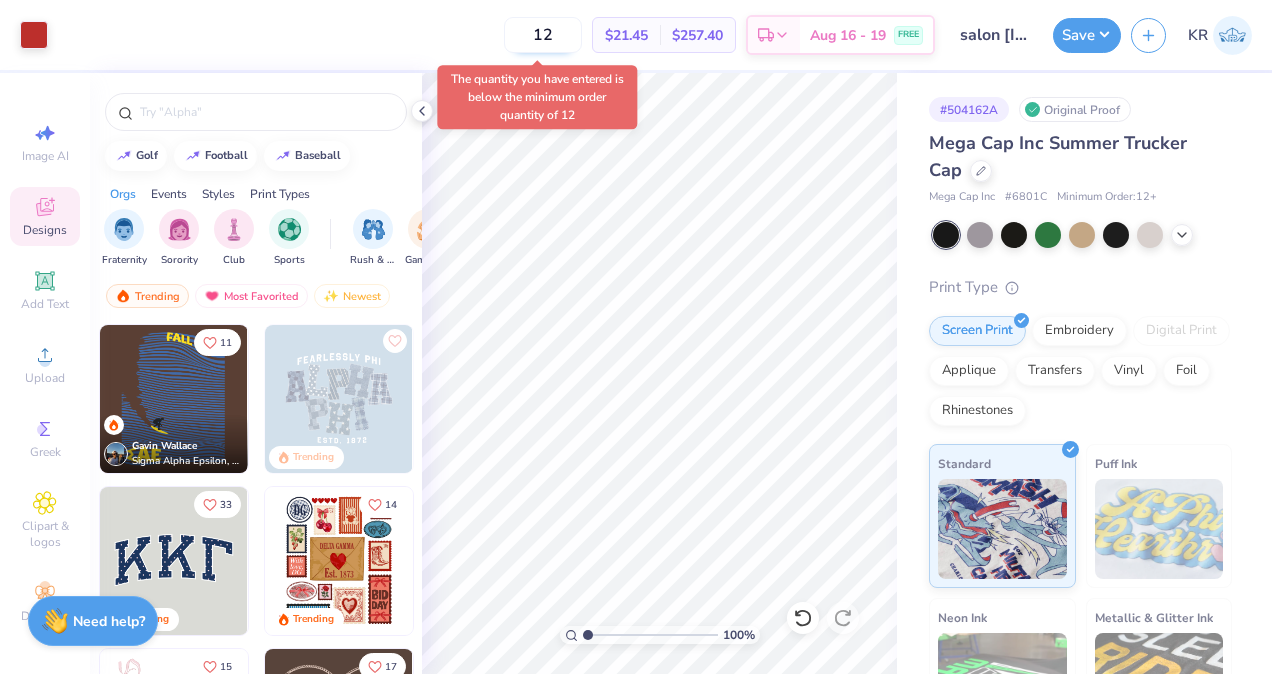 click on "12" at bounding box center (543, 35) 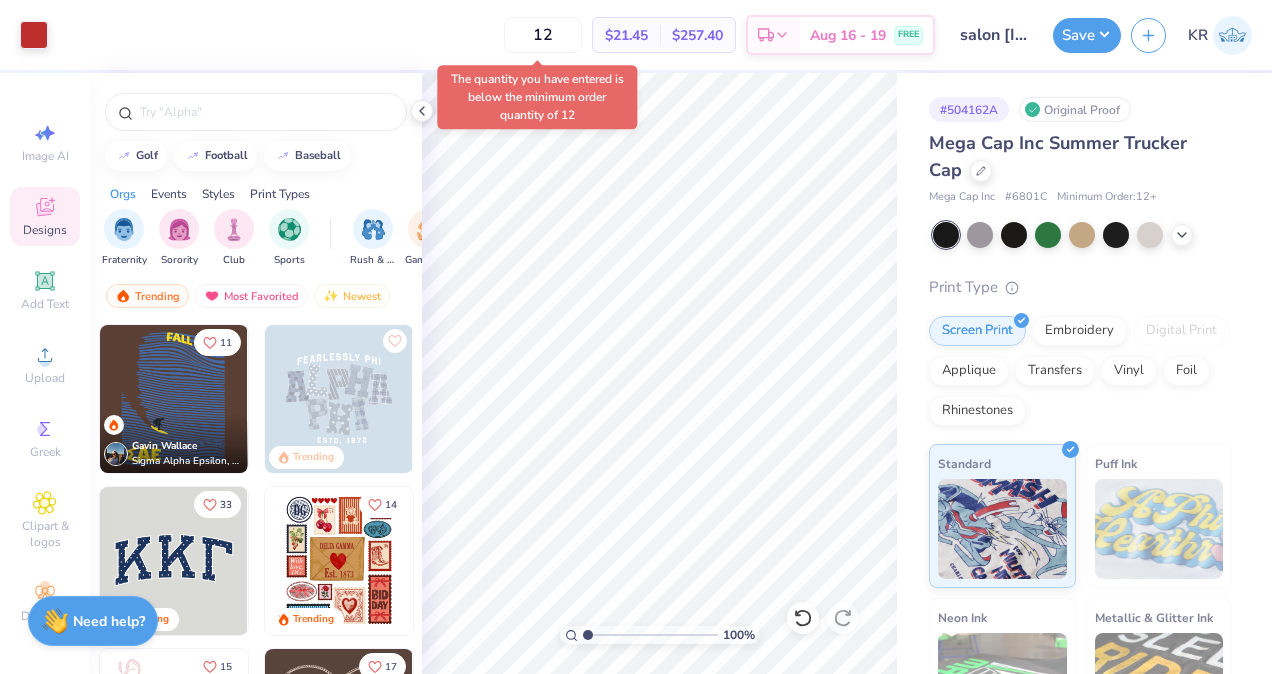 click on "The quantity you have entered is below the minimum order quantity of 12" at bounding box center [537, 97] 